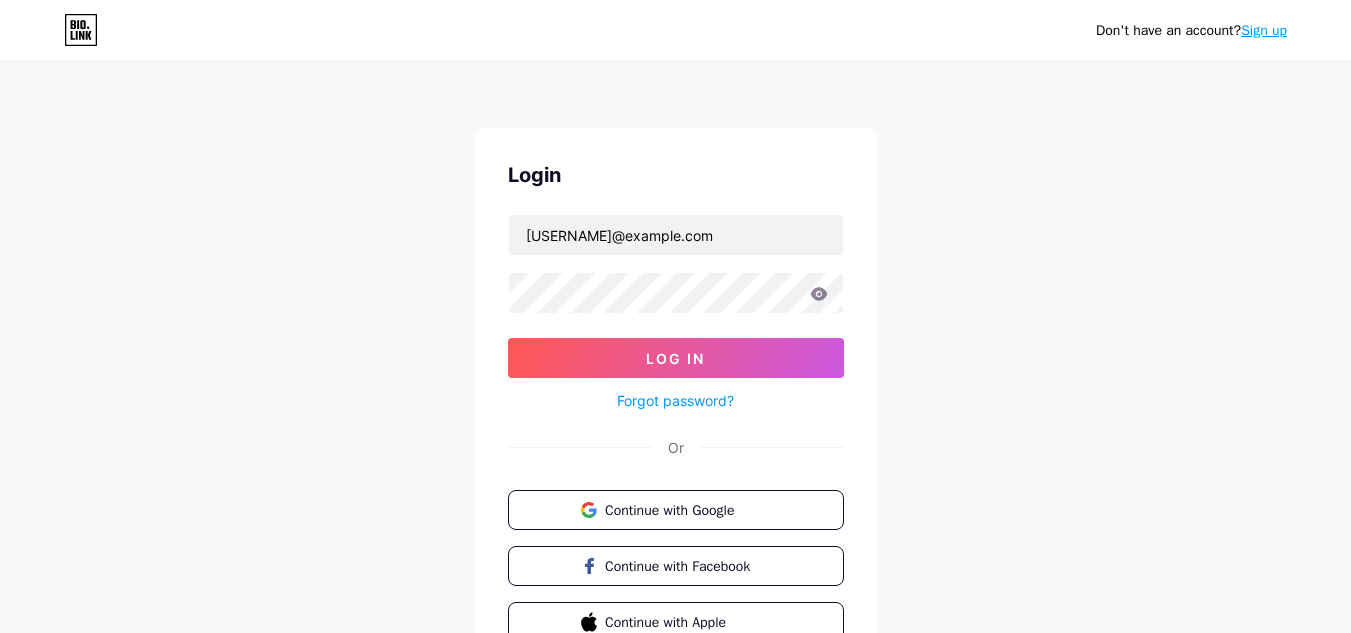 scroll, scrollTop: 0, scrollLeft: 0, axis: both 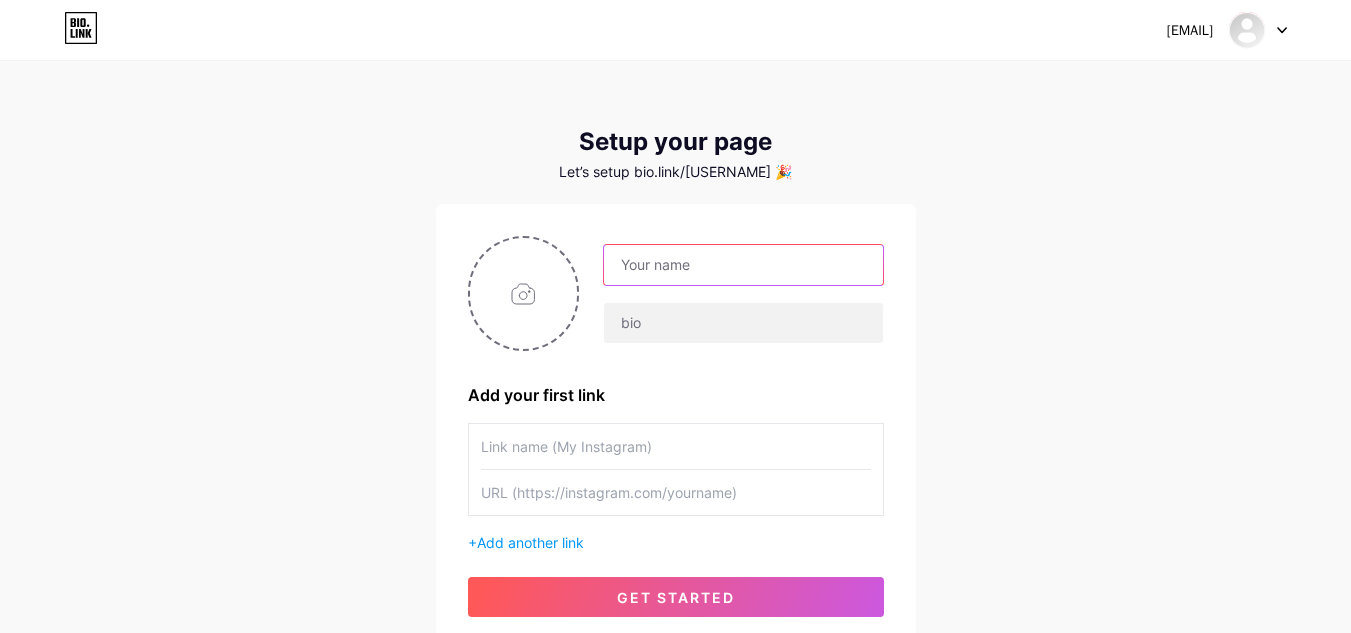 click at bounding box center [743, 265] 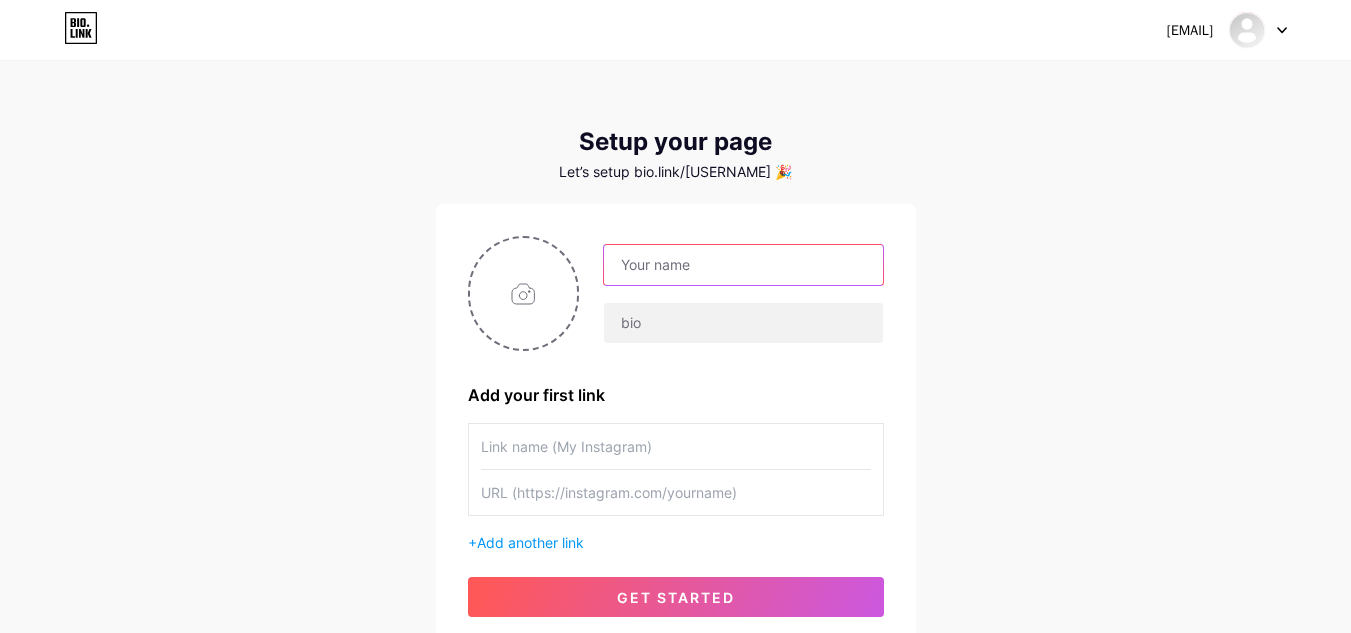 type on "P" 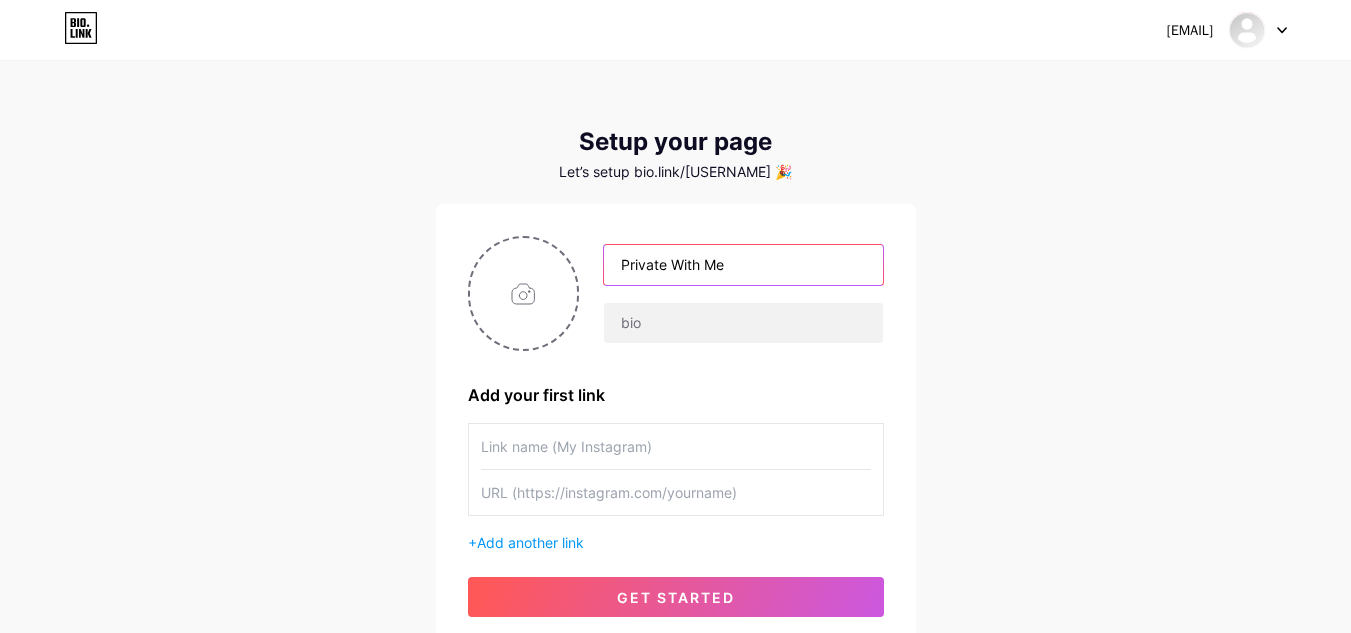 type on "Private With Me" 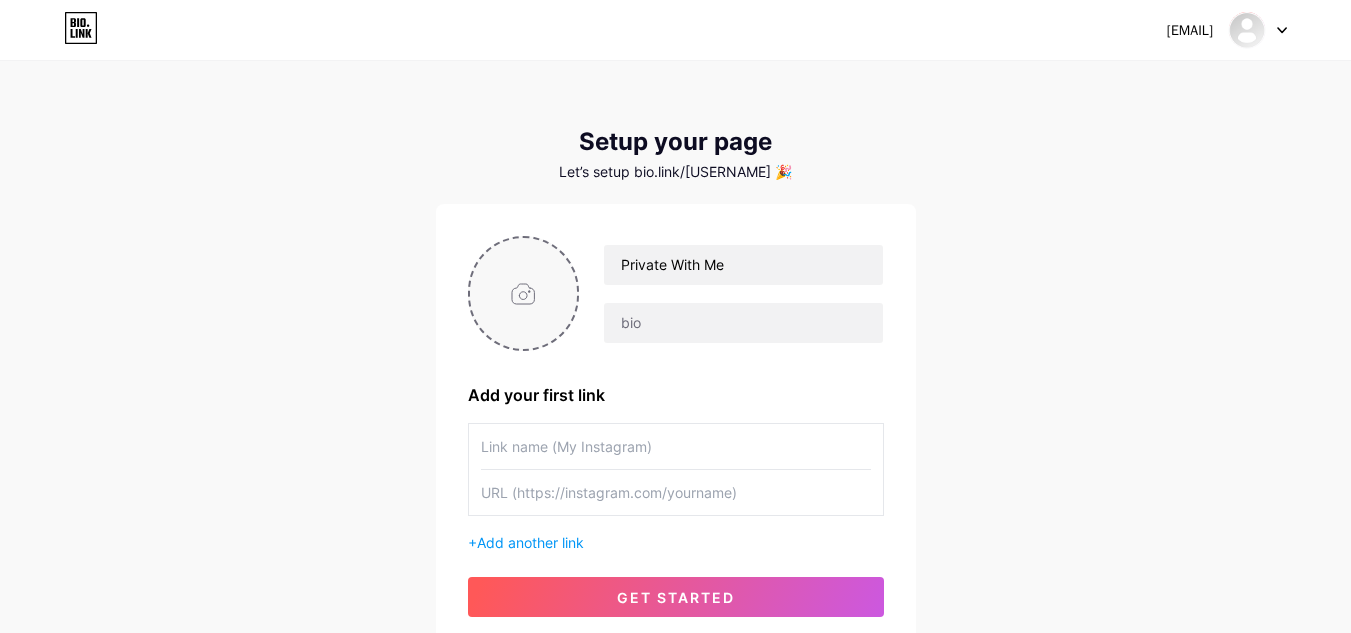 click at bounding box center [524, 293] 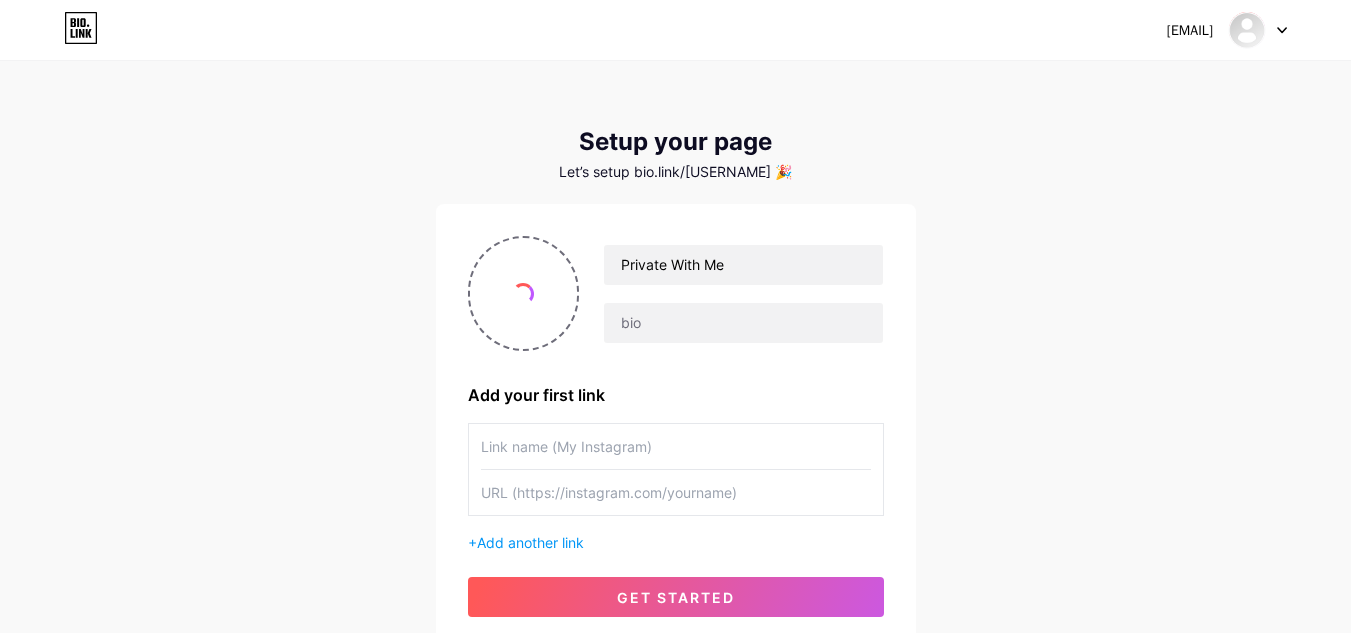 click at bounding box center (676, 446) 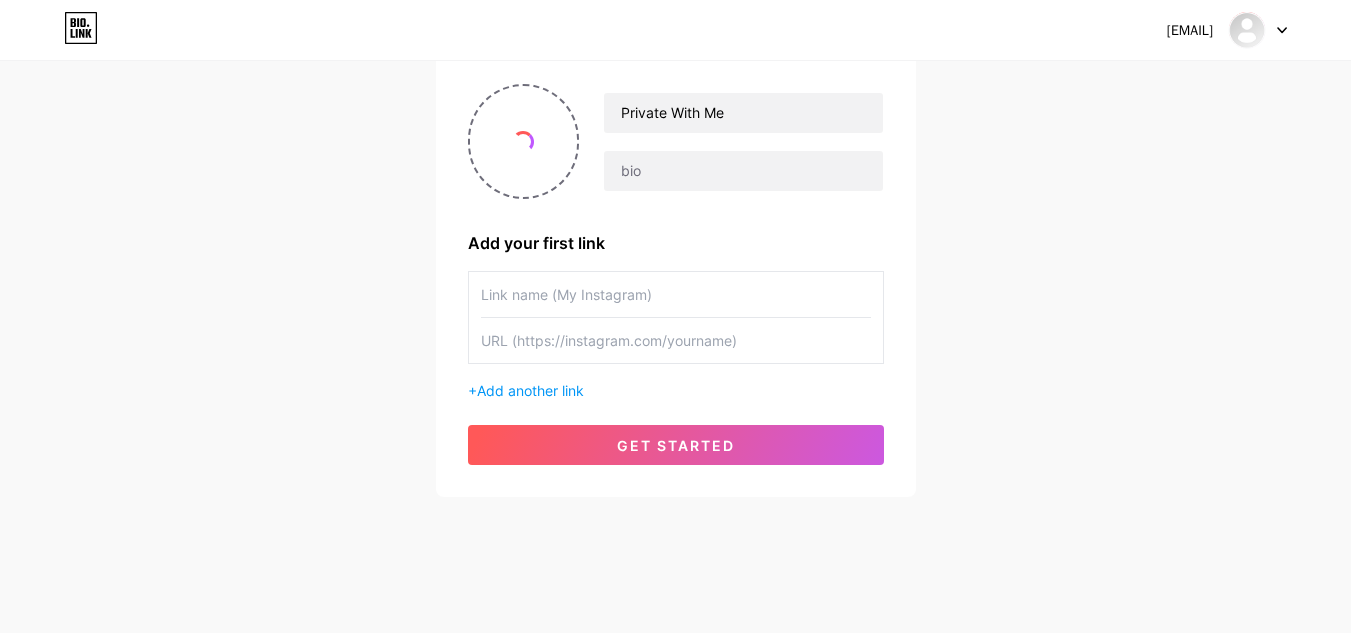scroll, scrollTop: 160, scrollLeft: 0, axis: vertical 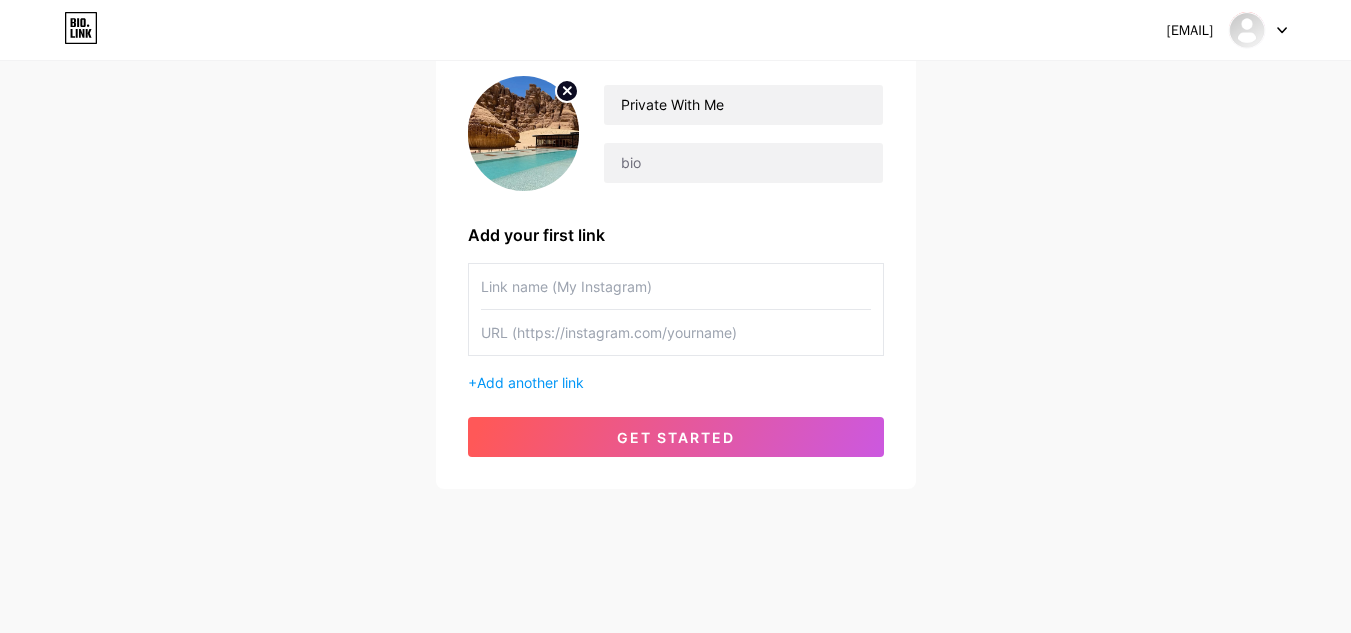 click at bounding box center [676, 332] 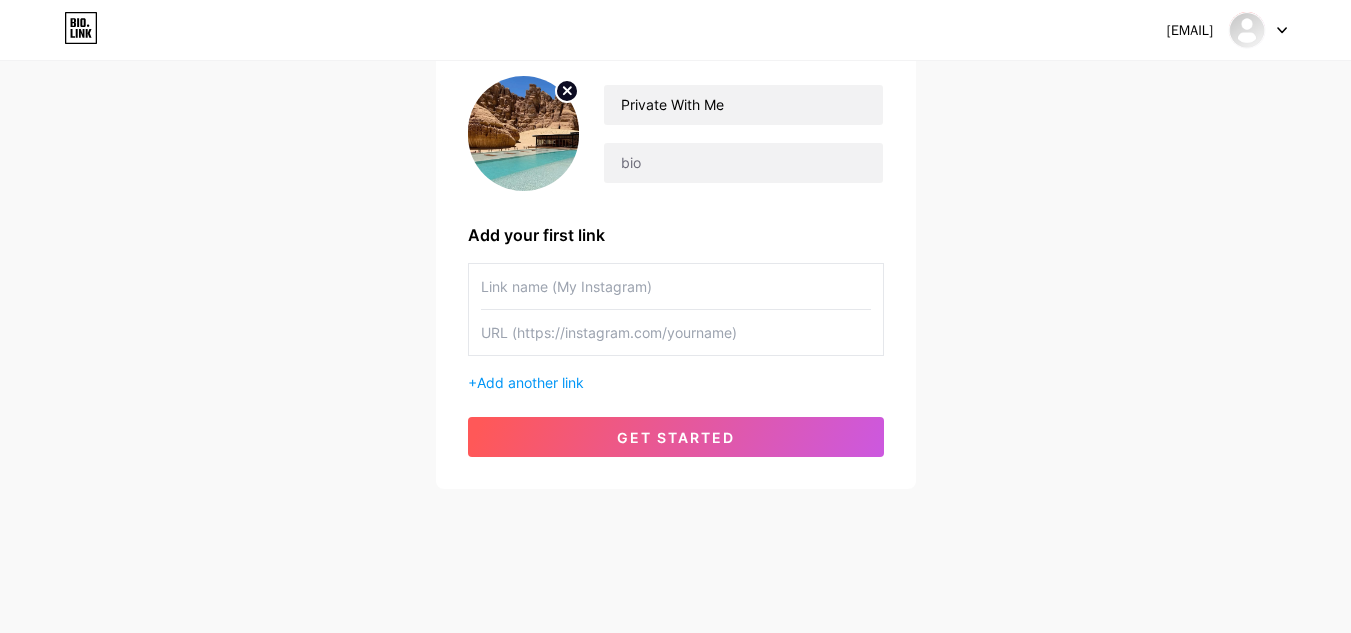 paste on "https://www.instagram.com/abu__kucing/" 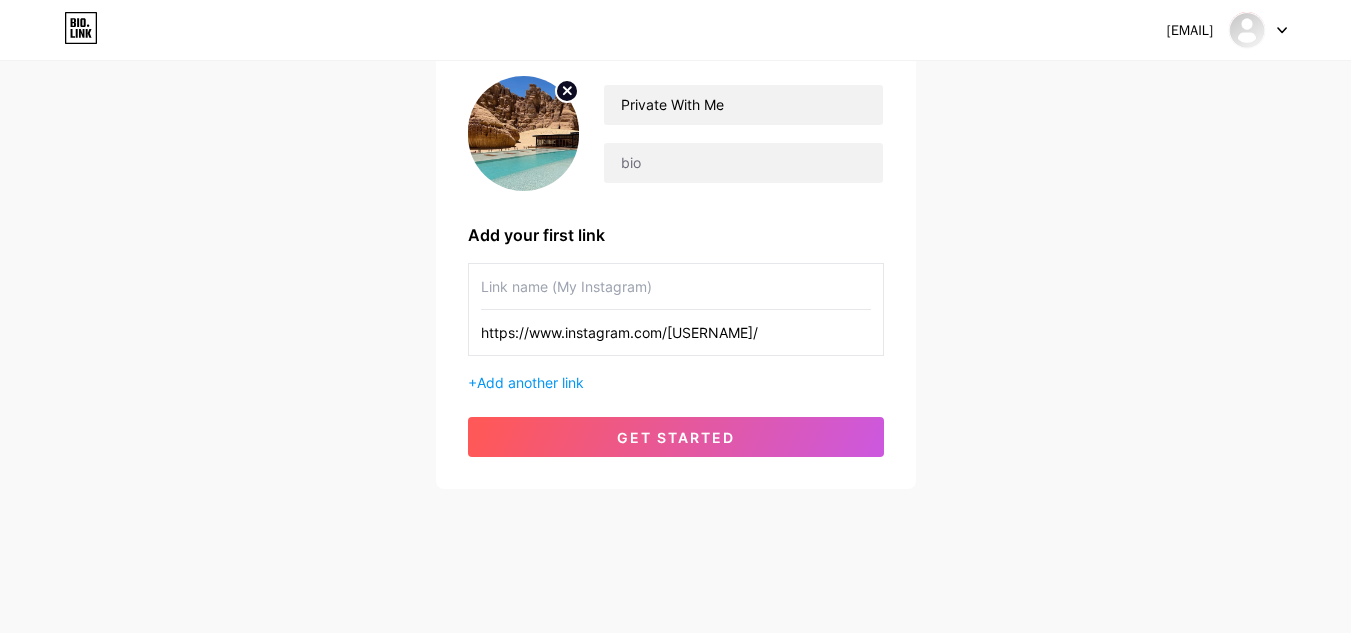 type on "https://www.instagram.com/abu__kucing/" 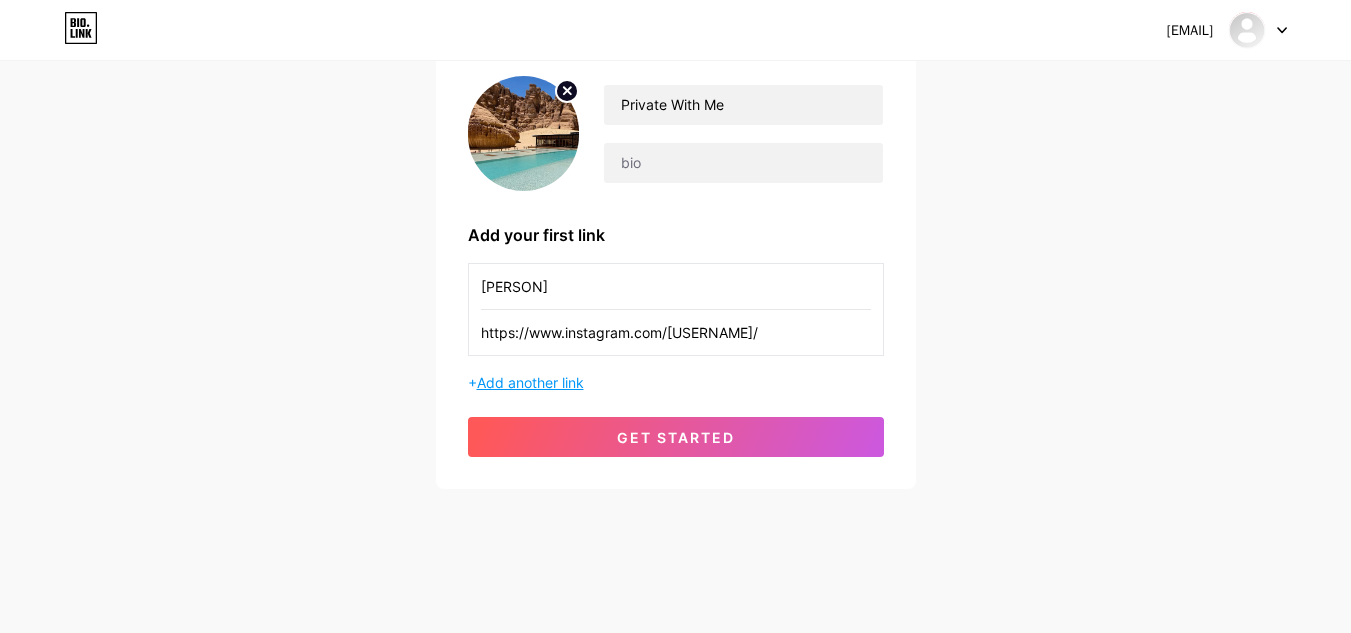 type on "Abu Kucing" 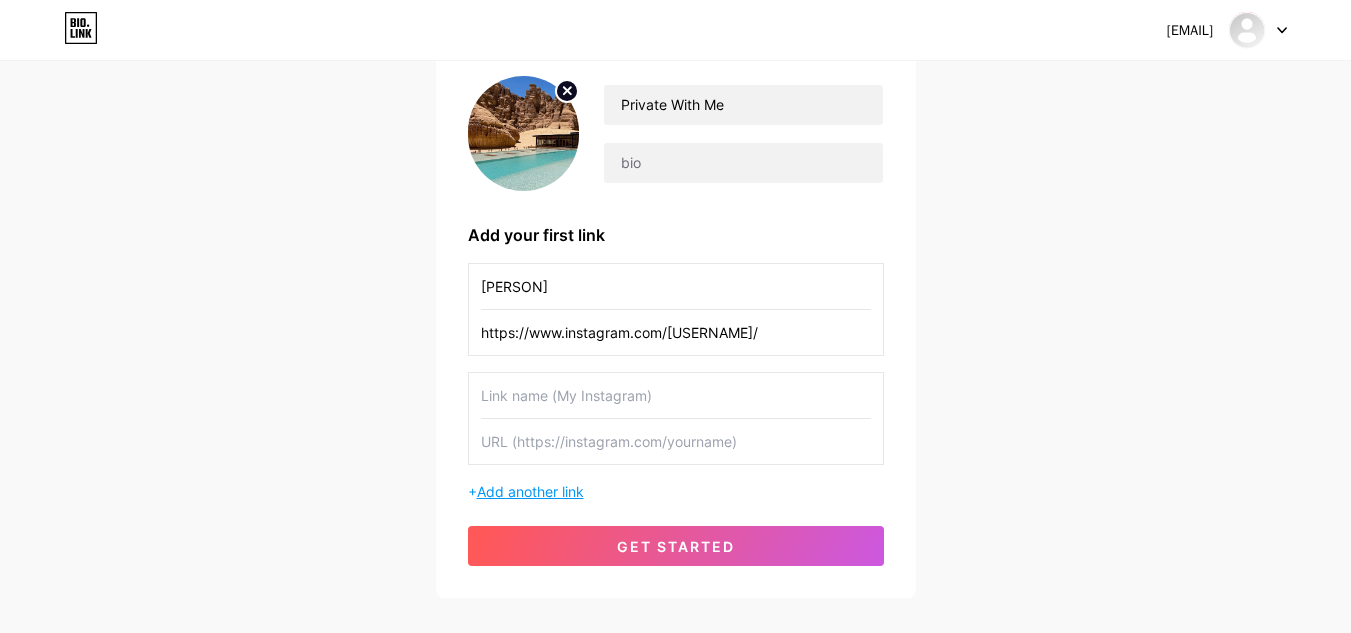 click on "Add another link" at bounding box center (530, 491) 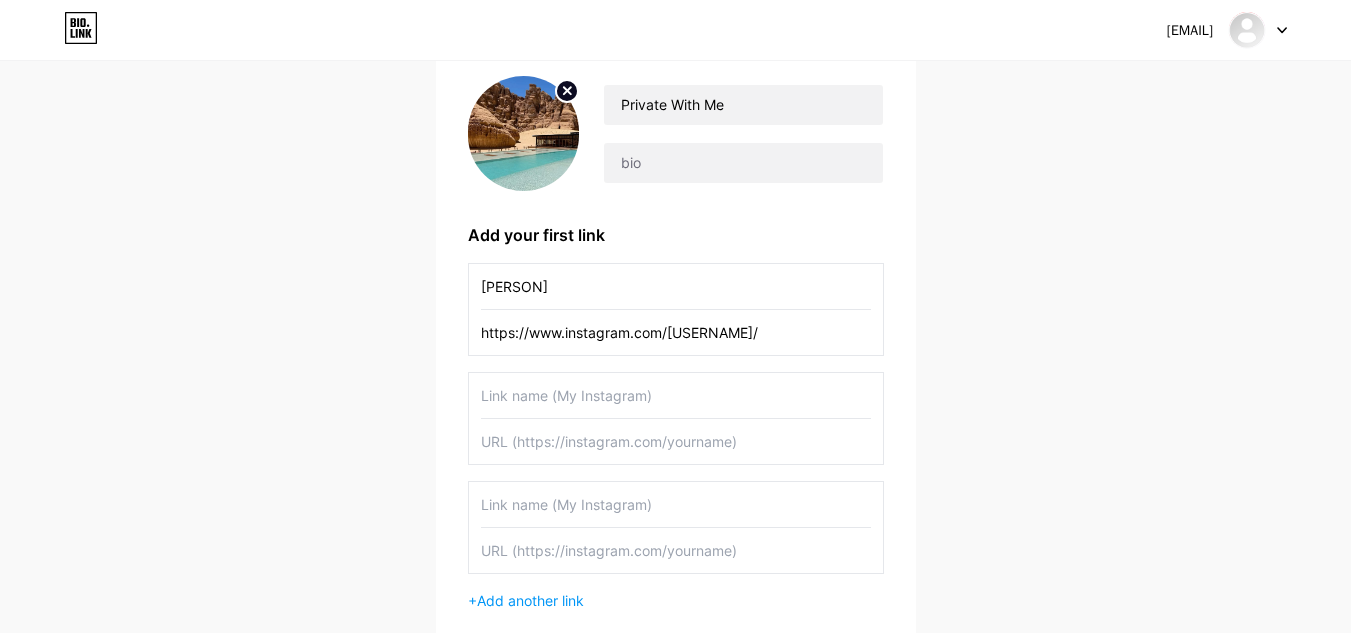 drag, startPoint x: 763, startPoint y: 372, endPoint x: 774, endPoint y: 373, distance: 11.045361 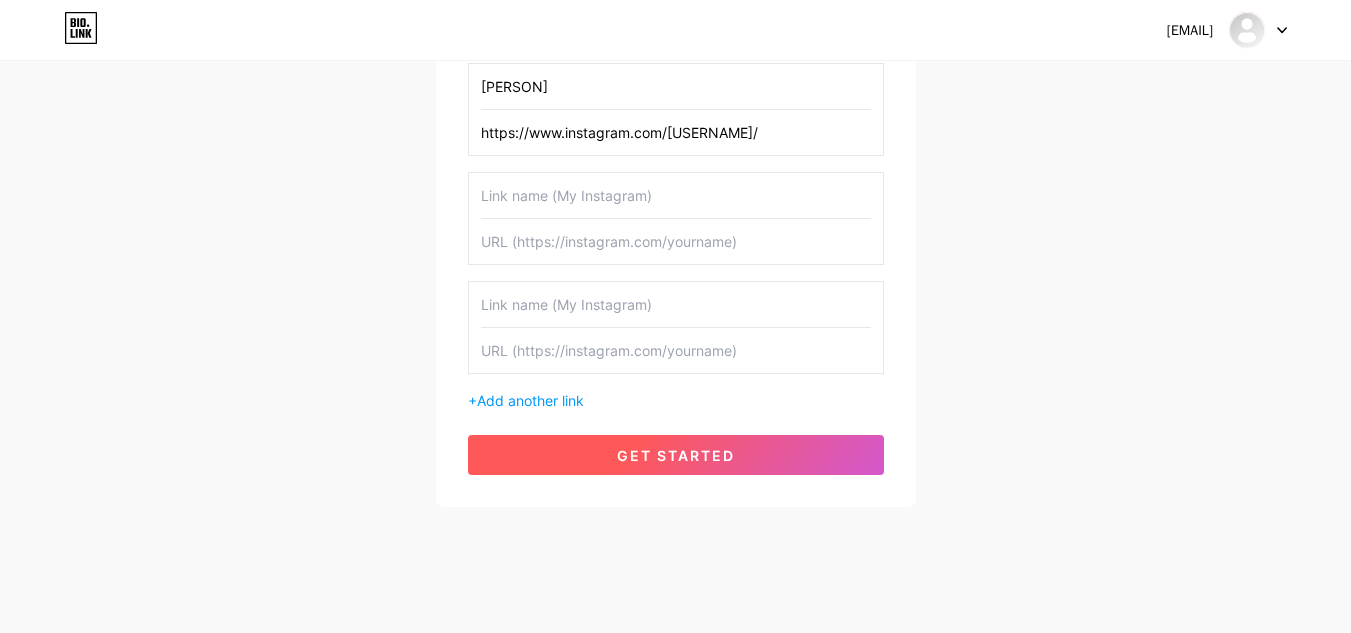 click on "get started" at bounding box center (676, 455) 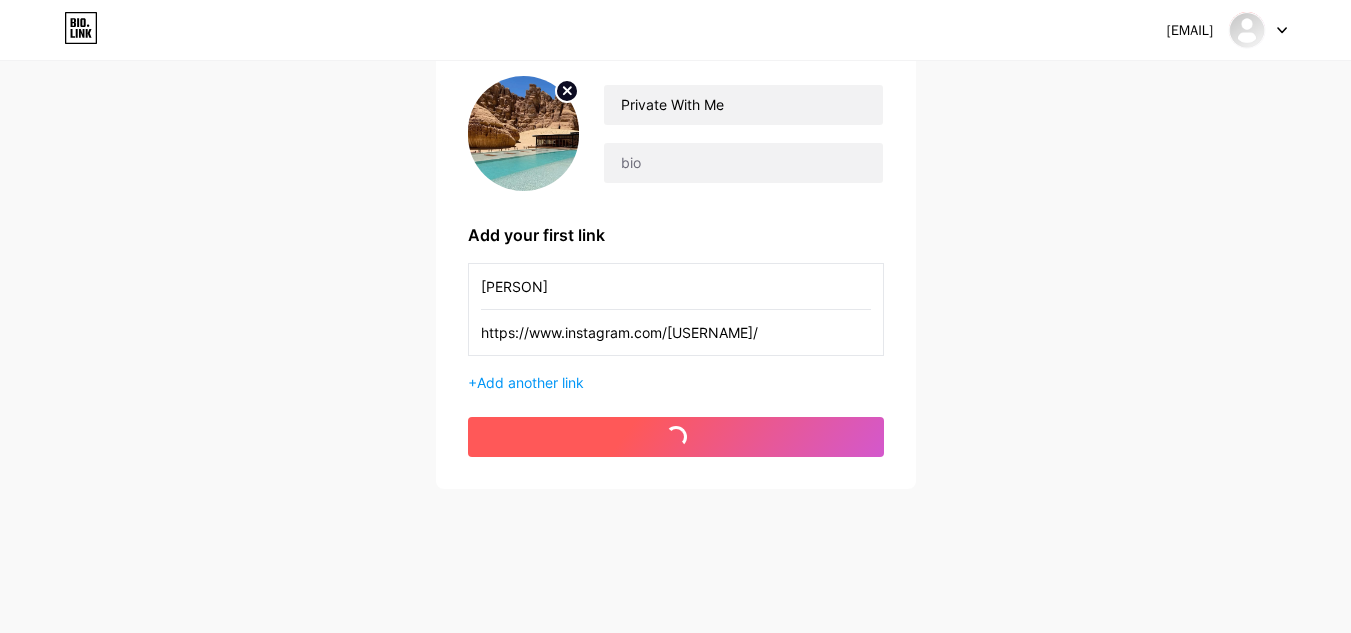 scroll, scrollTop: 160, scrollLeft: 0, axis: vertical 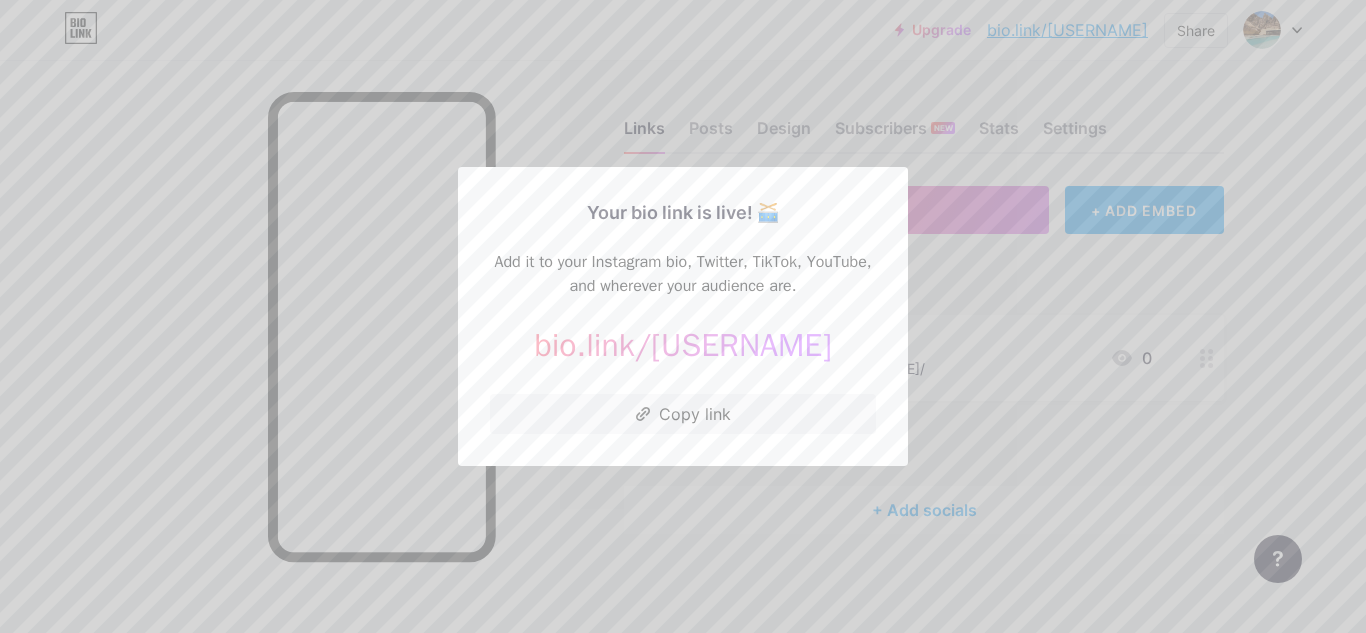 click at bounding box center [683, 316] 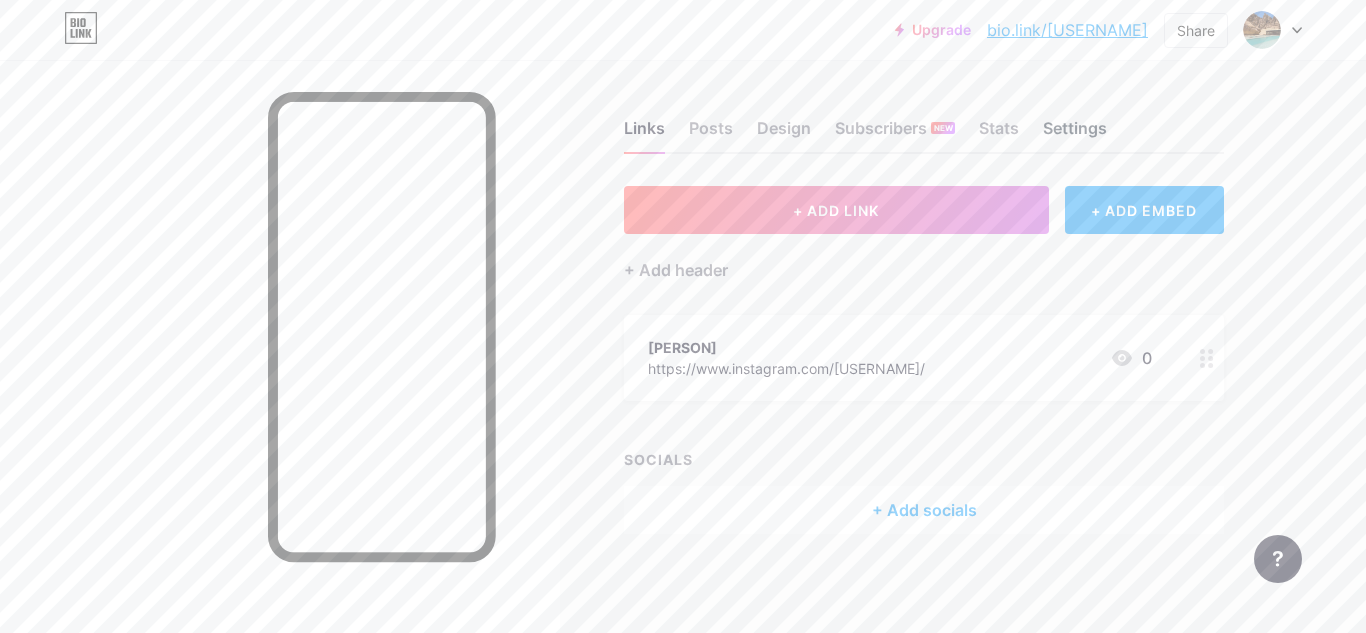 click on "Settings" at bounding box center [1075, 134] 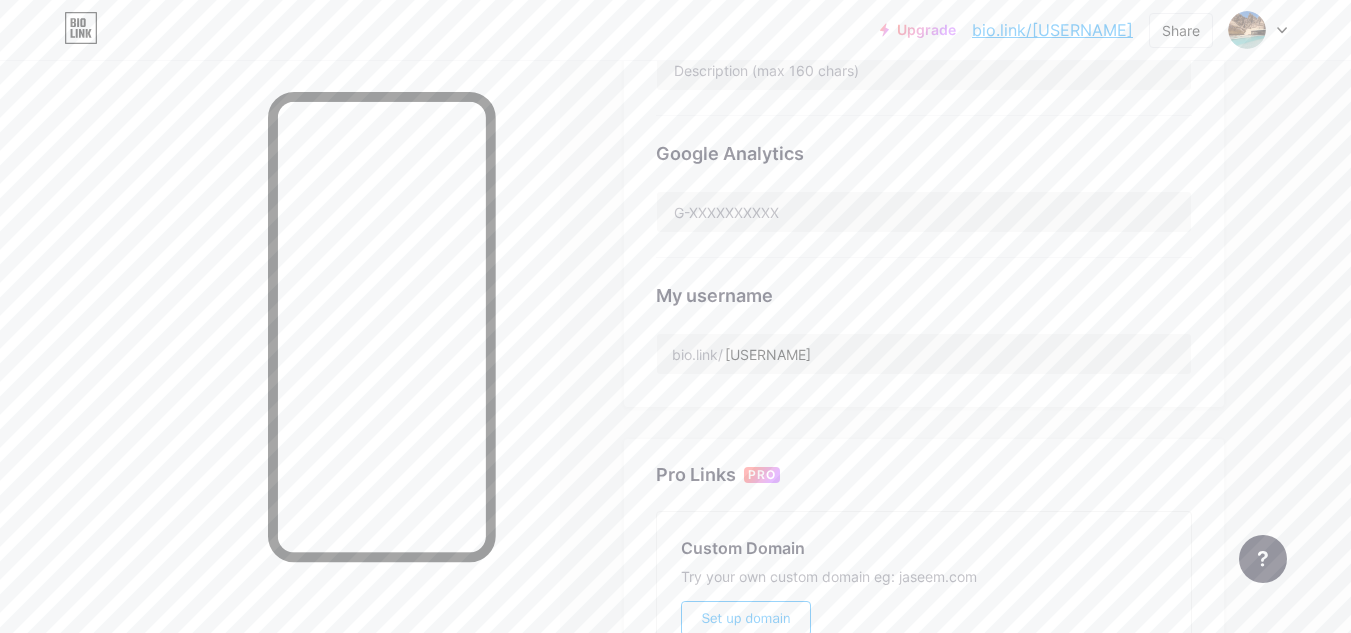scroll, scrollTop: 600, scrollLeft: 0, axis: vertical 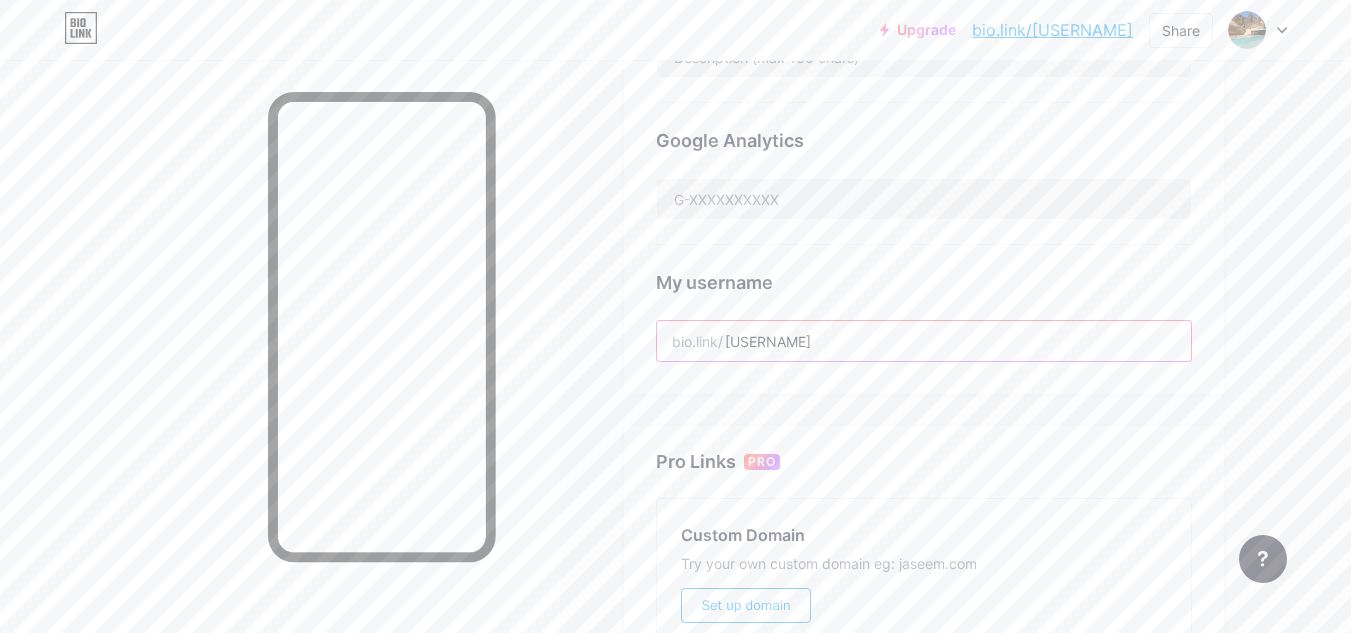 click on "kotarasu" at bounding box center (924, 341) 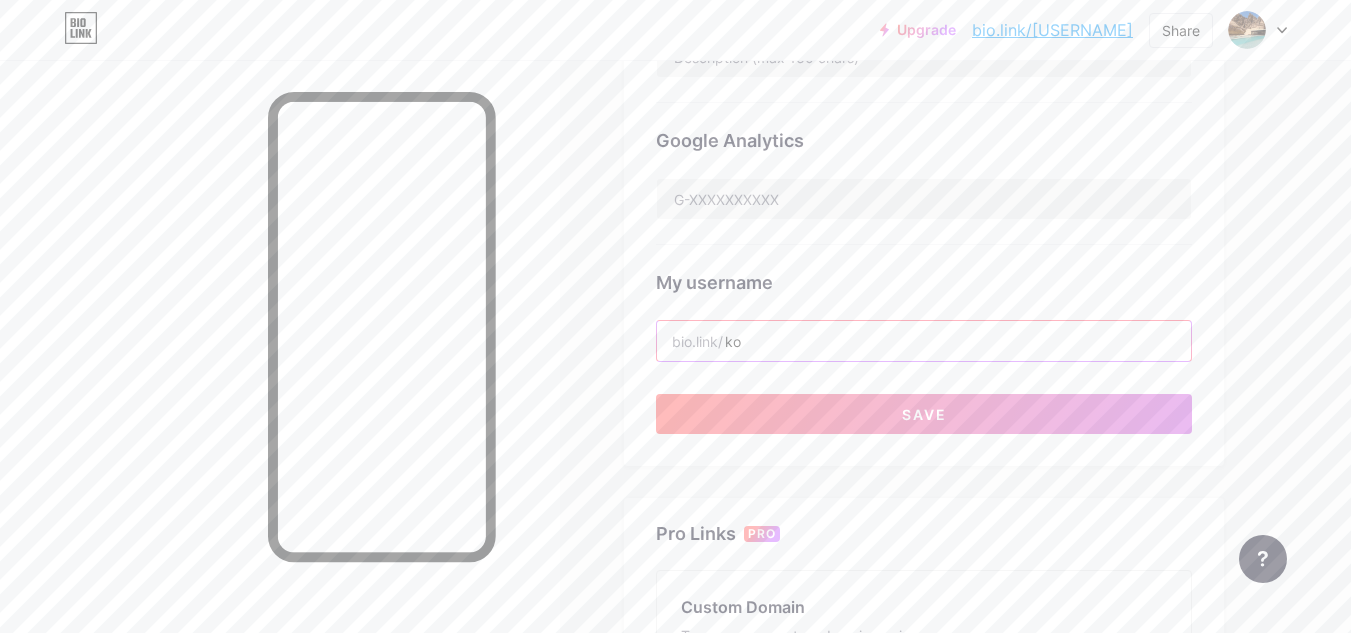 type on "k" 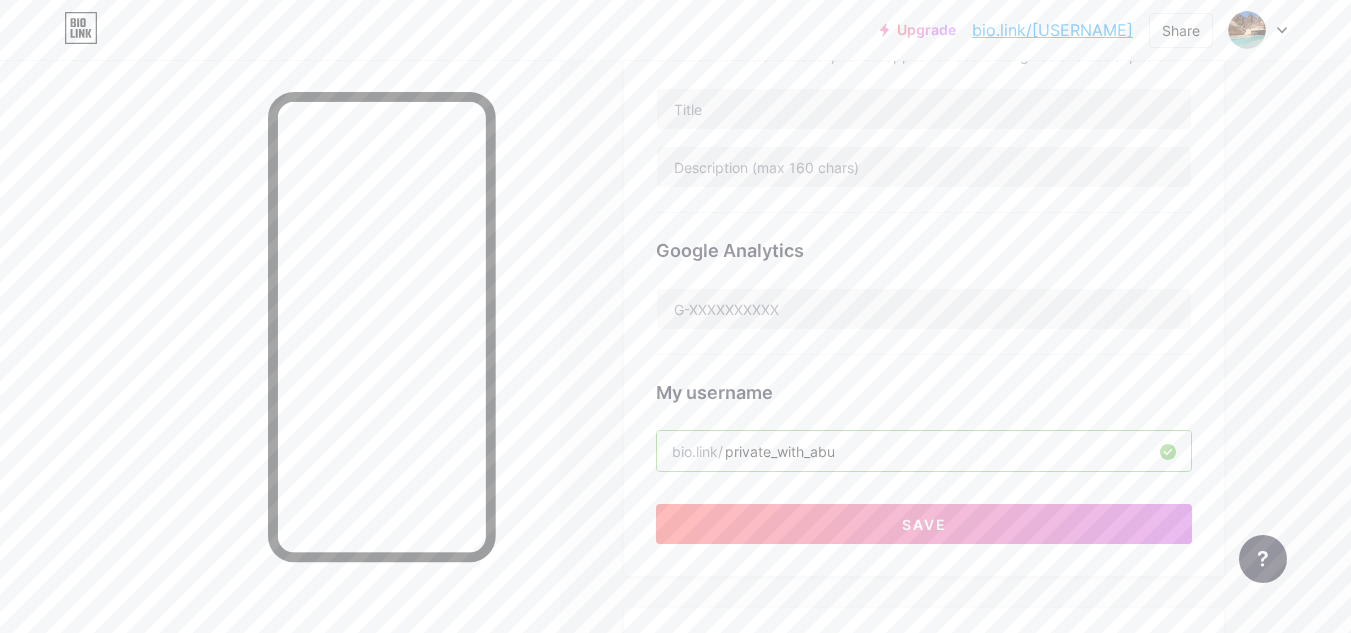 scroll, scrollTop: 600, scrollLeft: 0, axis: vertical 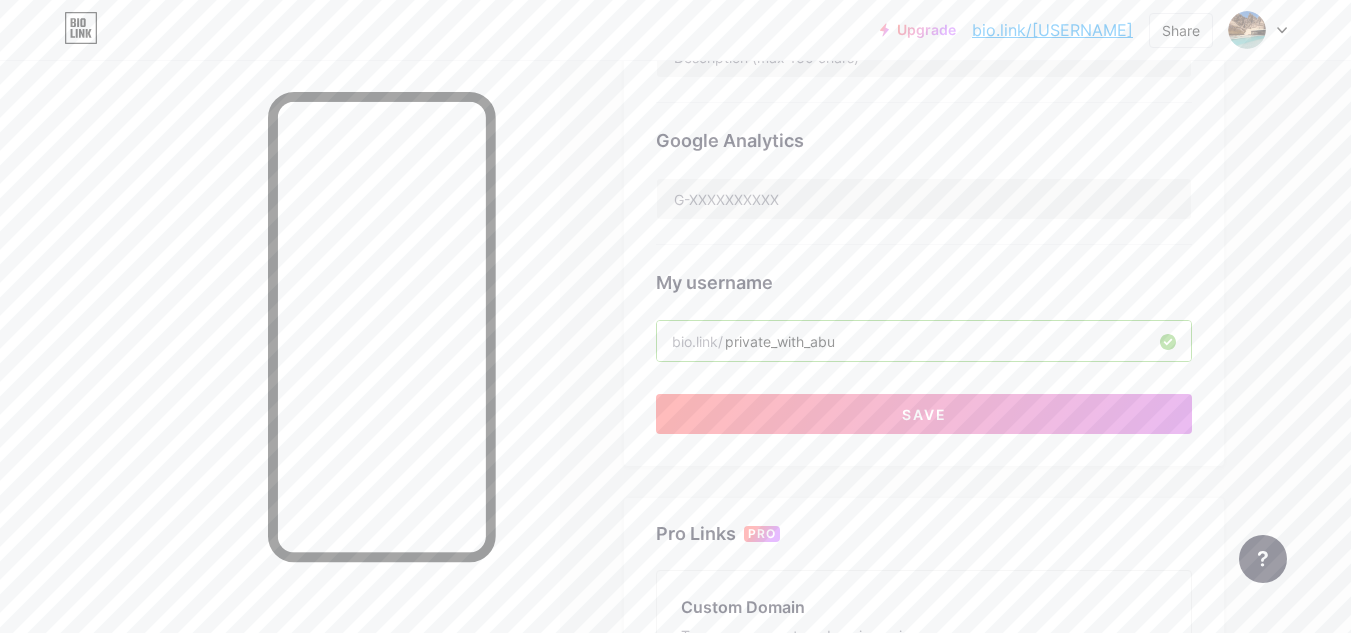 click on "private_with_abu" at bounding box center (924, 341) 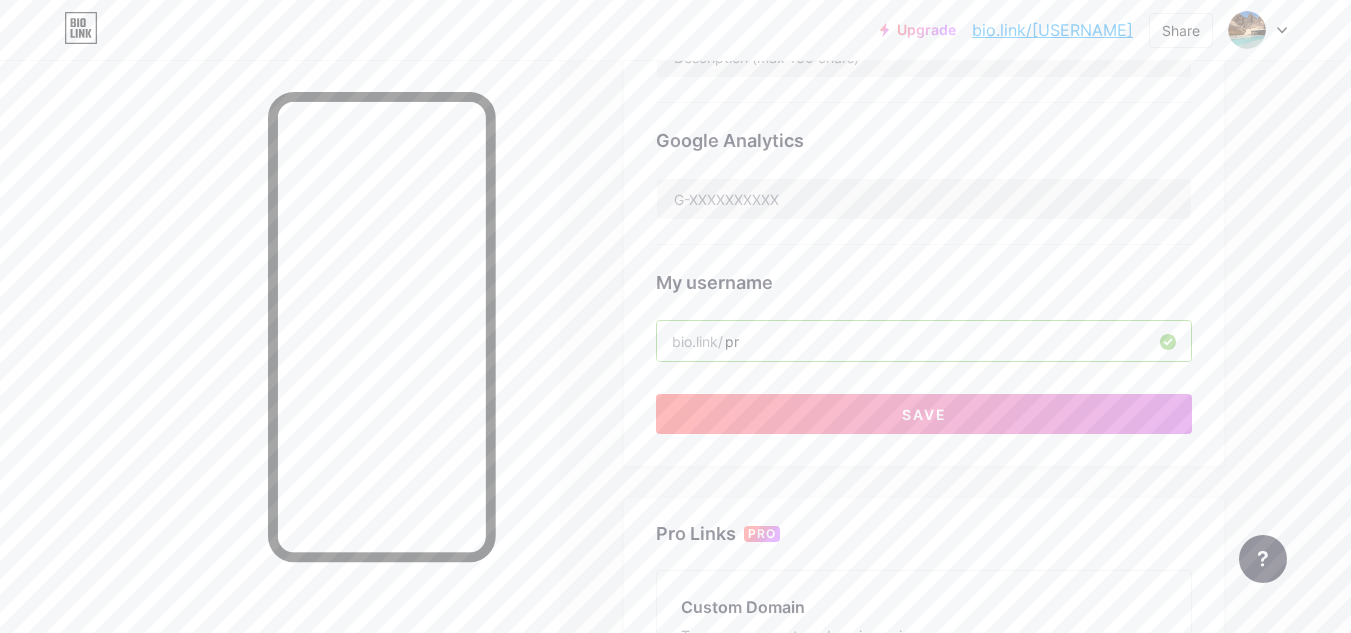 type on "p" 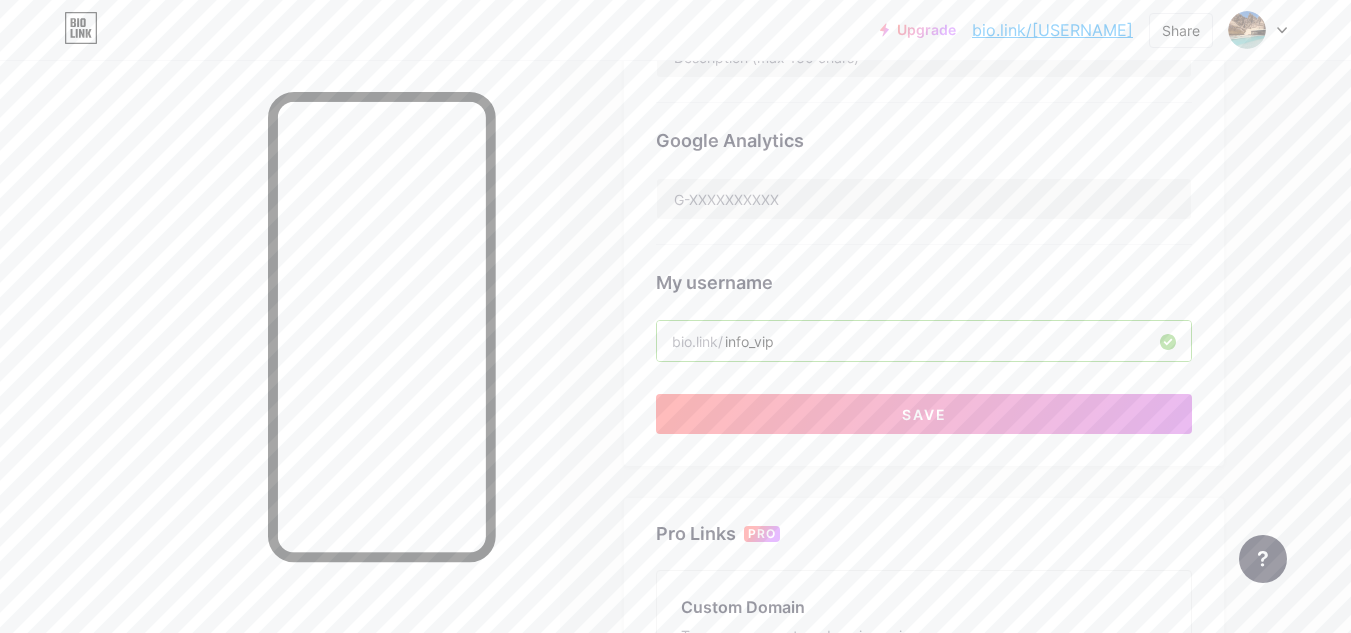 type on "info_vip" 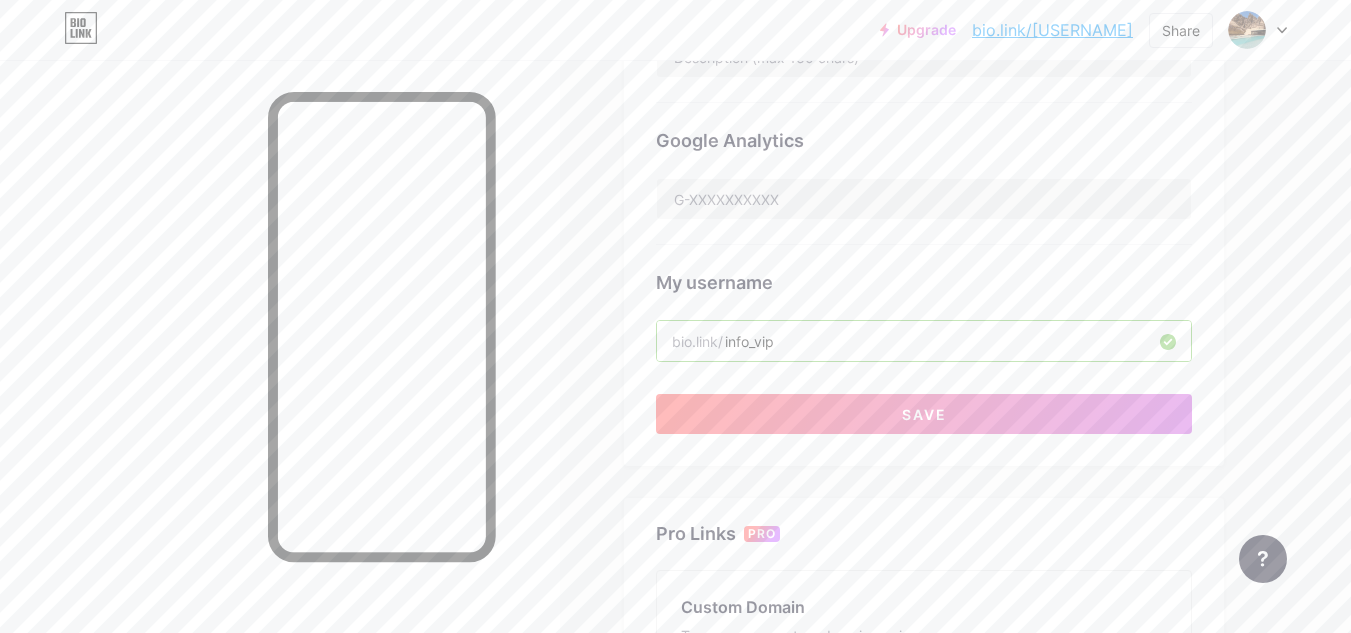 click on "My username" at bounding box center (924, 282) 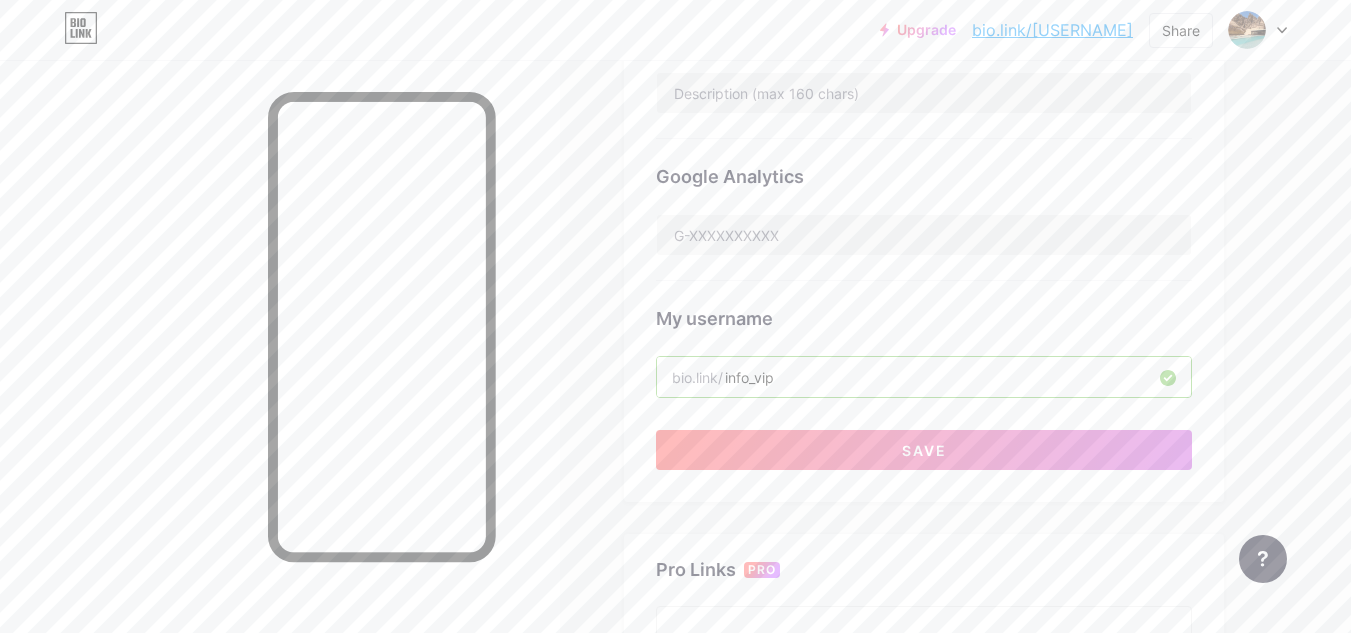 scroll, scrollTop: 600, scrollLeft: 0, axis: vertical 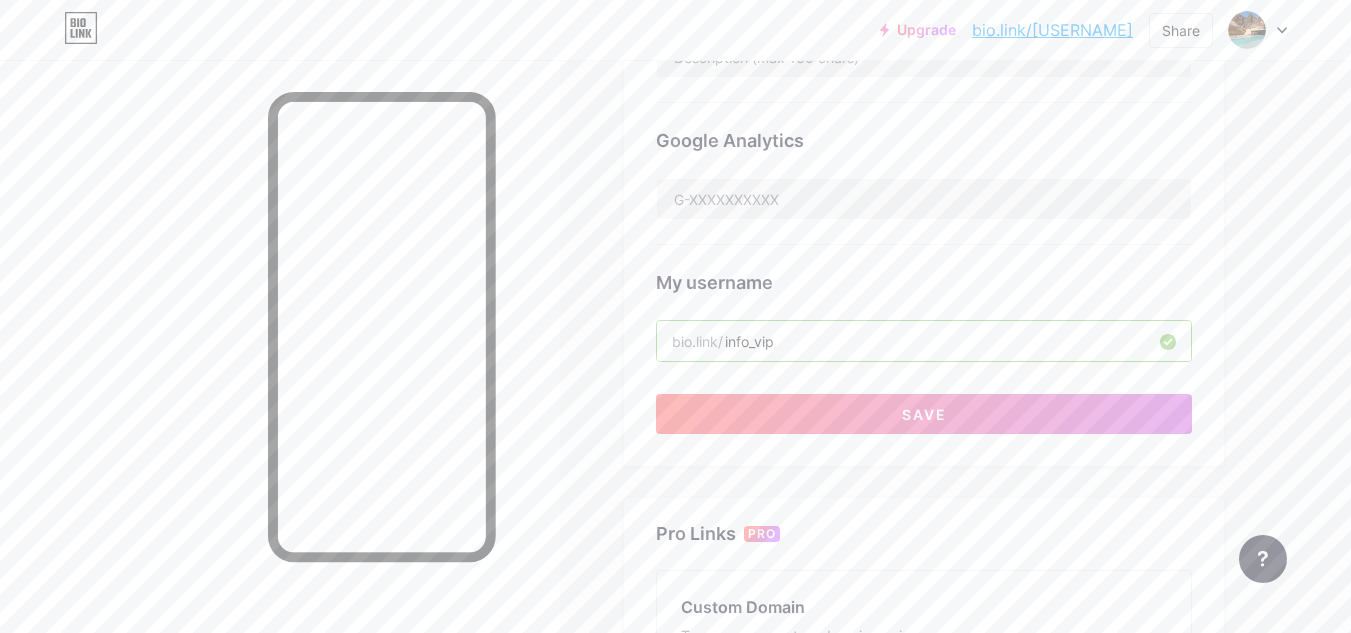 drag, startPoint x: 777, startPoint y: 347, endPoint x: 721, endPoint y: 332, distance: 57.974133 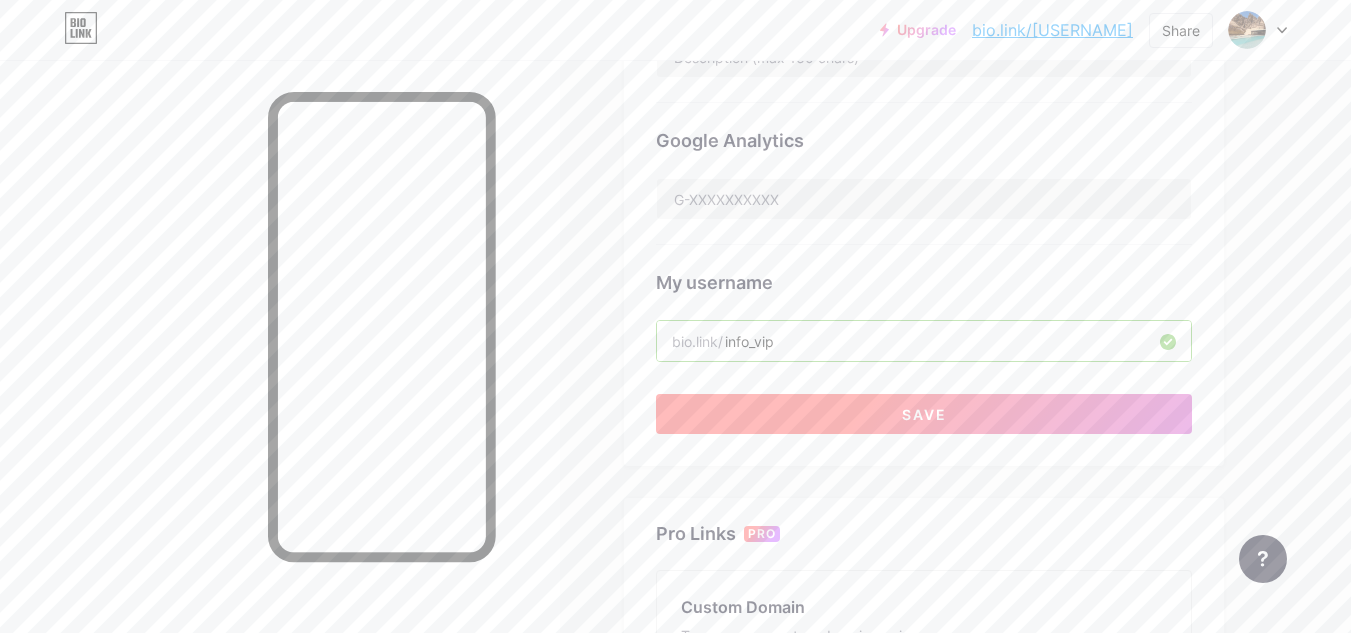 click on "Save" at bounding box center [924, 414] 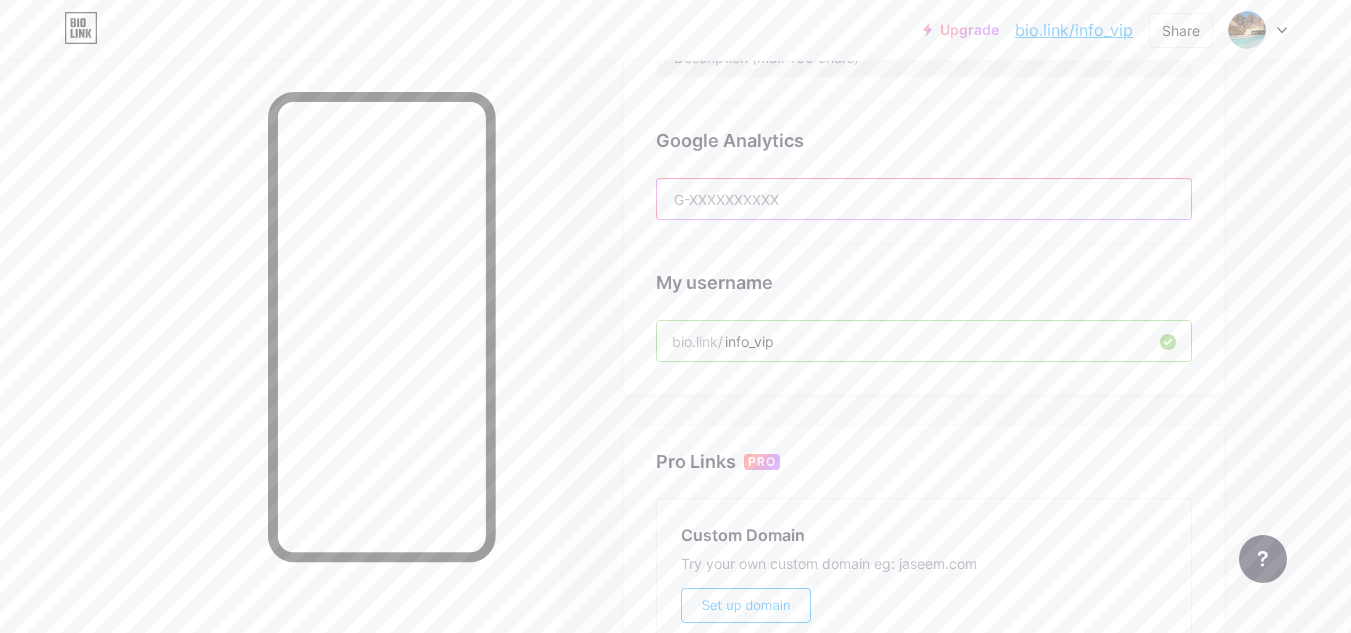click at bounding box center [924, 199] 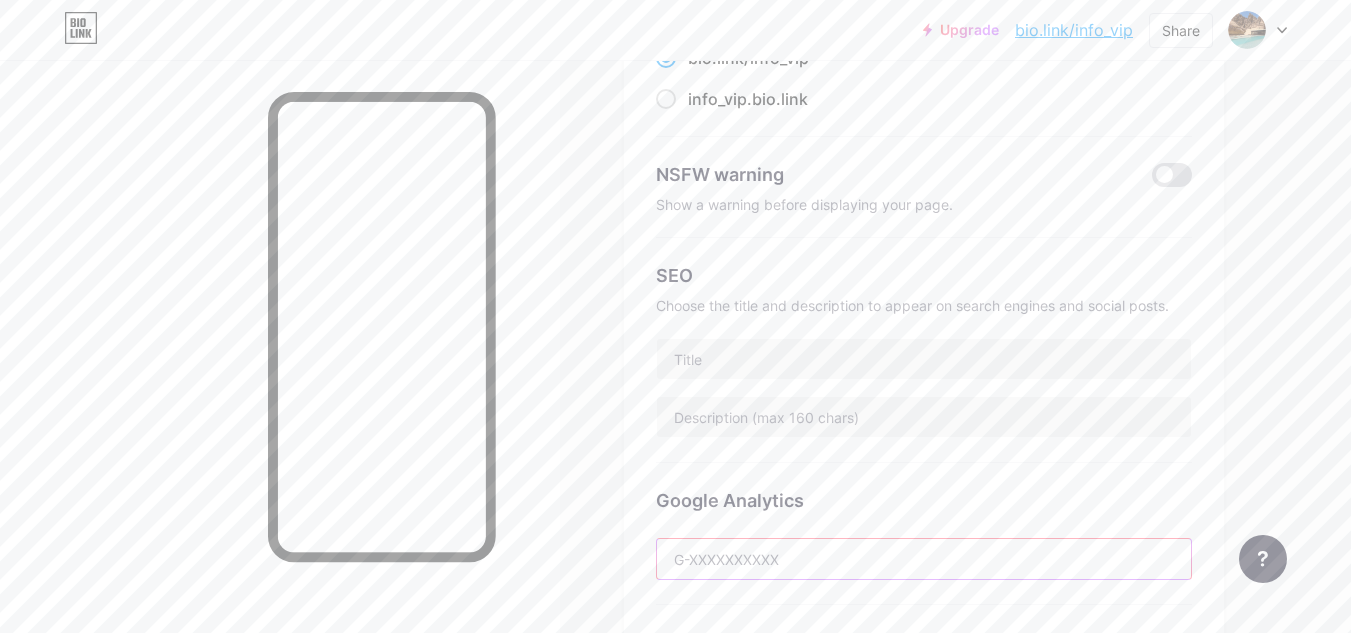 scroll, scrollTop: 200, scrollLeft: 0, axis: vertical 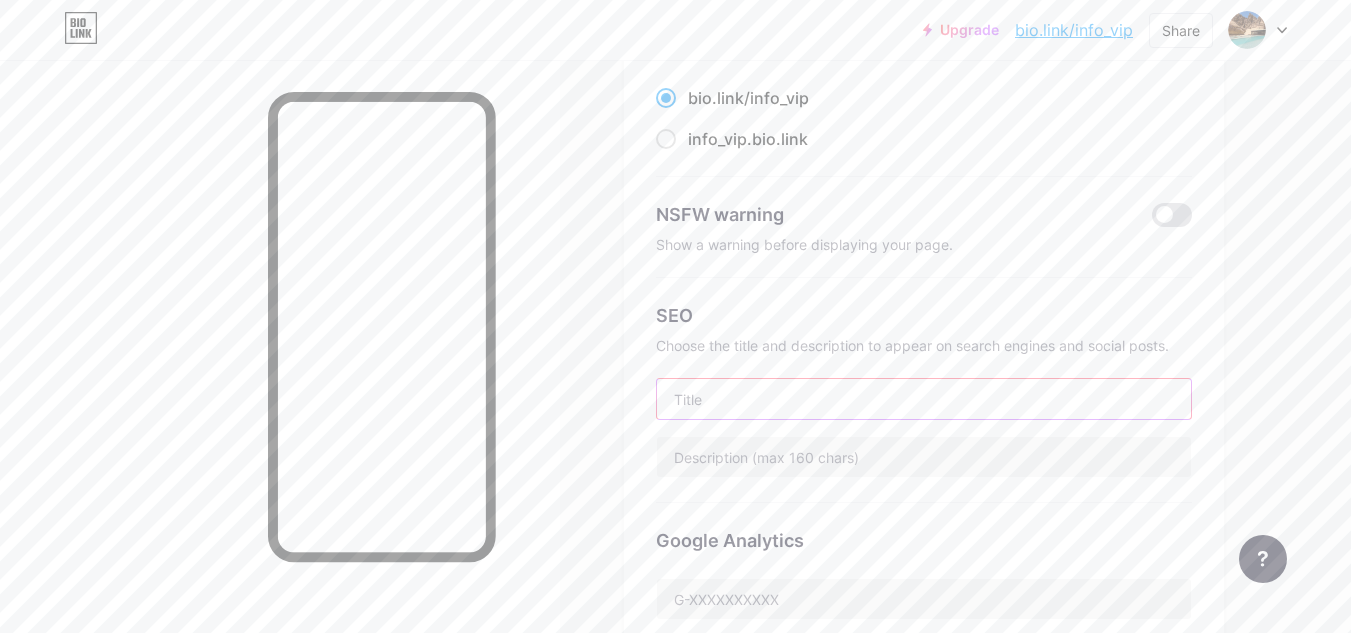 click at bounding box center (924, 399) 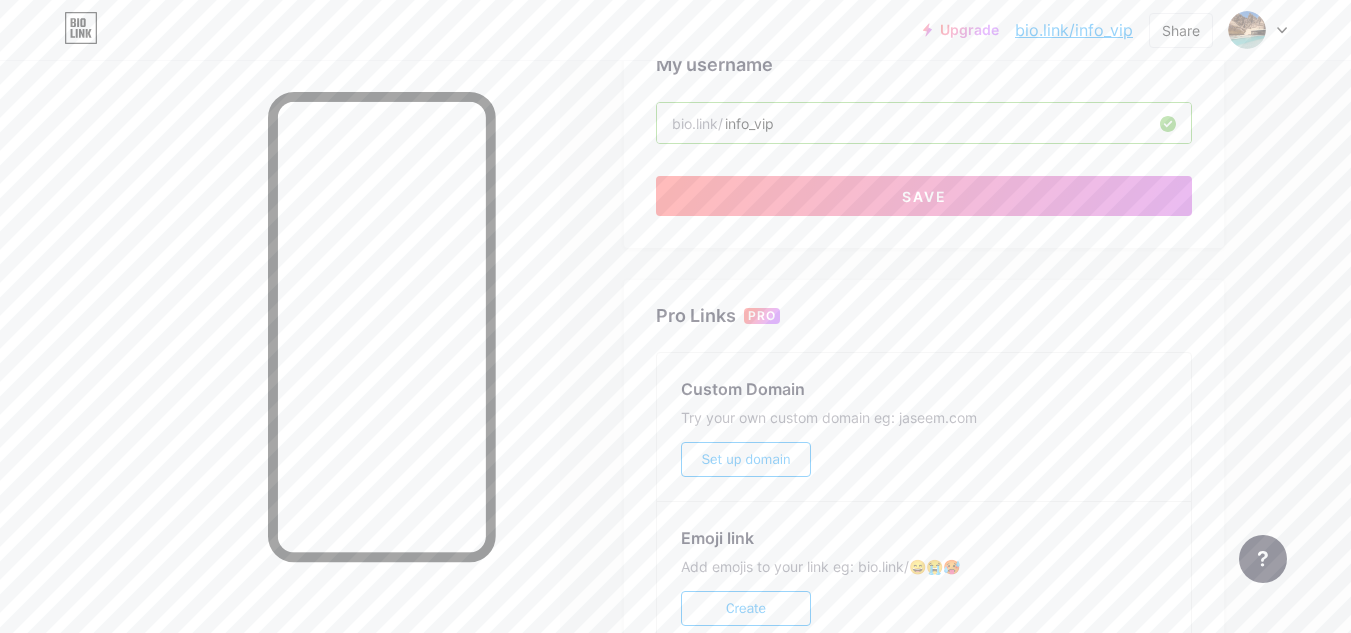 scroll, scrollTop: 803, scrollLeft: 0, axis: vertical 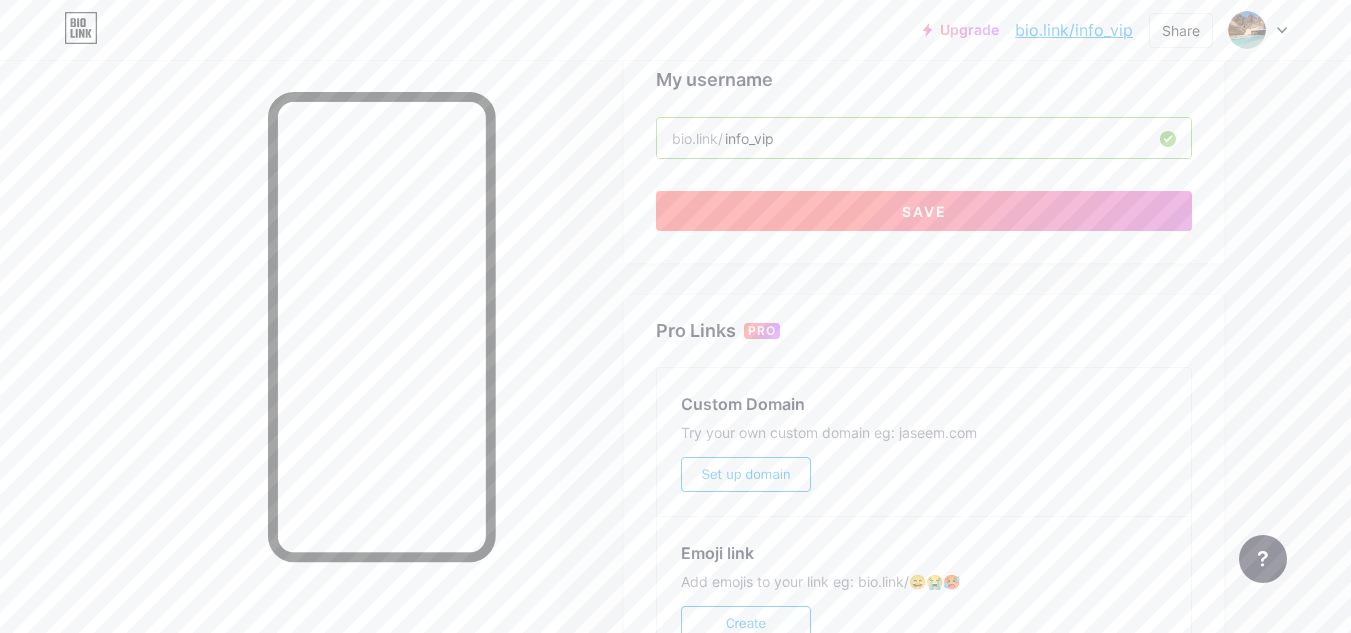 type on "Private Tour Al Ulaa & Private Umroh" 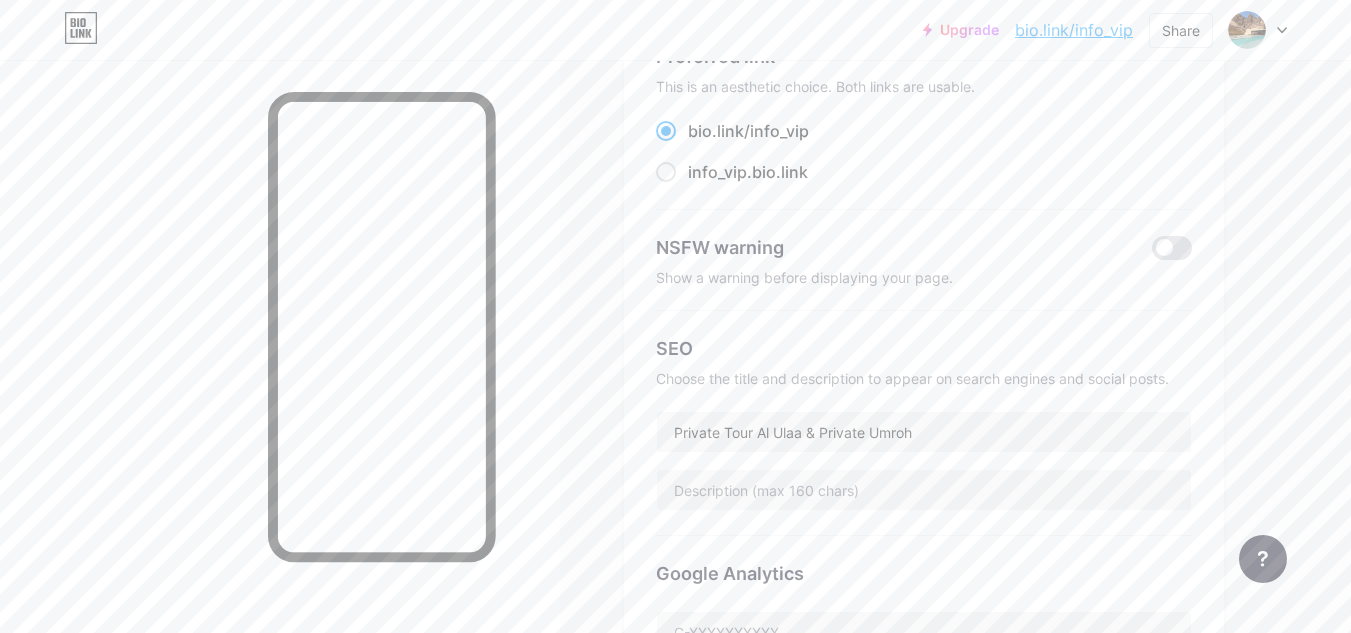 scroll, scrollTop: 0, scrollLeft: 0, axis: both 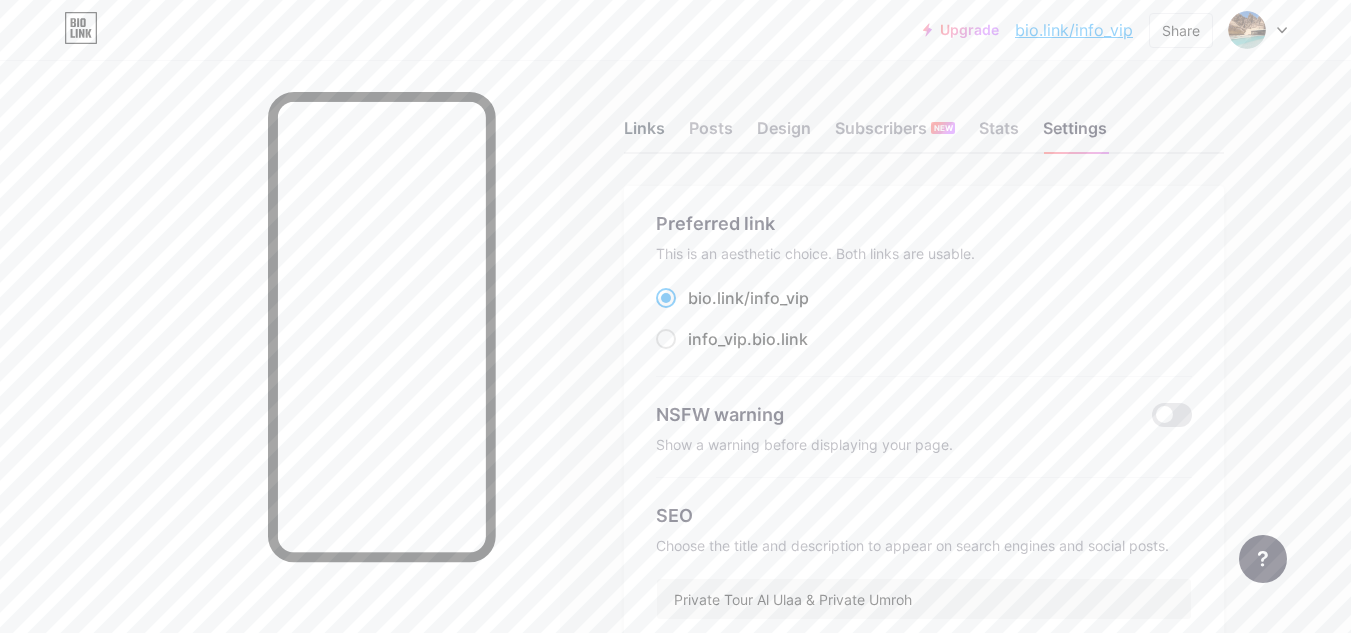 click on "Links" at bounding box center [644, 134] 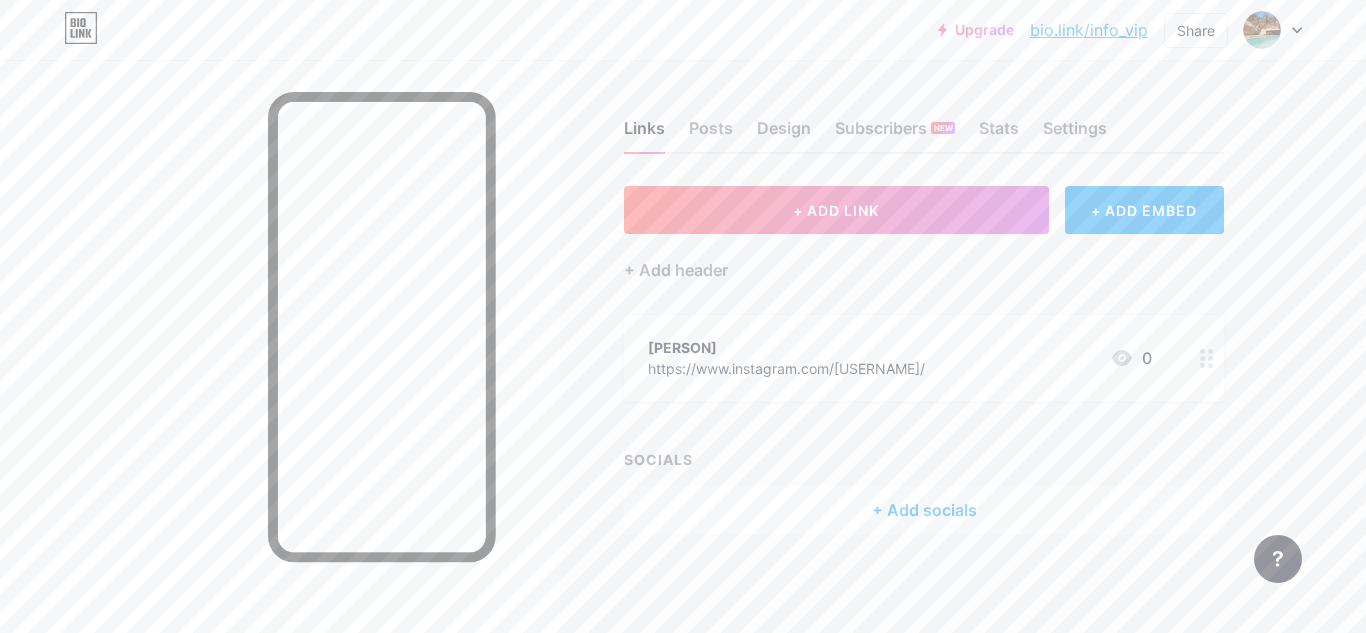 click 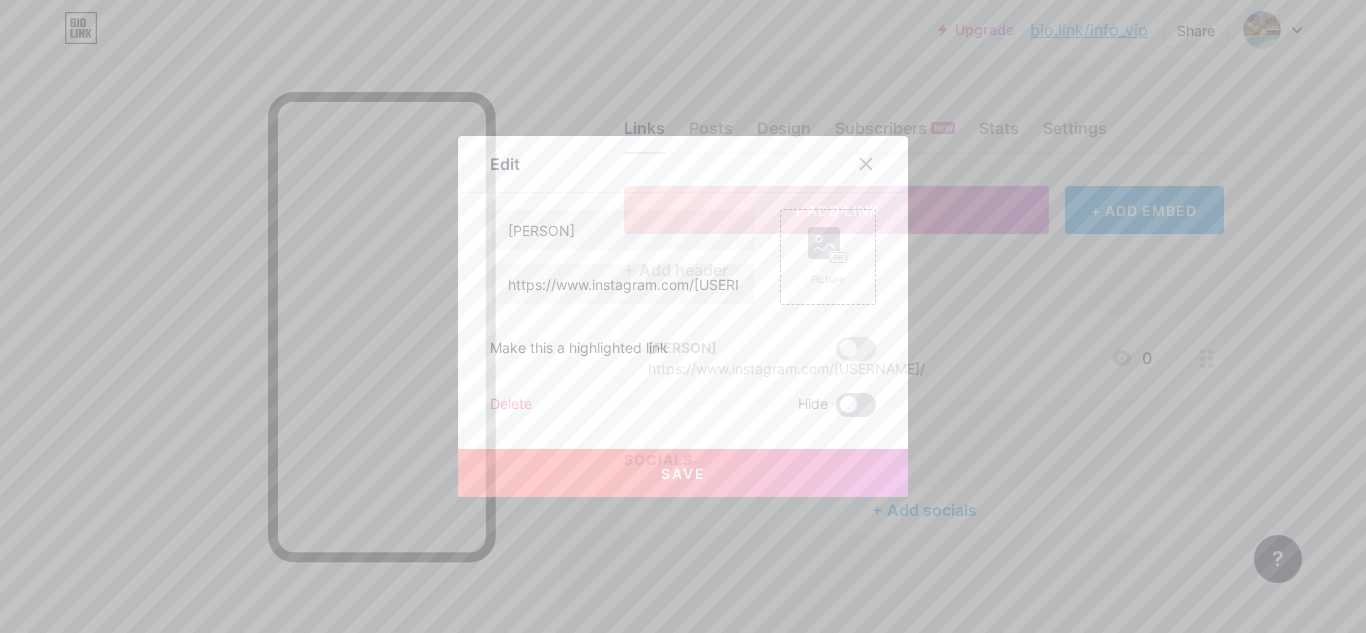click at bounding box center (856, 405) 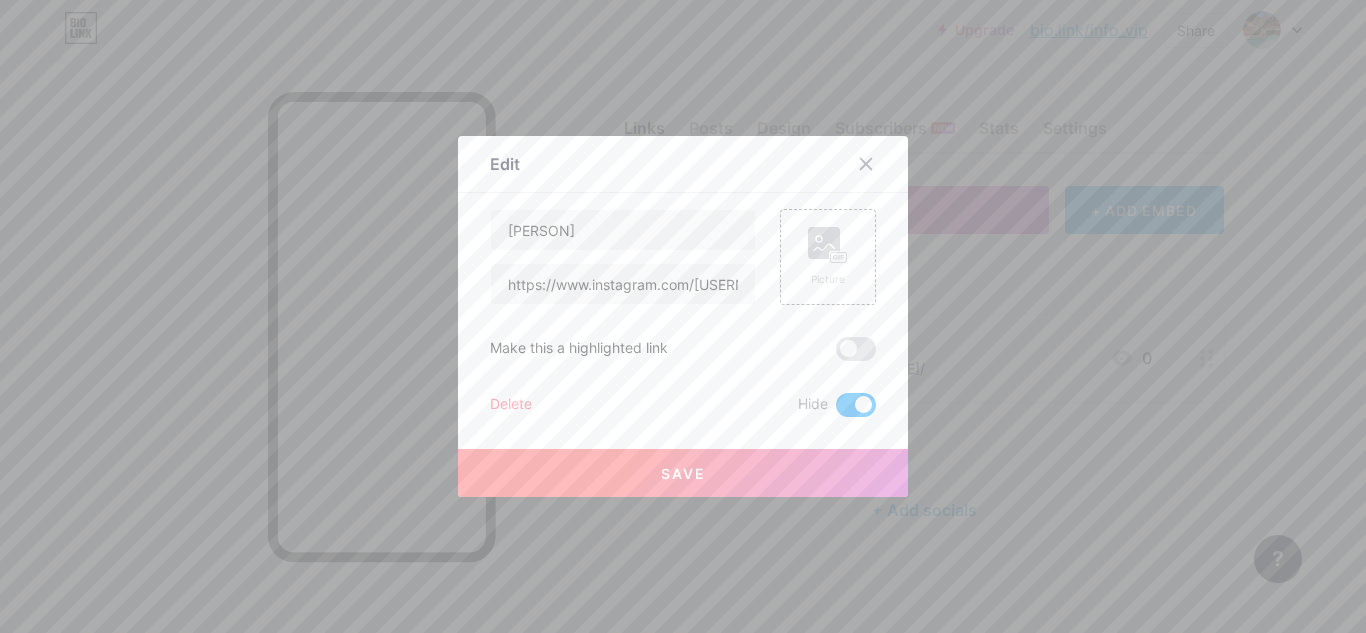 click on "Save" at bounding box center (683, 473) 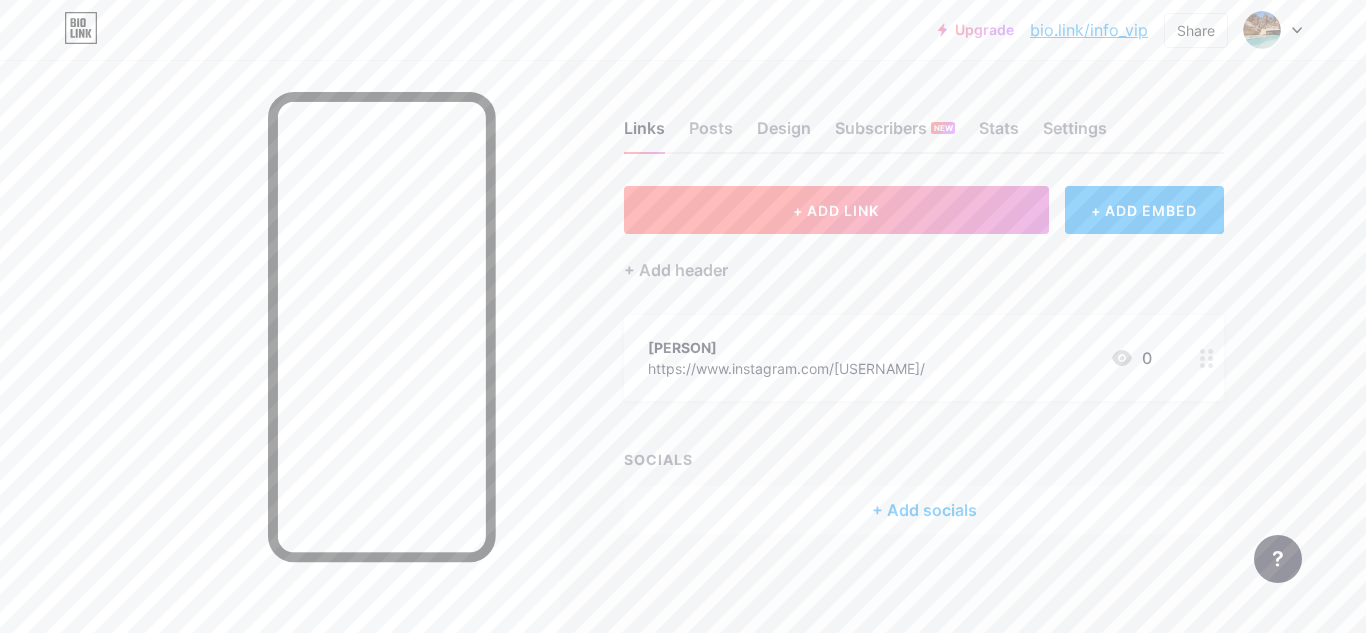 click on "+ ADD LINK" at bounding box center [836, 210] 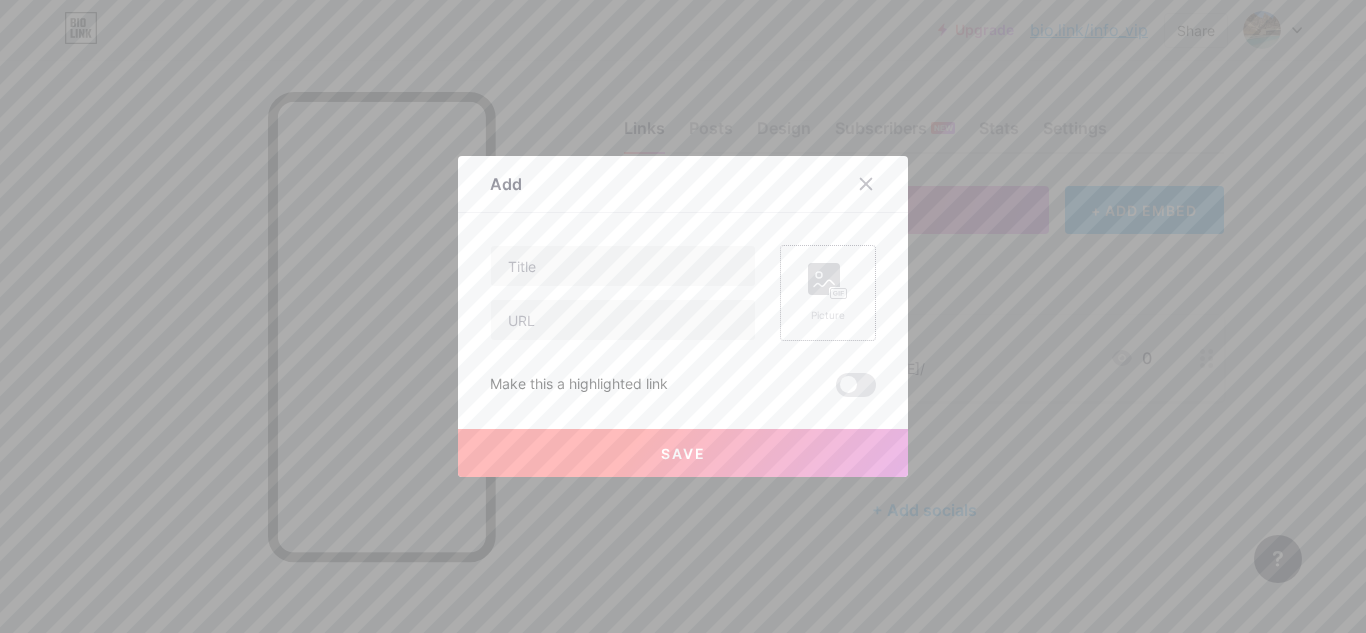 click 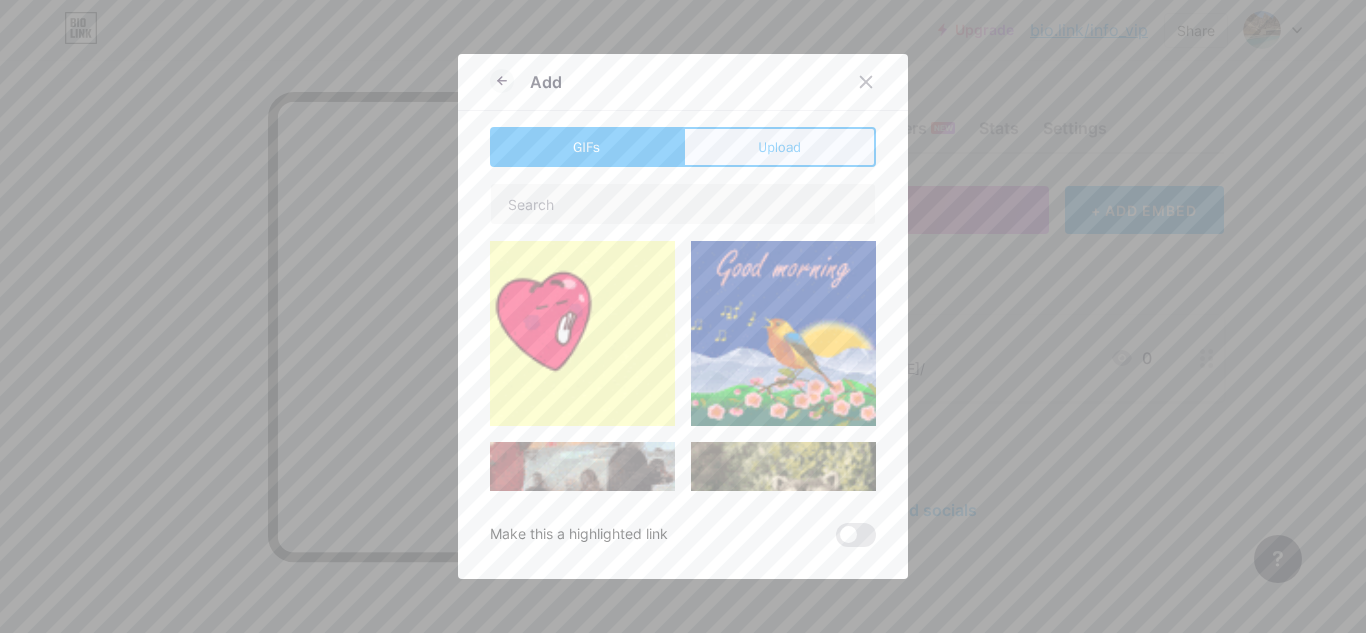 click on "Upload" at bounding box center (779, 147) 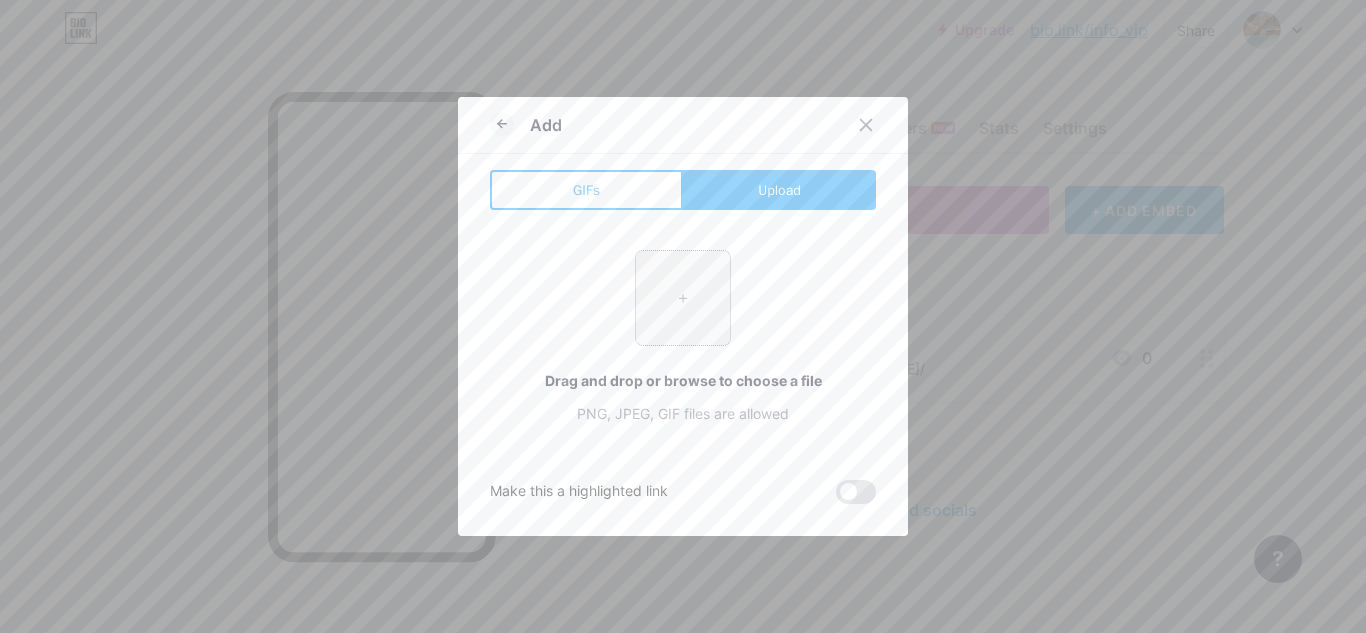 click at bounding box center (683, 298) 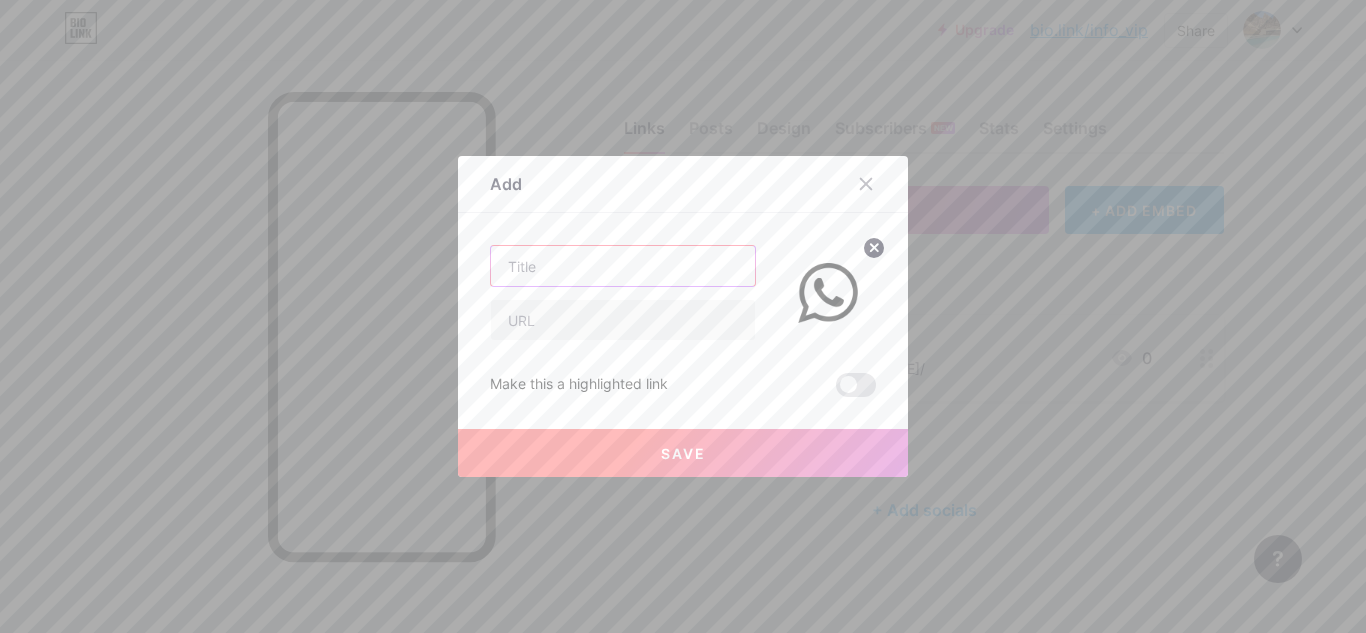 click at bounding box center (623, 266) 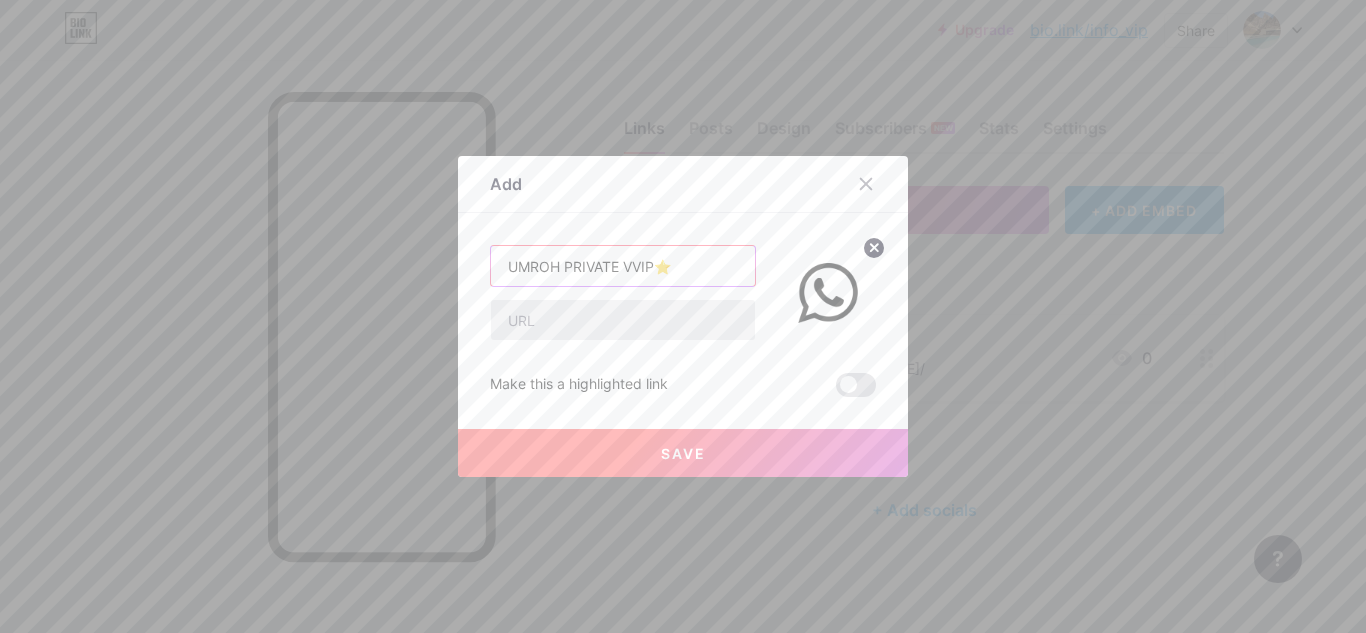 type on "UMROH PRIVATE VVIP⭐️" 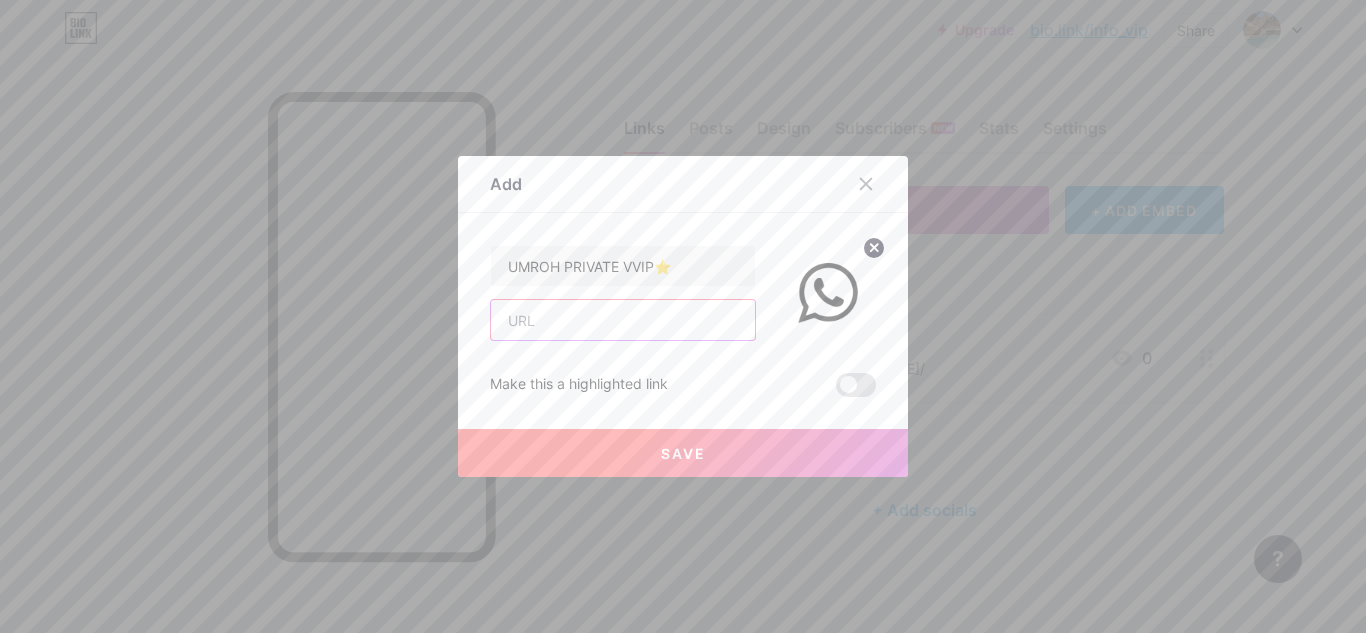 click at bounding box center (623, 320) 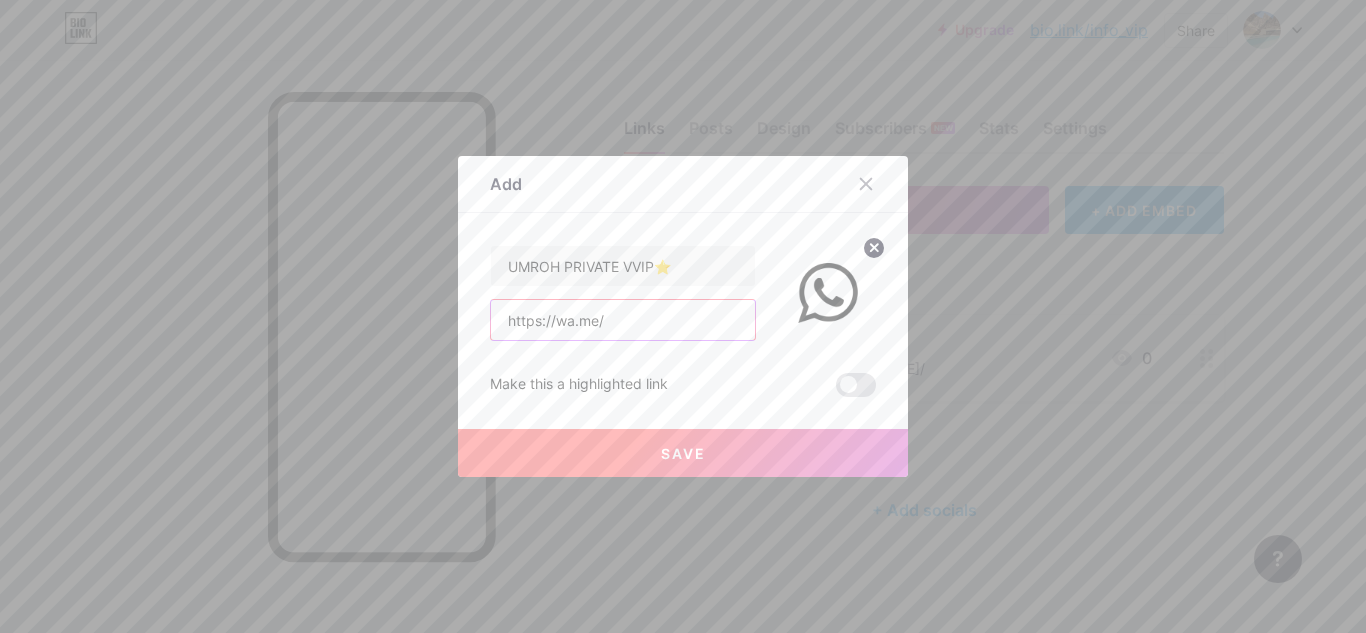 paste on "+966 55 304 9454" 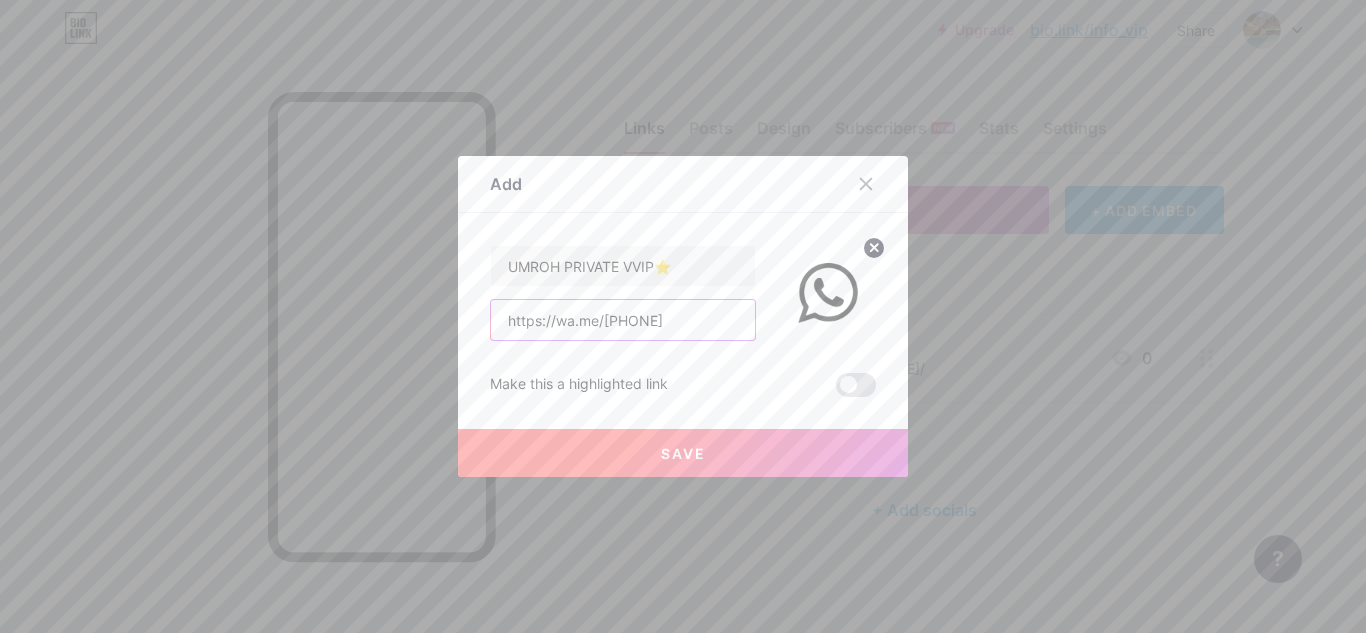 type on "https://wa.me/966553049454" 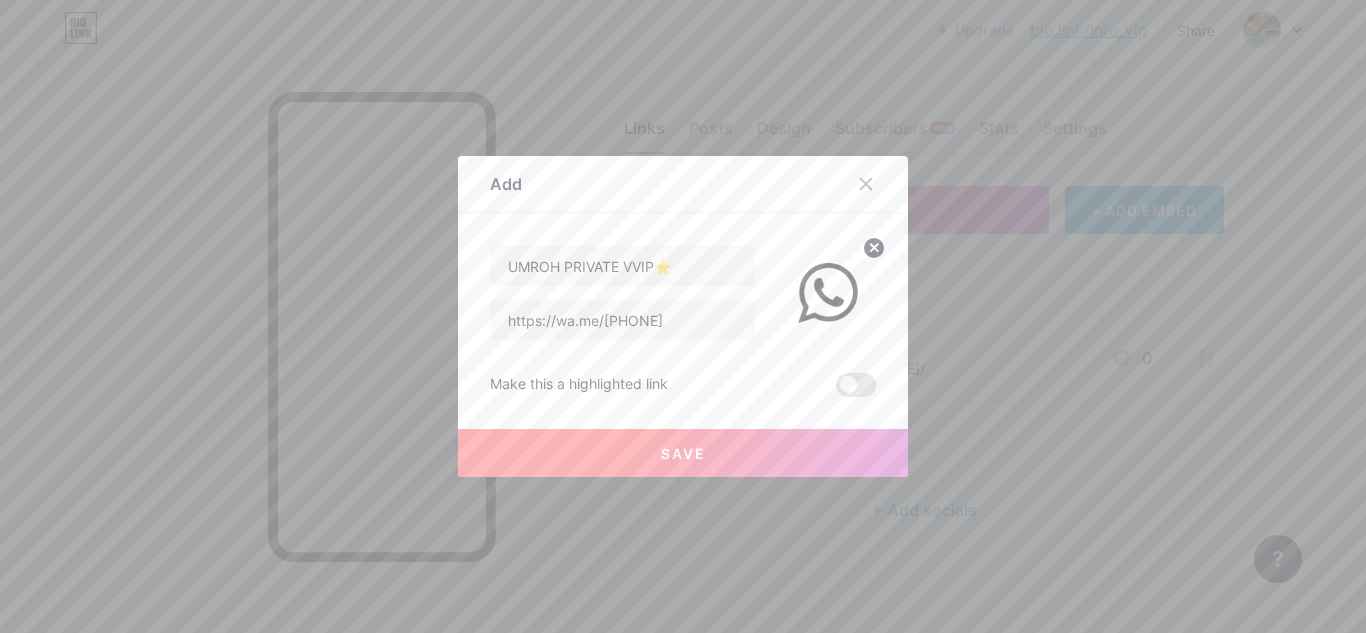 click on "Save" at bounding box center [683, 453] 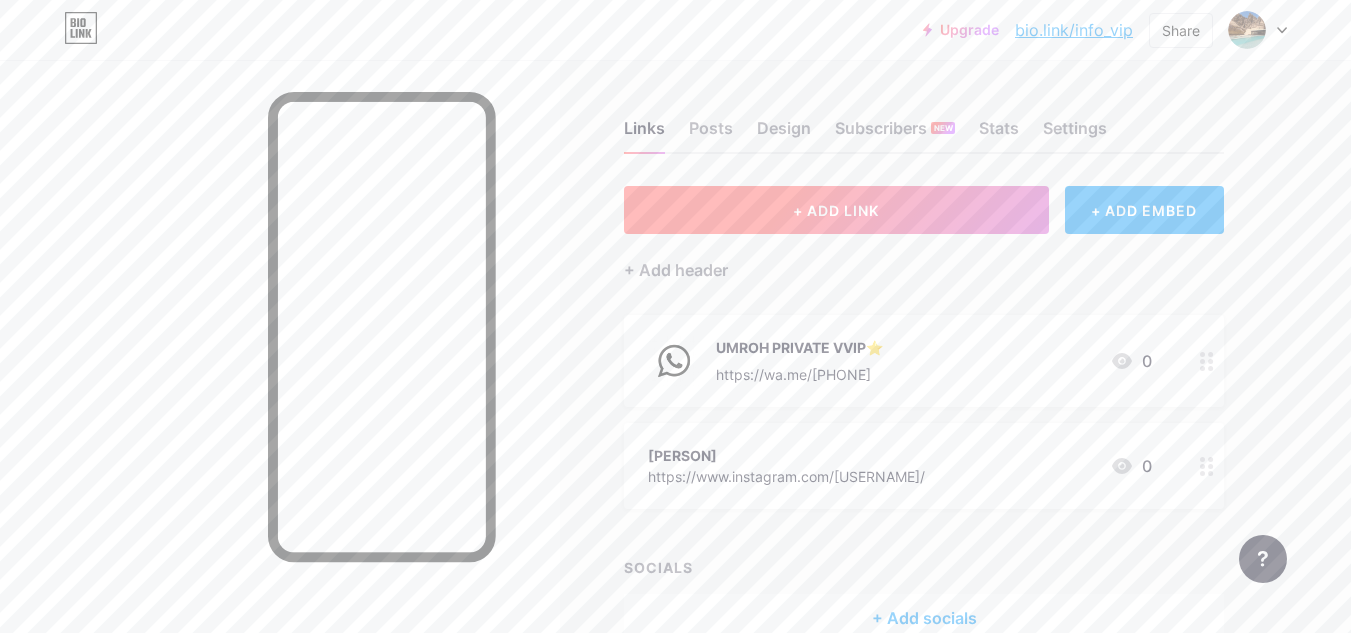 click on "+ ADD LINK" at bounding box center [836, 210] 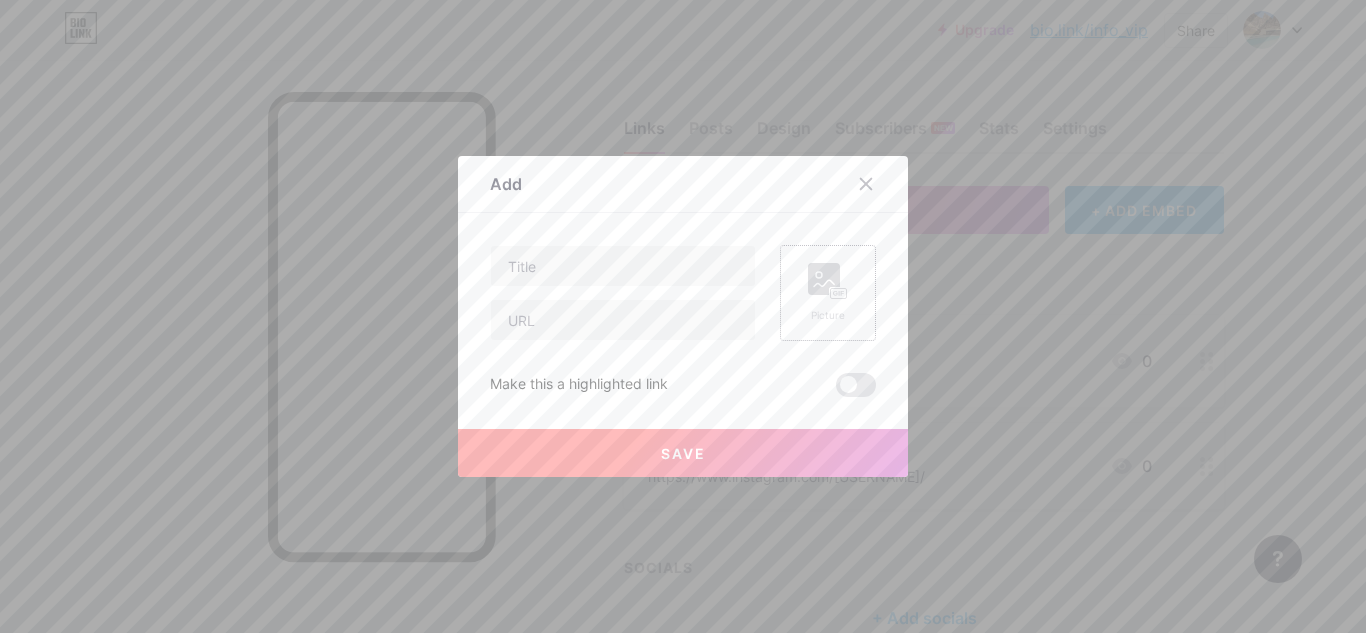click on "Picture" at bounding box center [828, 293] 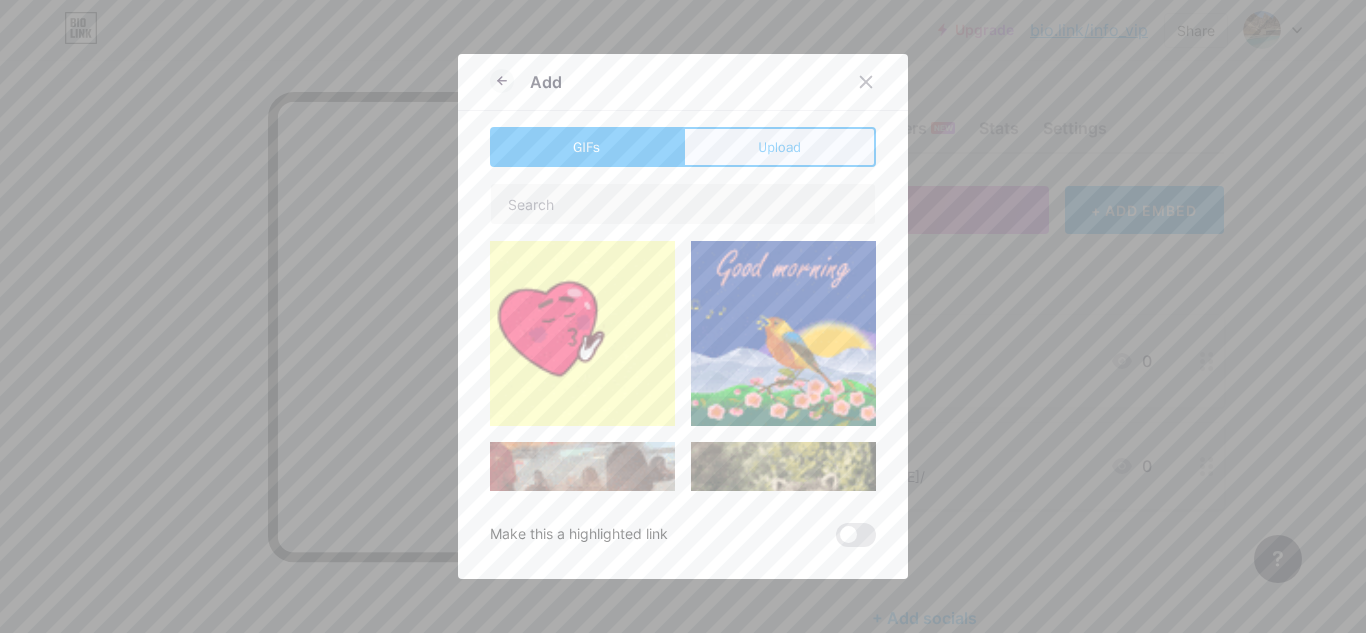 click on "Upload" at bounding box center [779, 147] 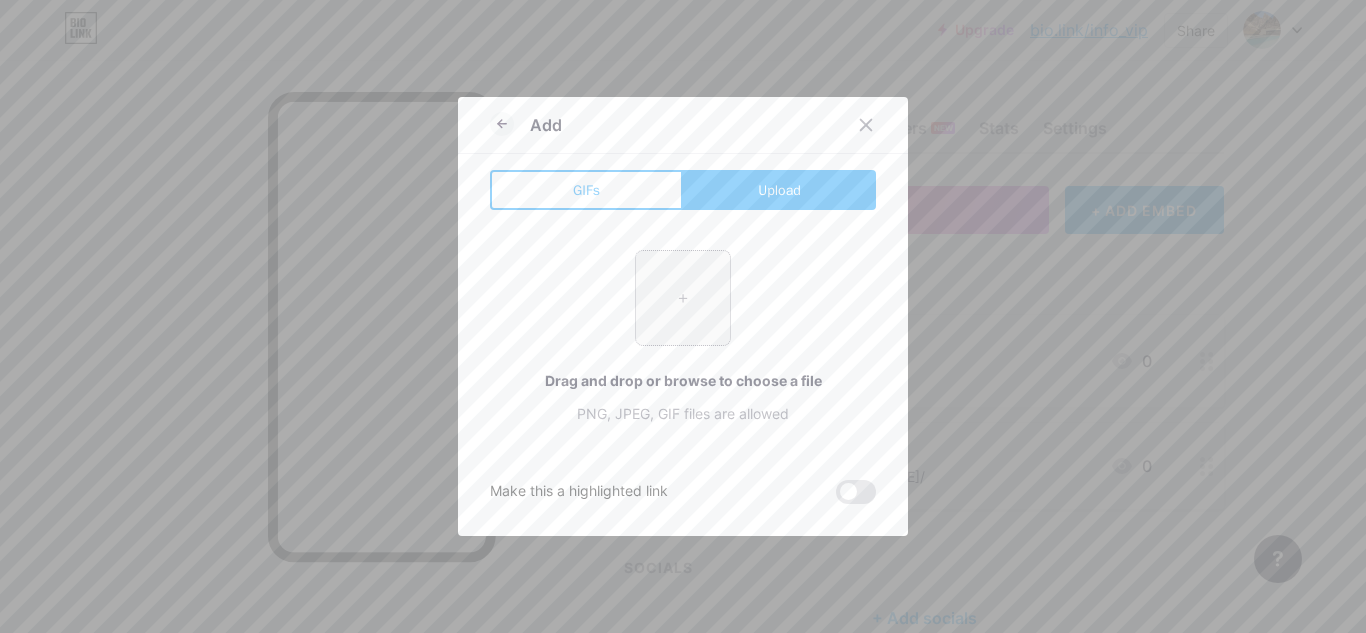 click at bounding box center (683, 298) 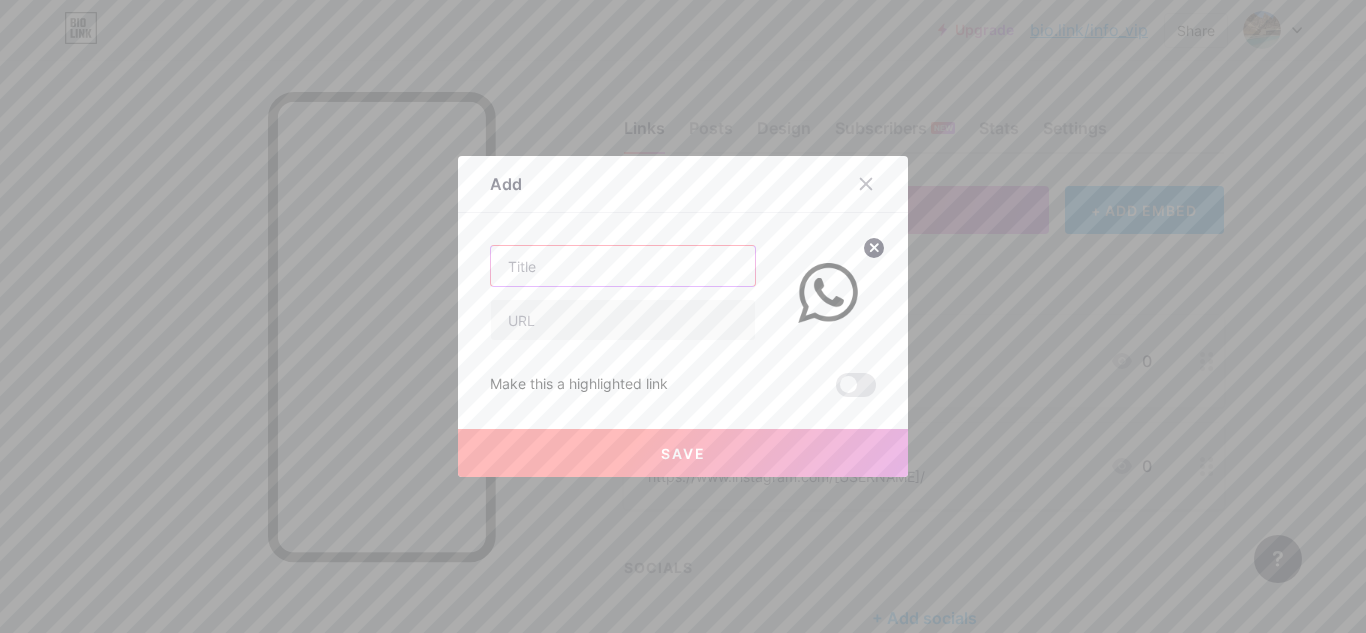 click at bounding box center [623, 266] 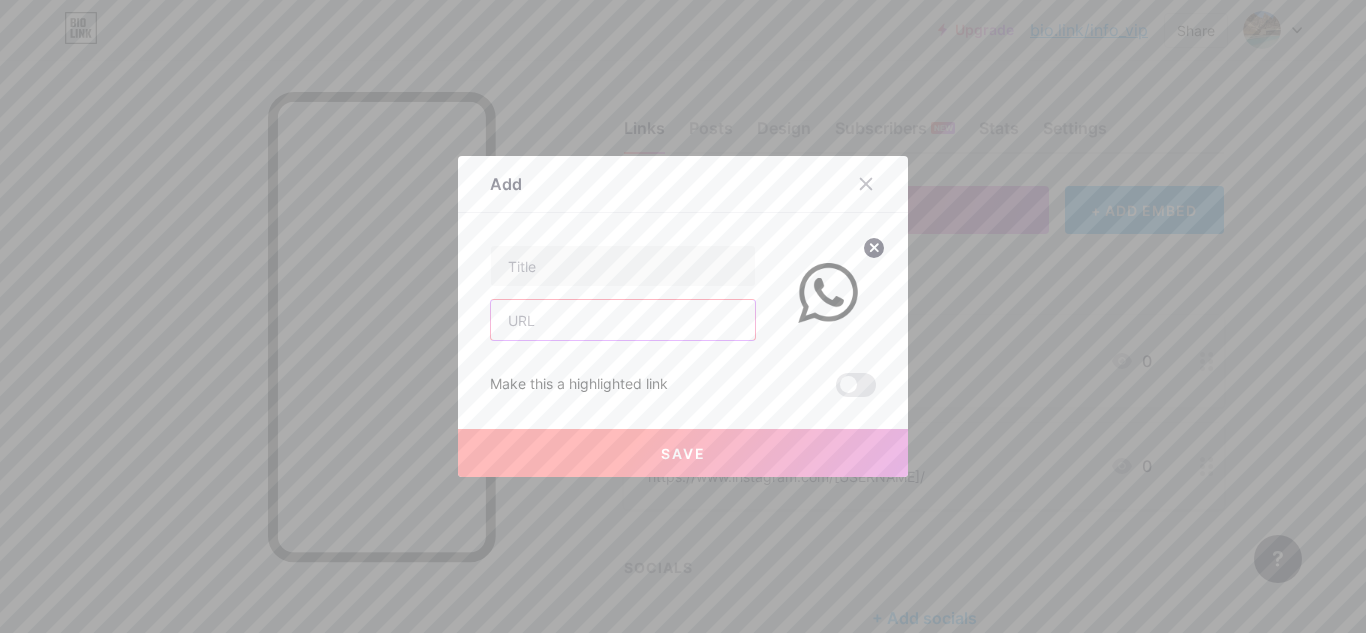 click at bounding box center (623, 320) 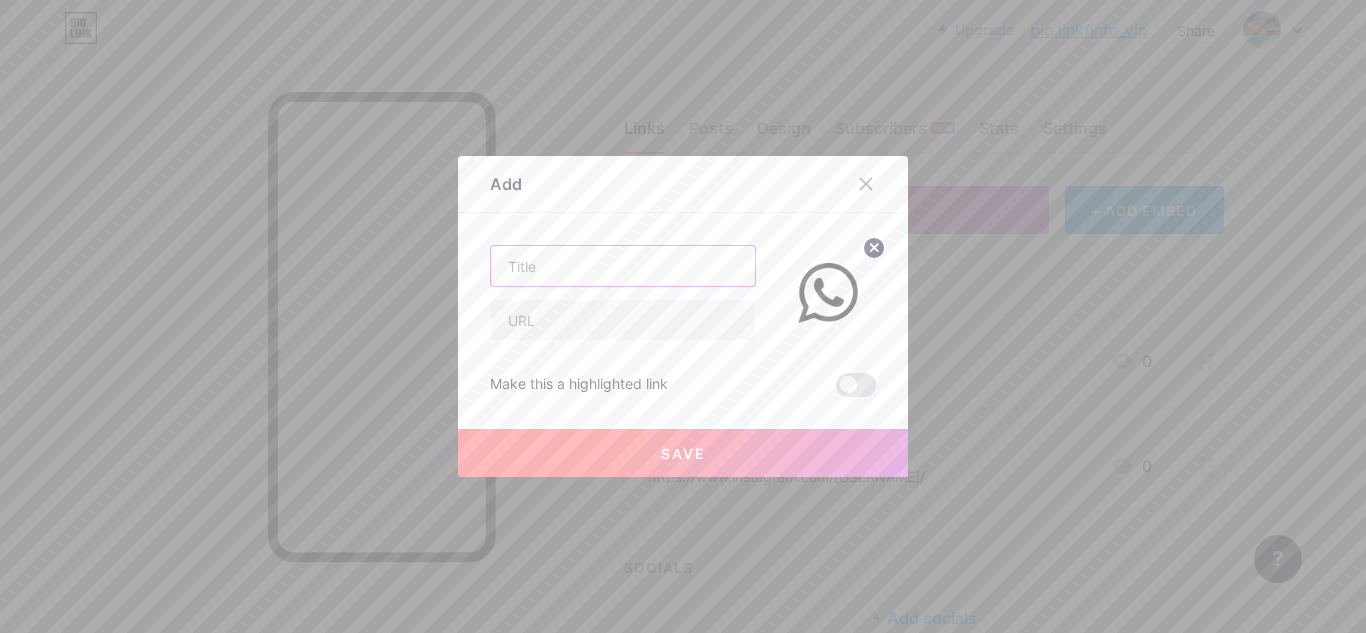 click at bounding box center [623, 266] 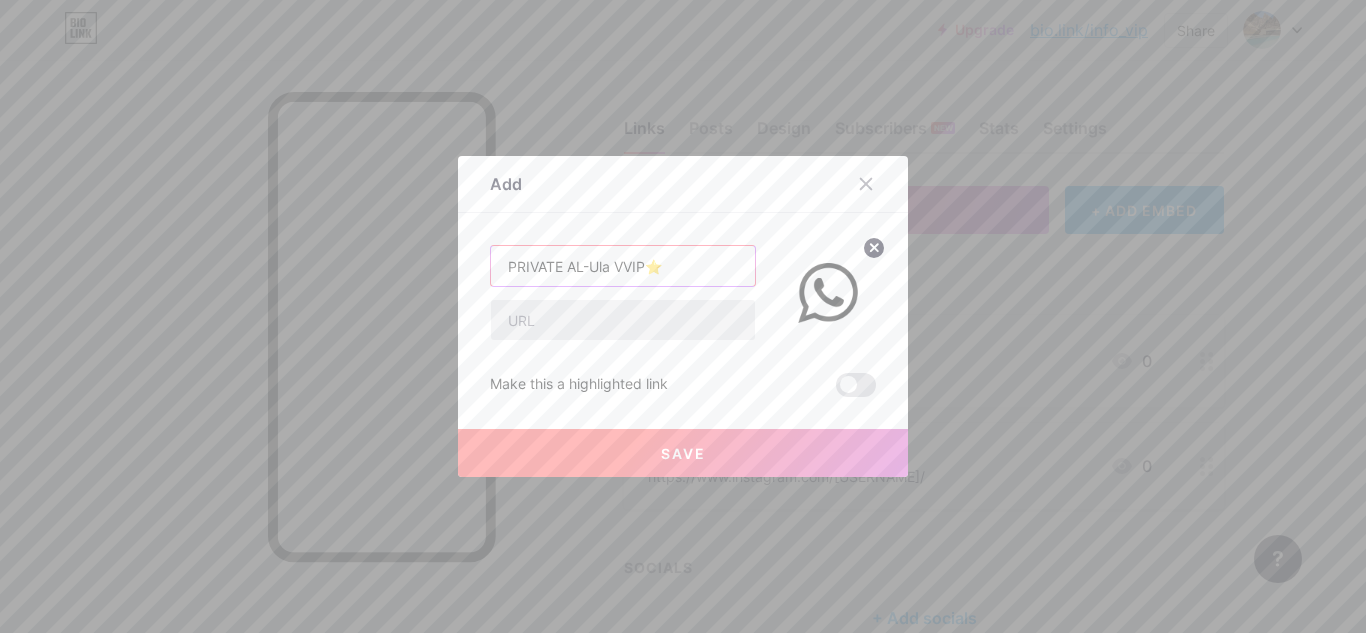 type on "PRIVATE AL-Ula VVIP⭐️" 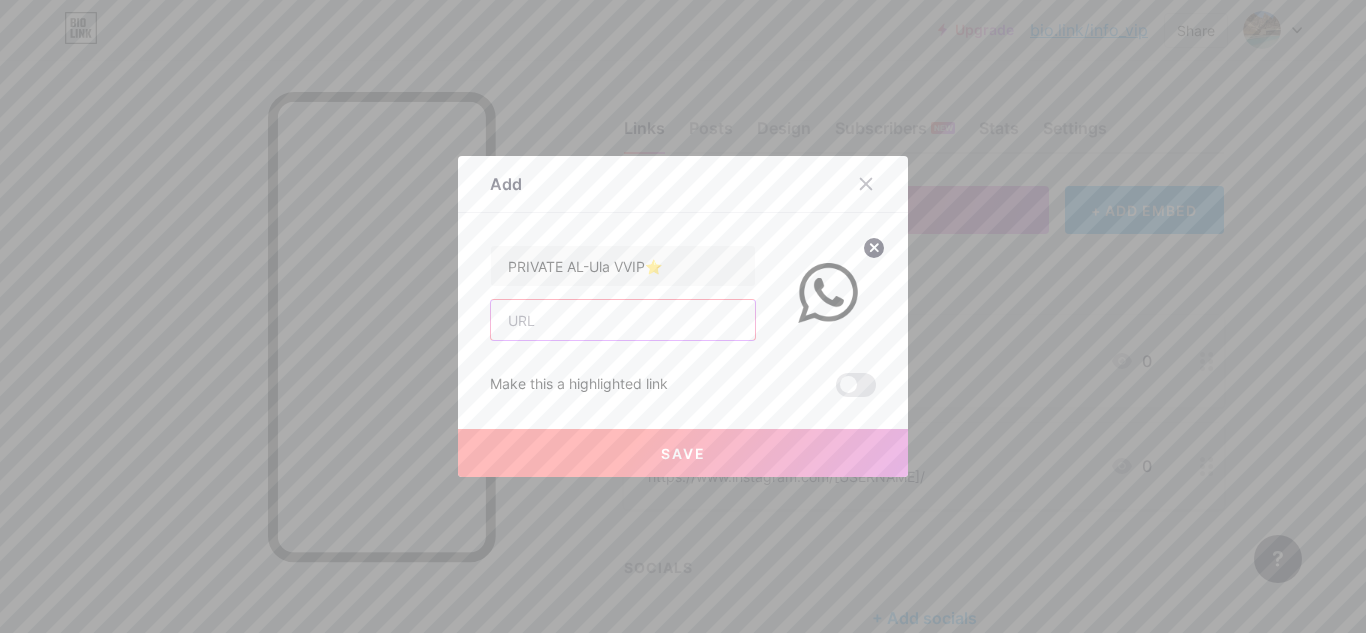 click at bounding box center [623, 320] 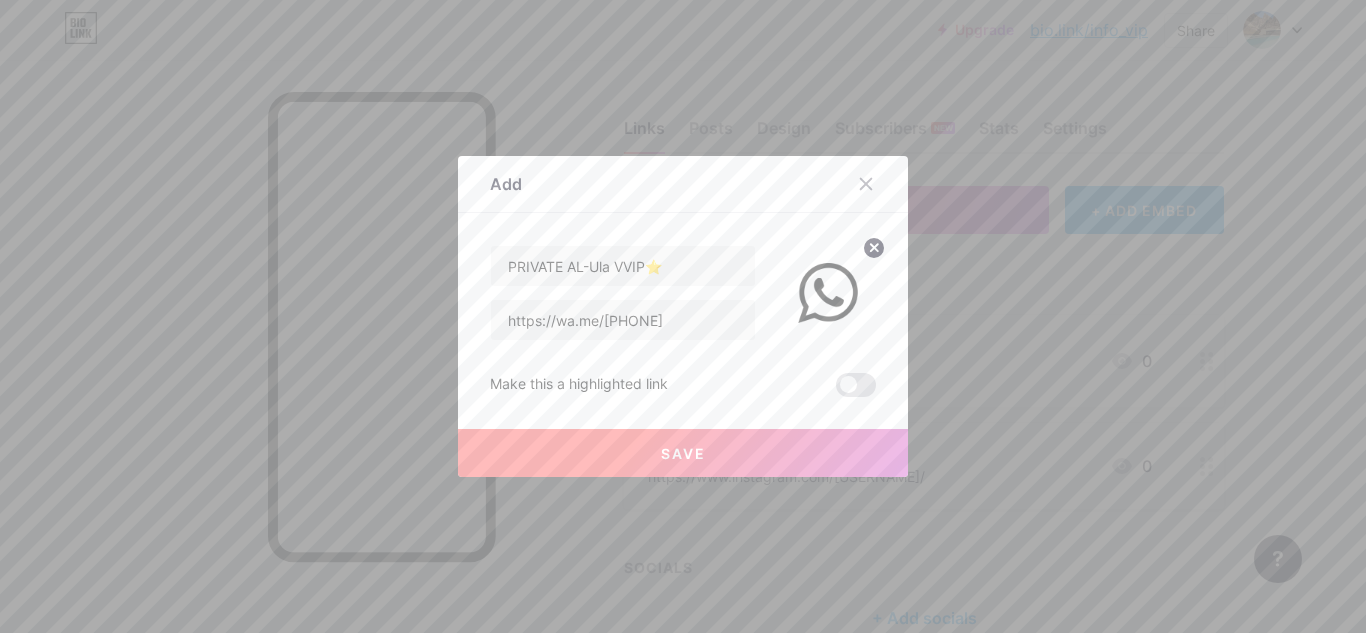 click on "Save" at bounding box center [683, 453] 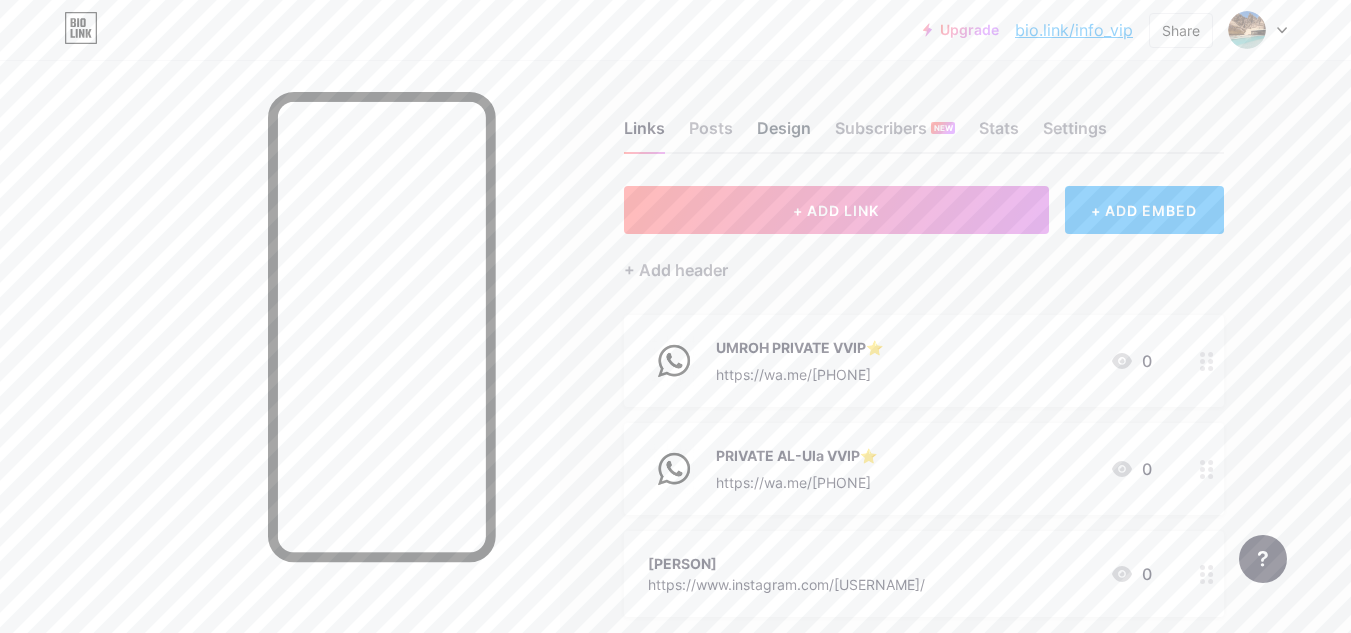 click on "Design" at bounding box center [784, 134] 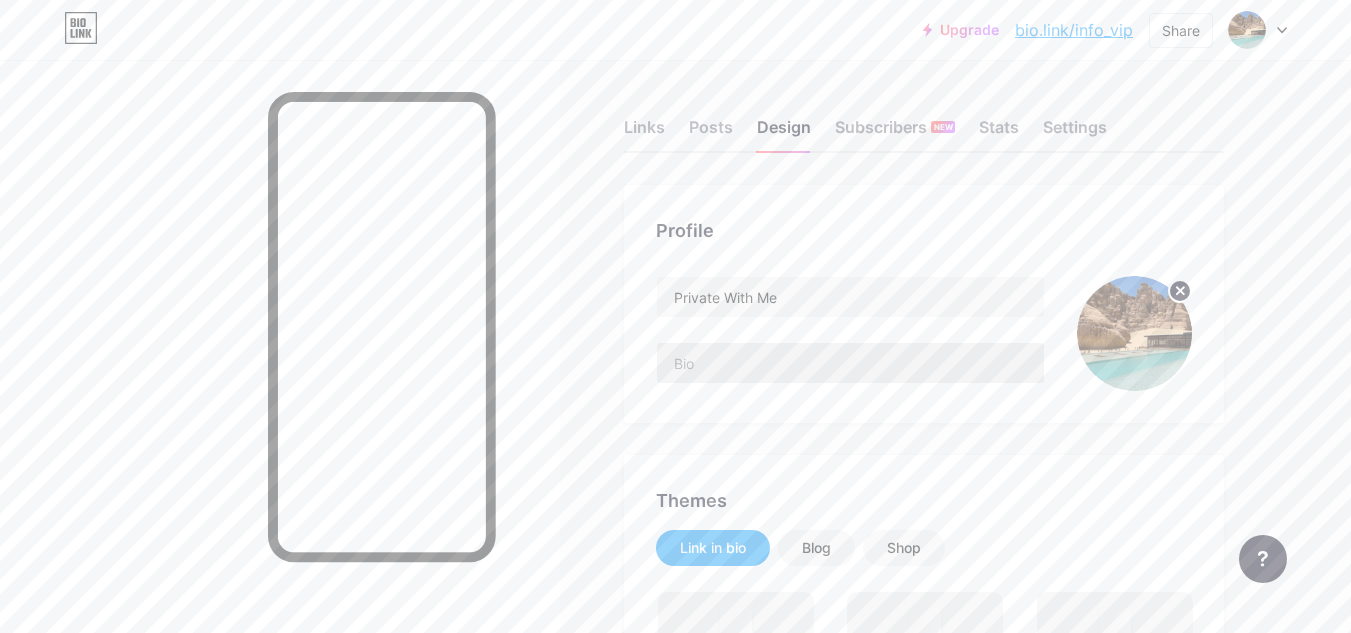 scroll, scrollTop: 100, scrollLeft: 0, axis: vertical 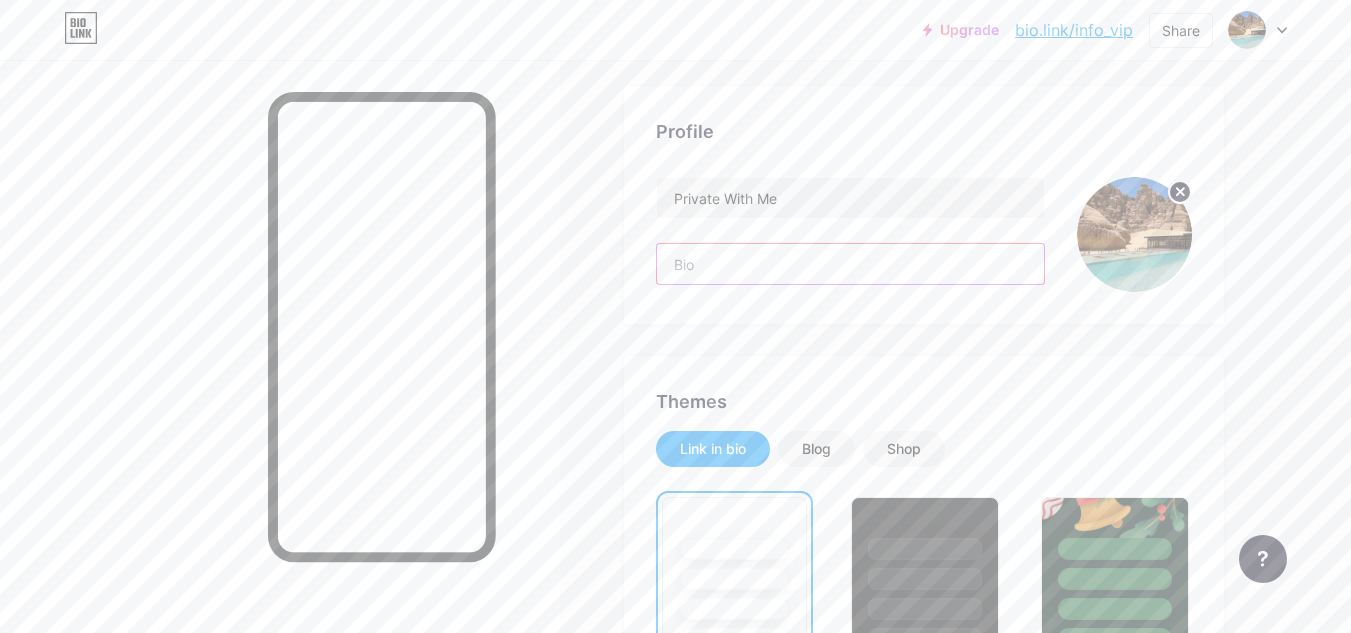 click at bounding box center [850, 264] 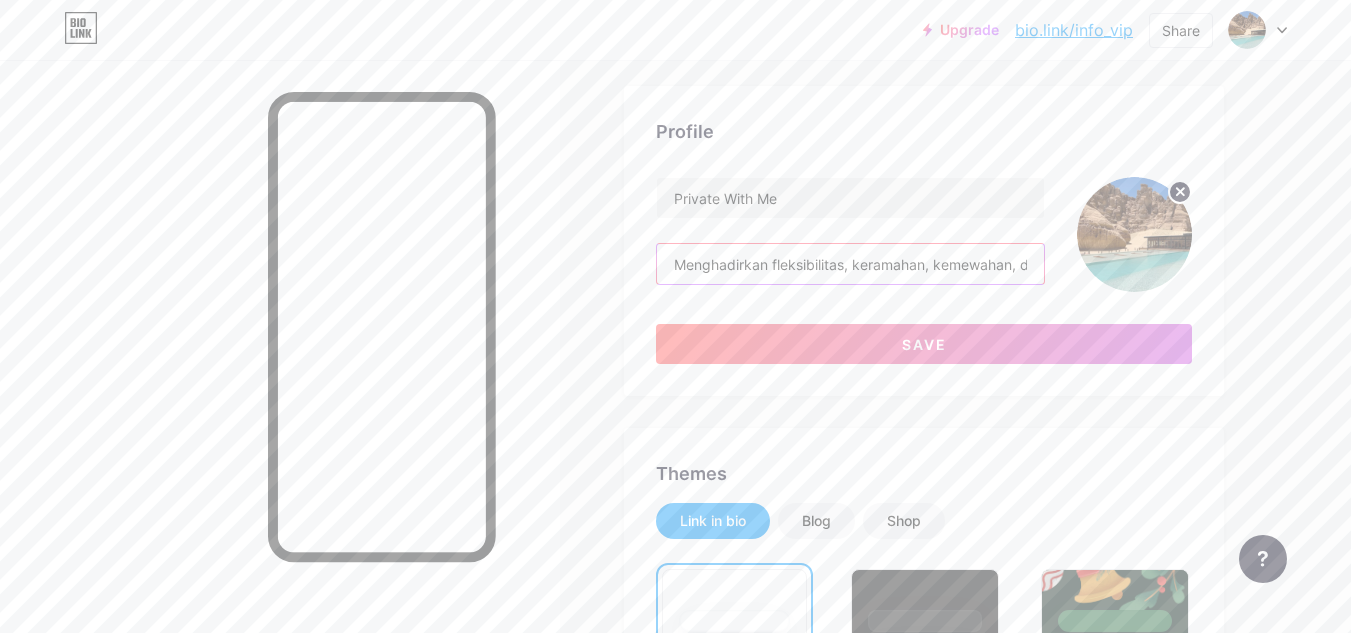 scroll, scrollTop: 0, scrollLeft: 262, axis: horizontal 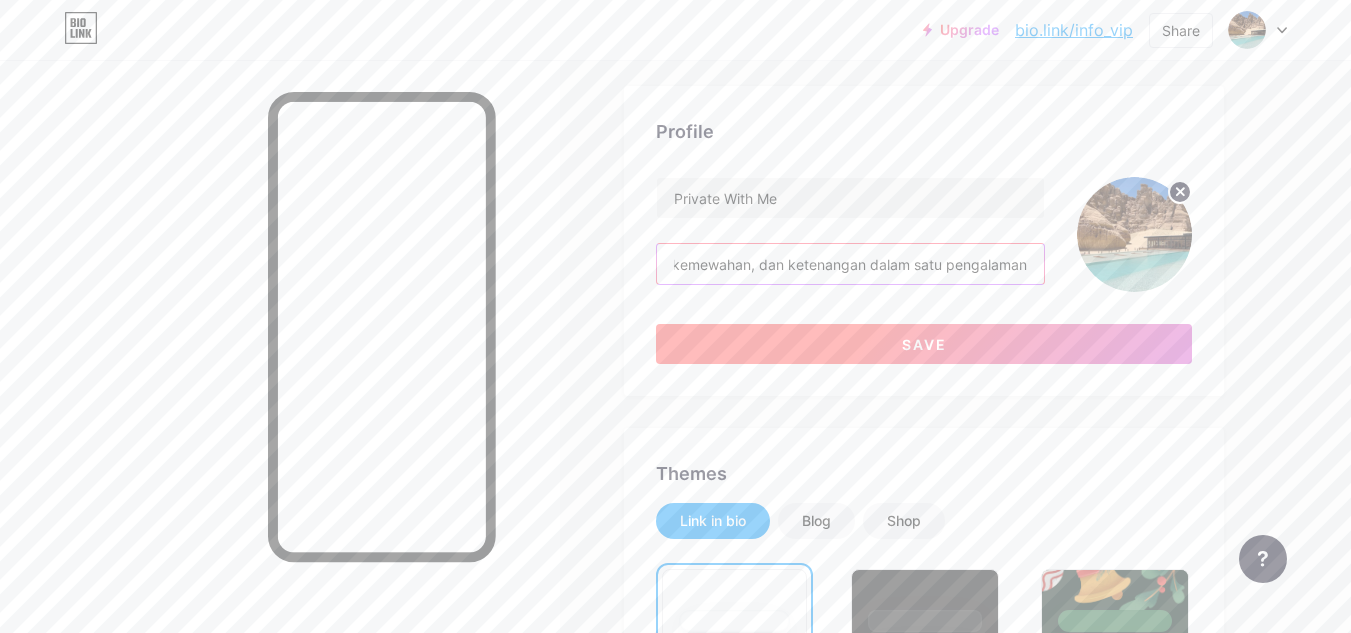 type on "Menghadirkan fleksibilitas, keramahan, kemewahan, dan ketenangan dalam satu pengalaman" 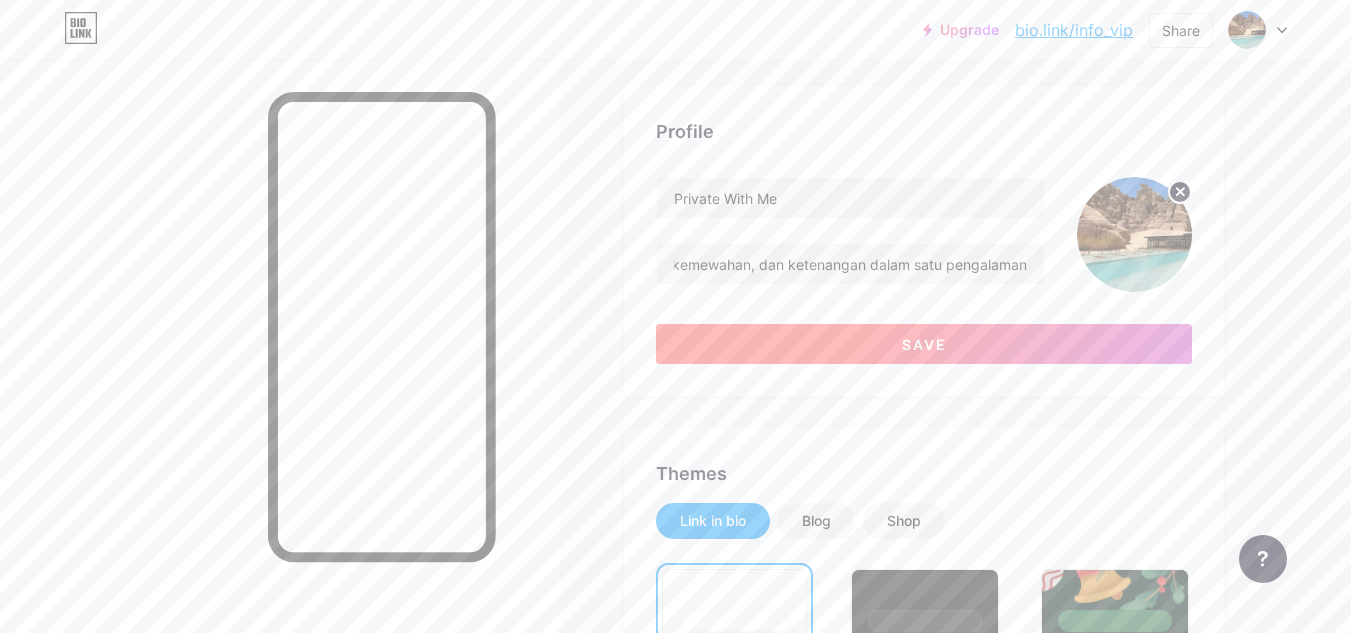 click on "Save" at bounding box center [924, 344] 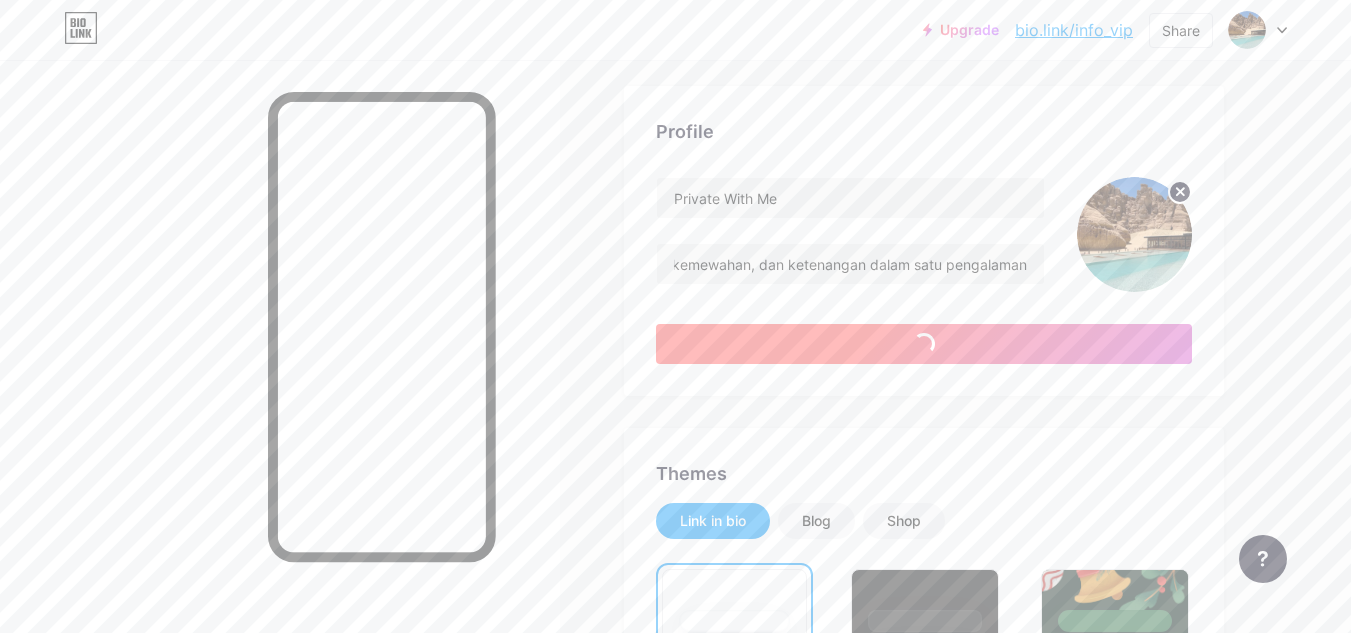 scroll, scrollTop: 0, scrollLeft: 0, axis: both 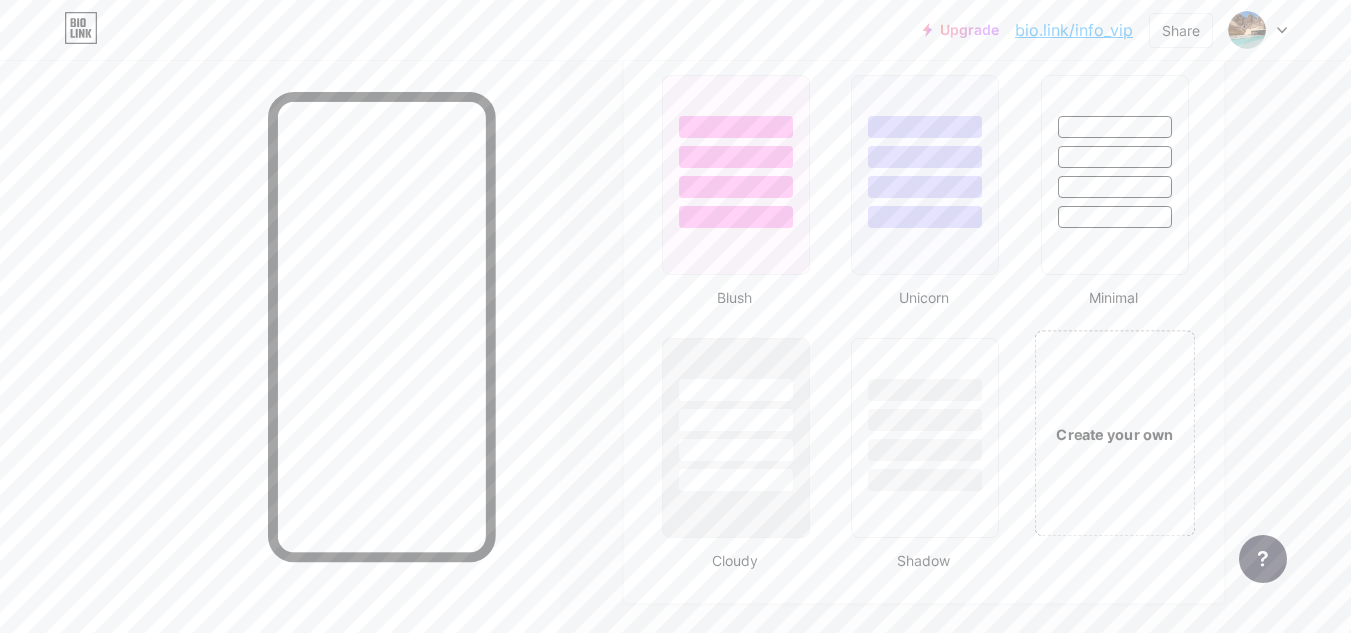 click on "Create your own" at bounding box center [1114, 433] 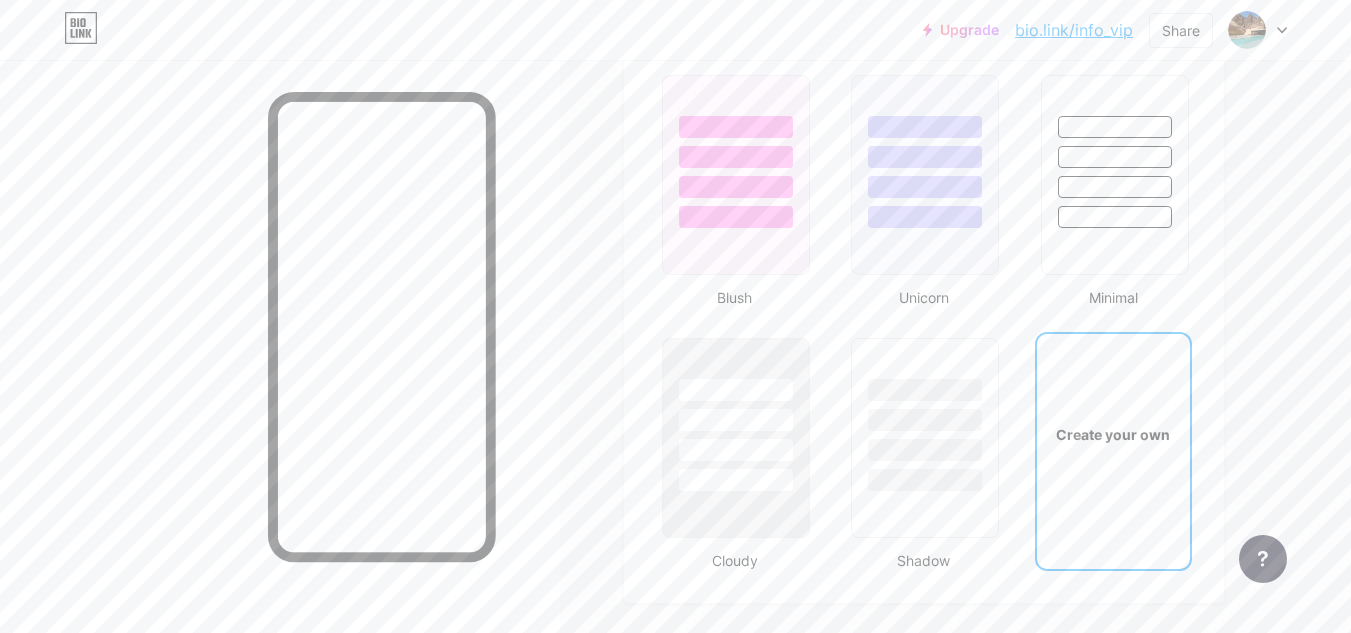 click on "Create your own" at bounding box center [1113, 434] 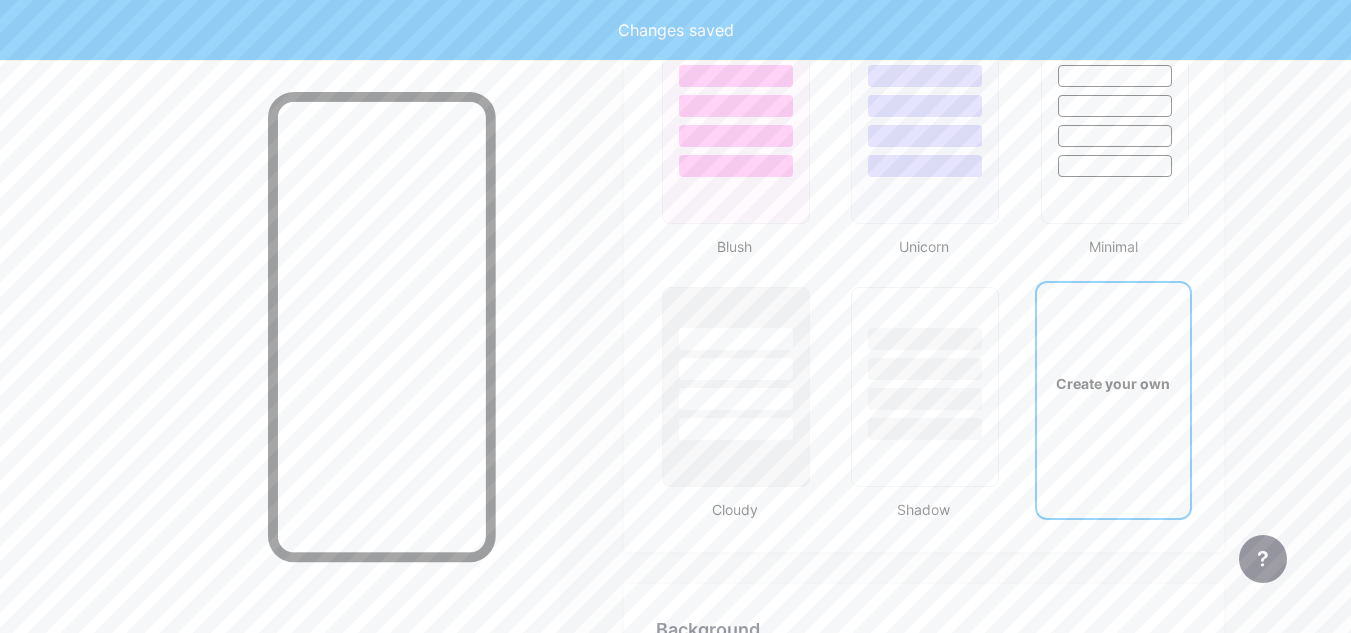 scroll, scrollTop: 2655, scrollLeft: 0, axis: vertical 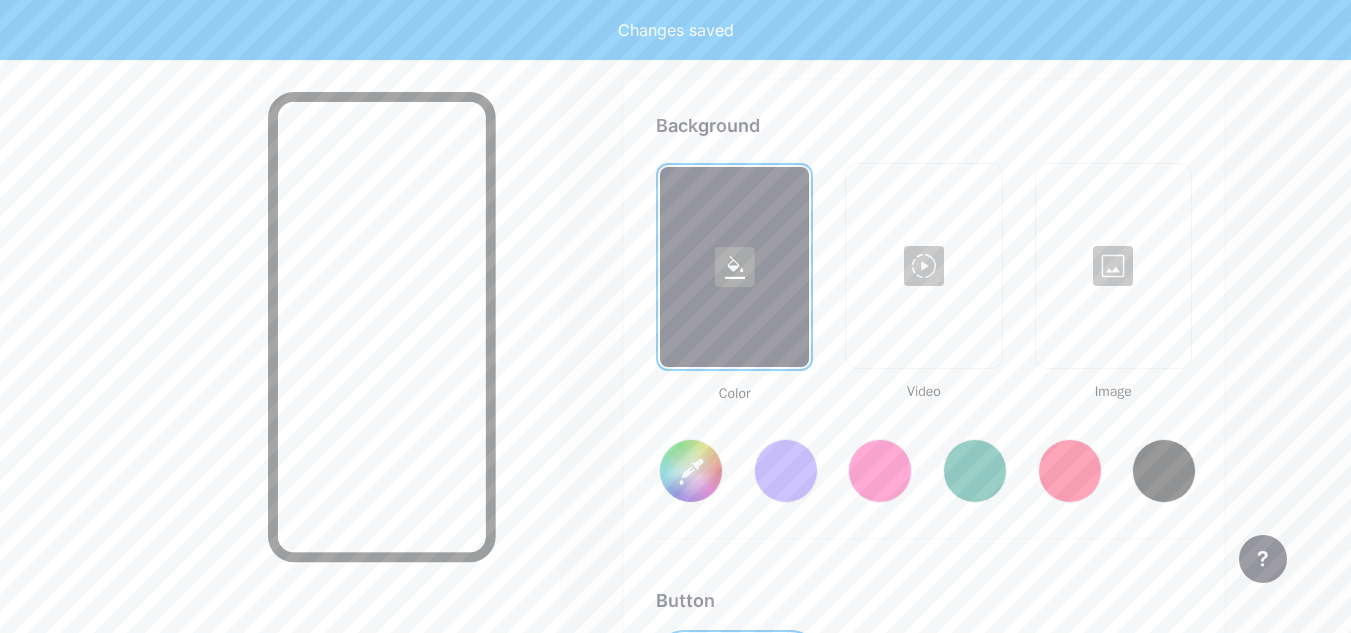 type on "#ffffff" 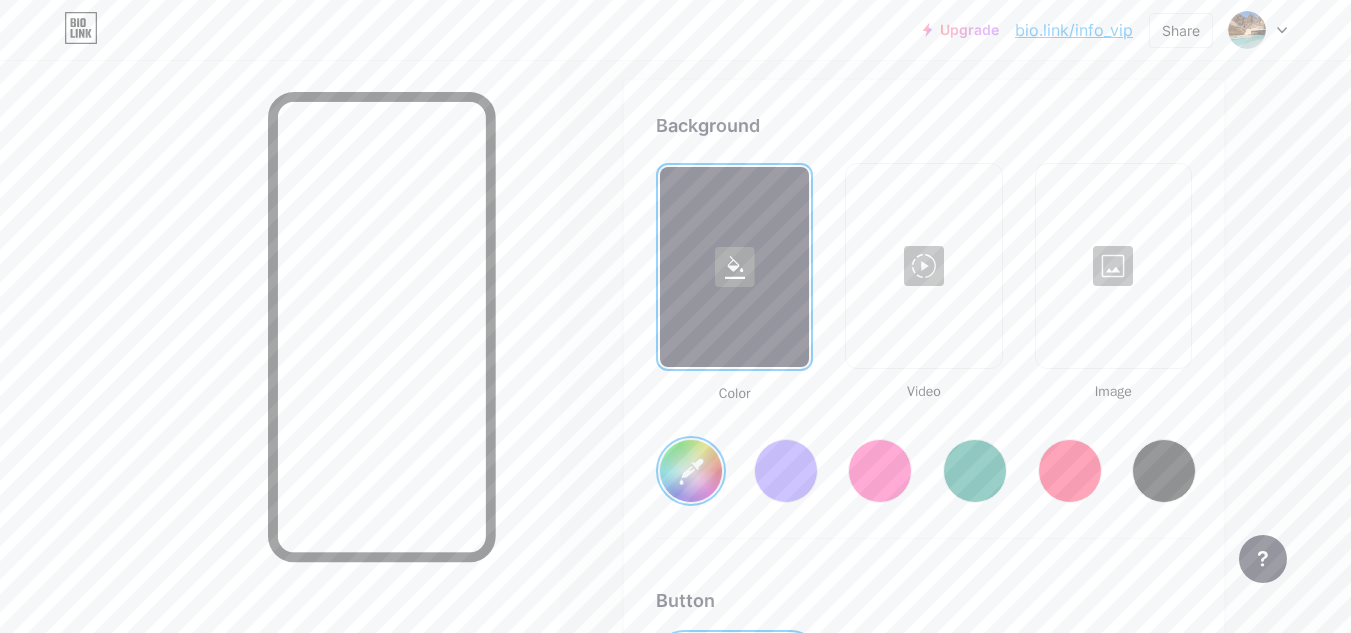 type on "#ffffff" 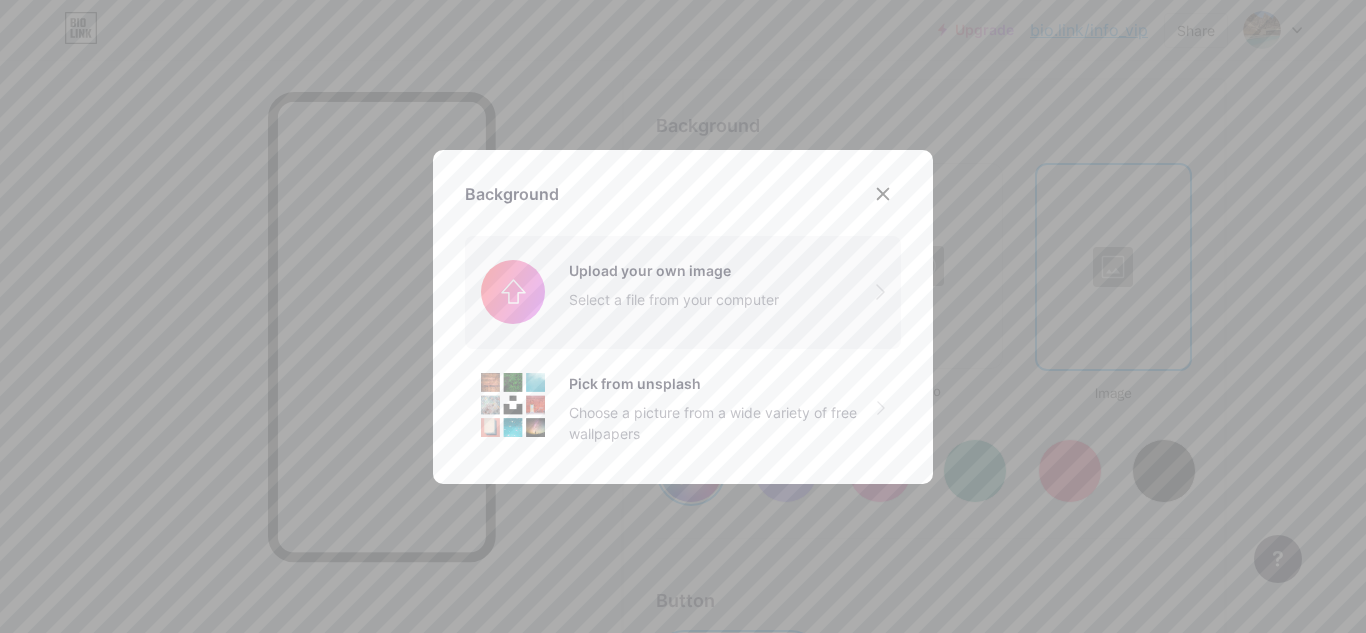 click at bounding box center (683, 292) 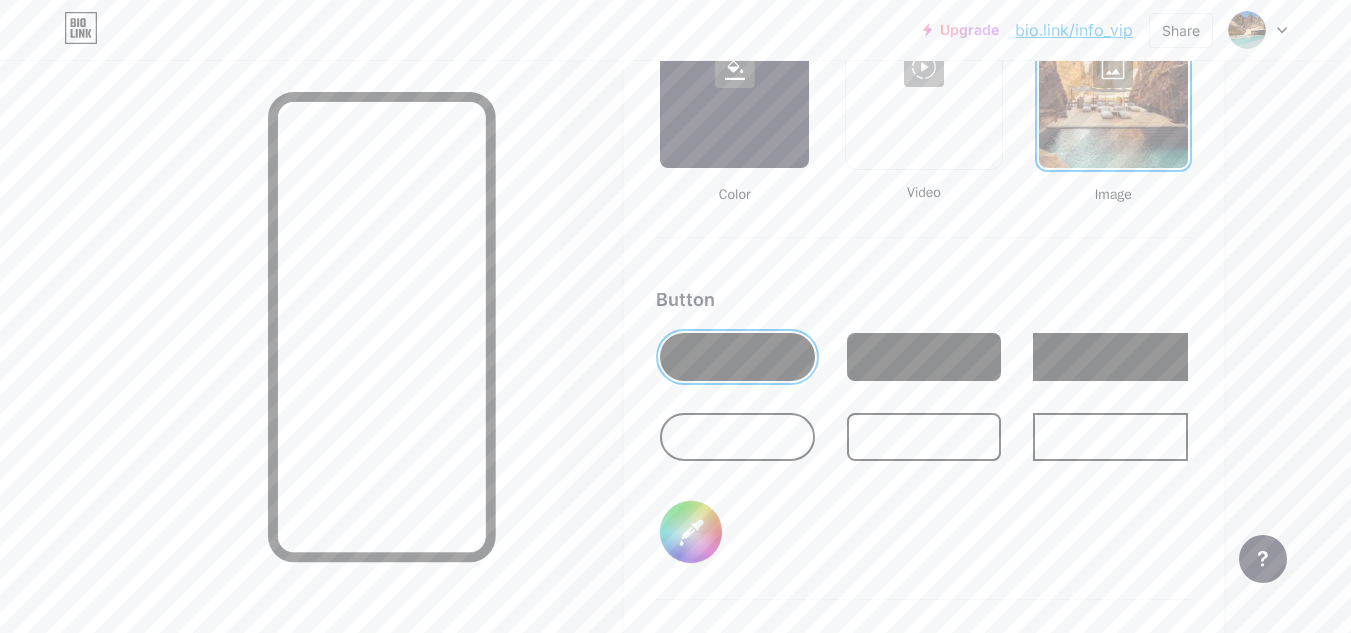 scroll, scrollTop: 2855, scrollLeft: 0, axis: vertical 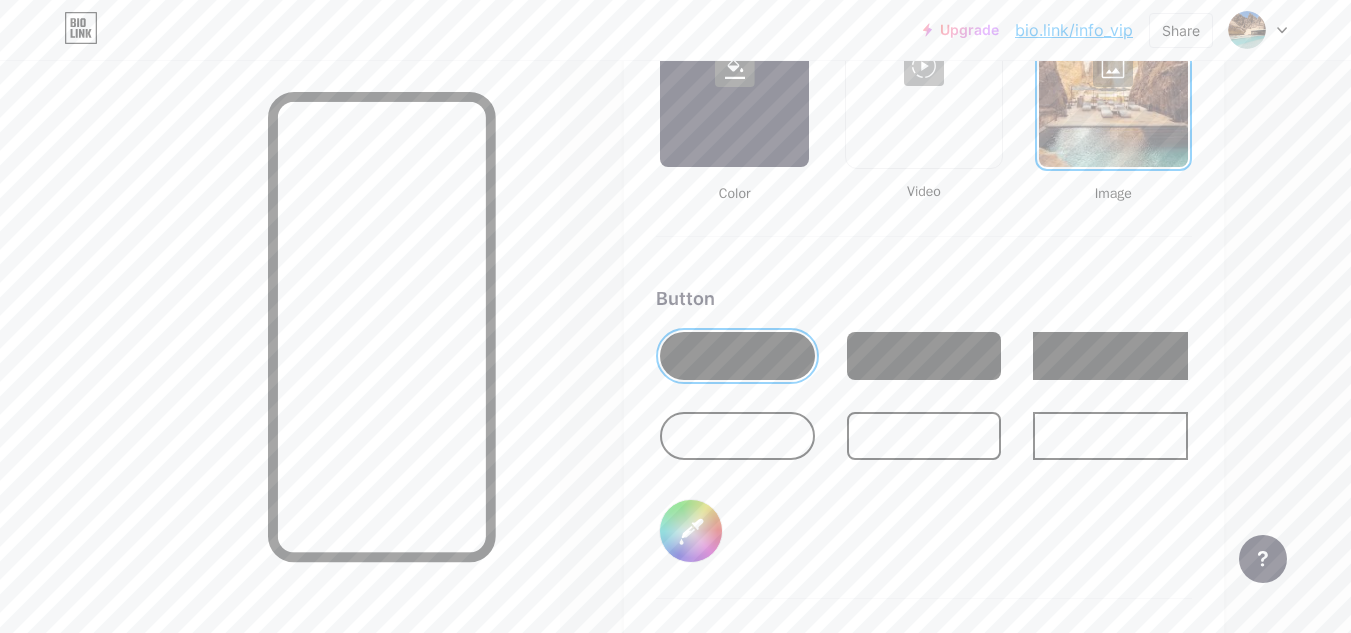 click at bounding box center (737, 436) 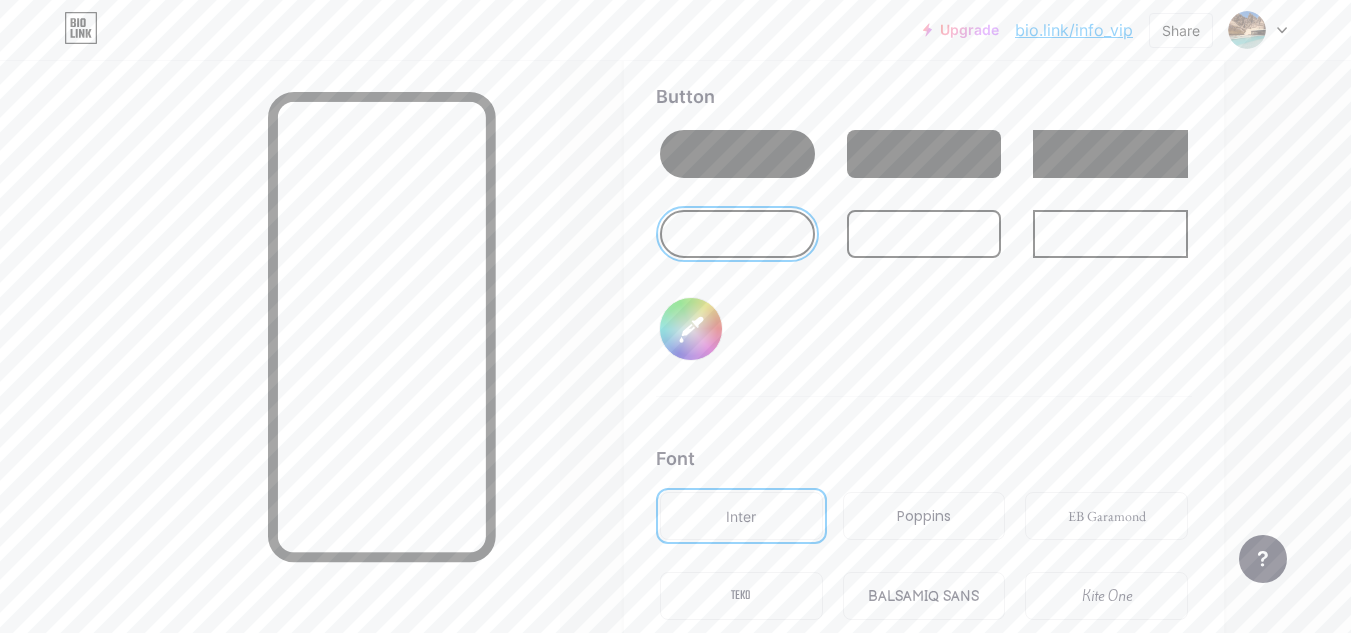 scroll, scrollTop: 3055, scrollLeft: 0, axis: vertical 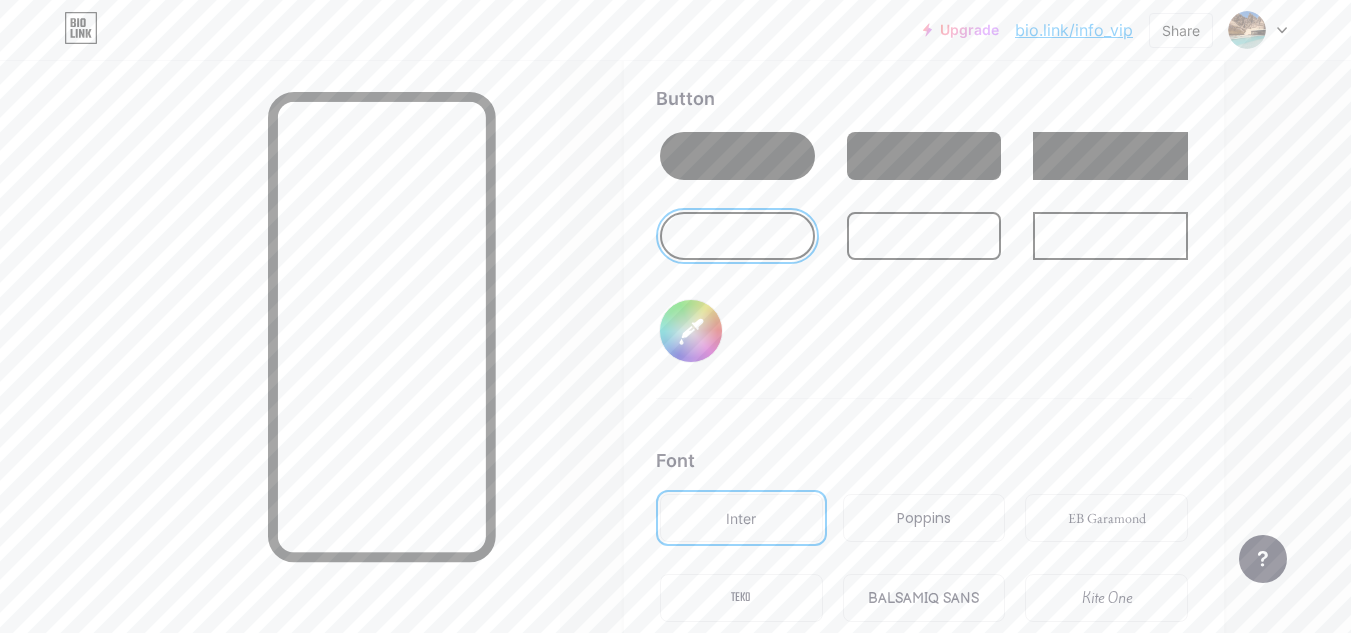 click at bounding box center (924, 156) 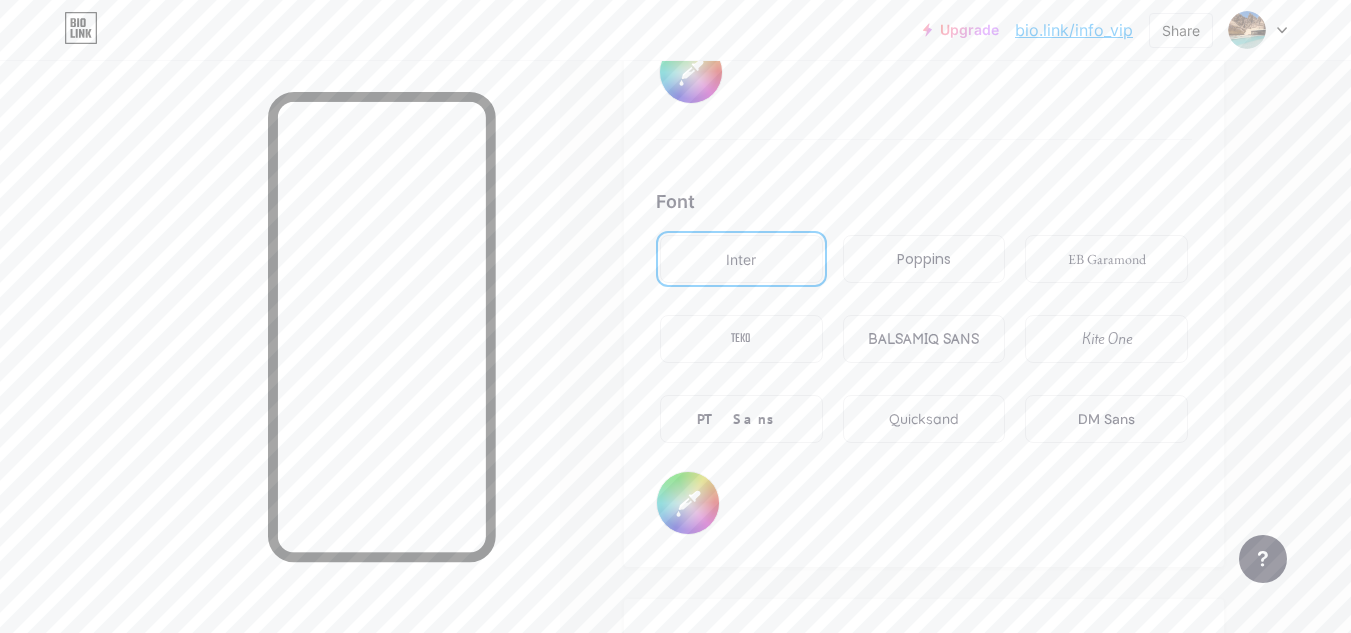scroll, scrollTop: 3355, scrollLeft: 0, axis: vertical 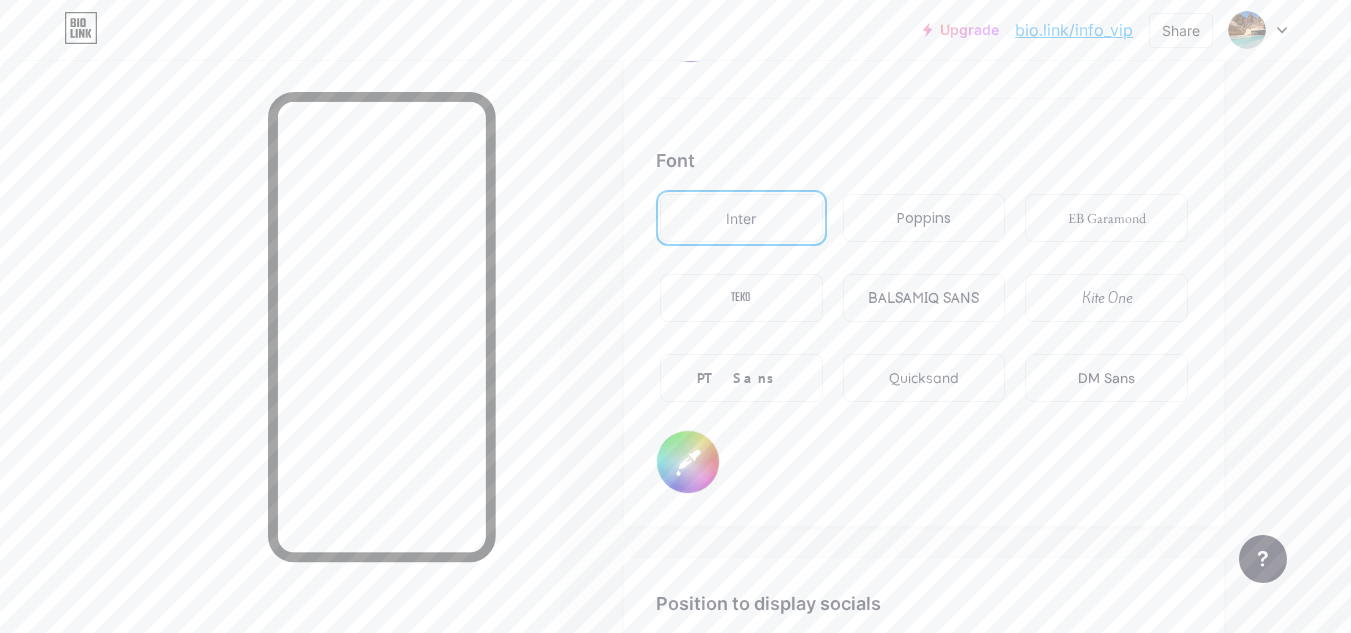 click on "Poppins" at bounding box center (924, 218) 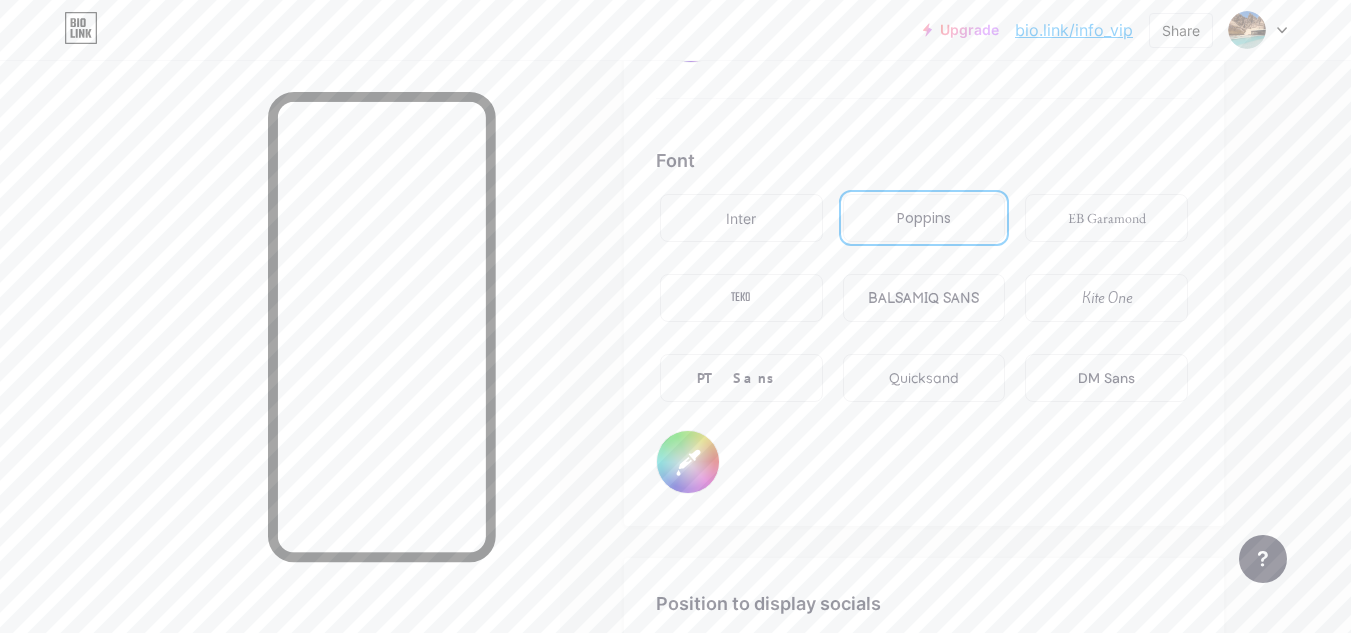 click on "Quicksand" at bounding box center [924, 378] 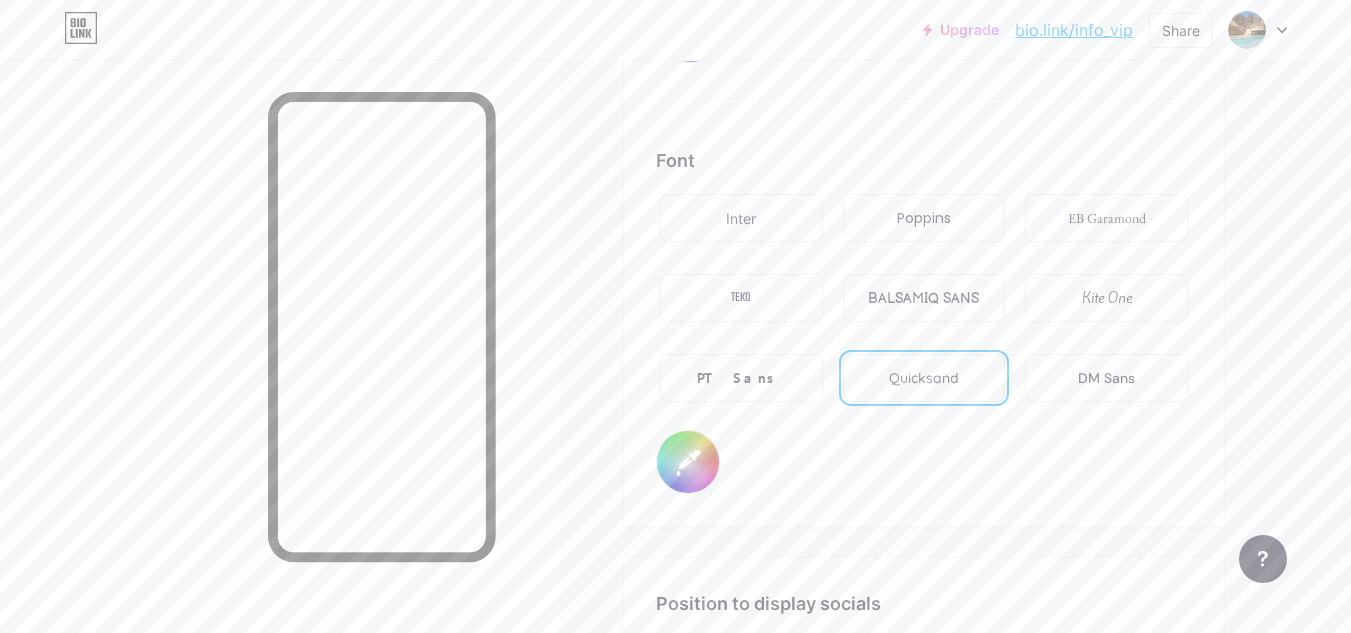 click on "DM Sans" at bounding box center (1106, 378) 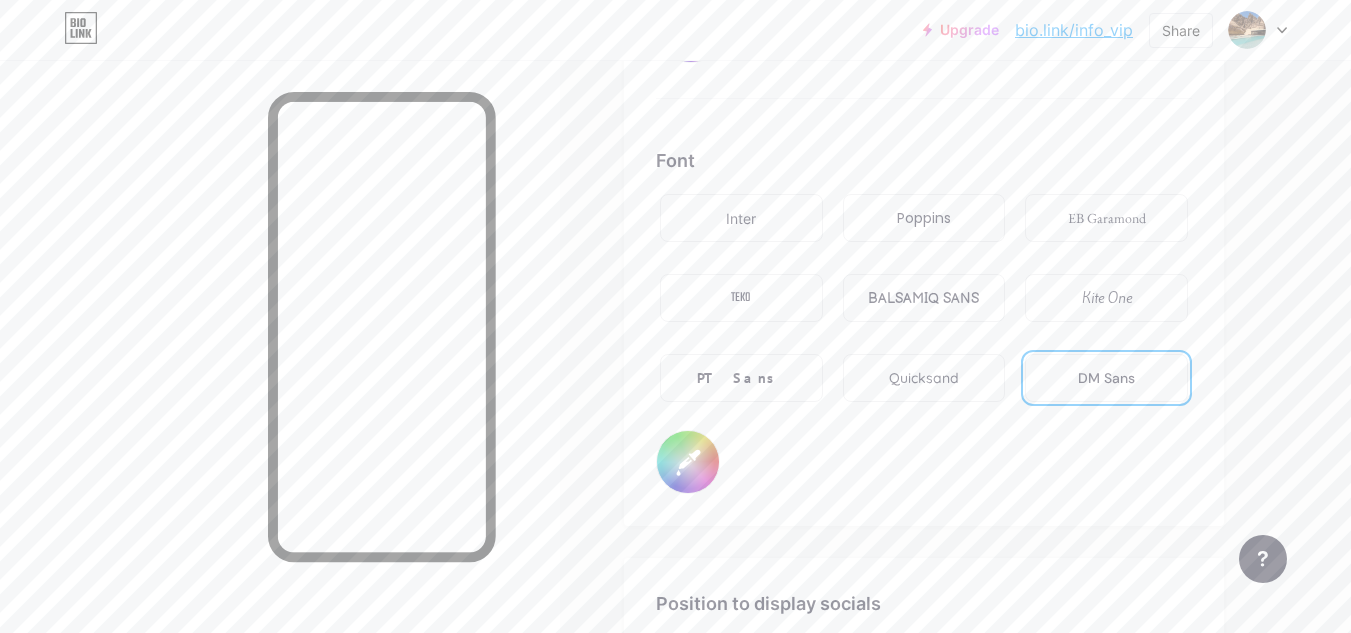 click on "Kite One" at bounding box center (1106, 298) 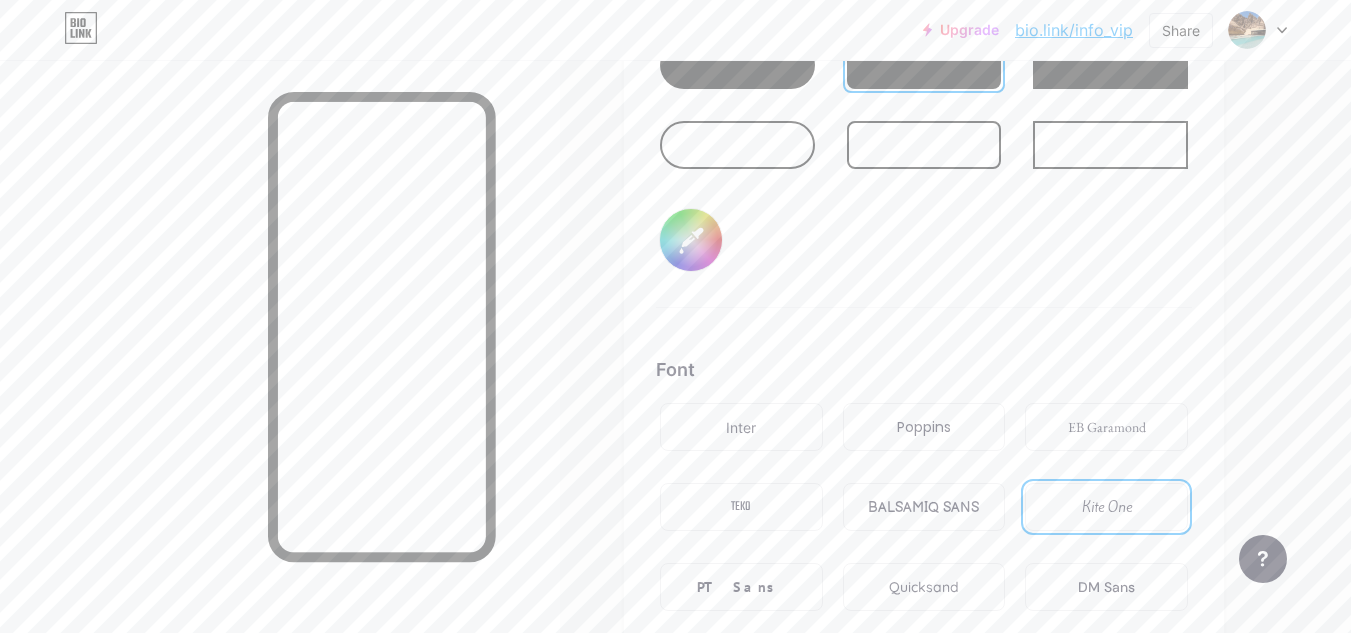 scroll, scrollTop: 3155, scrollLeft: 0, axis: vertical 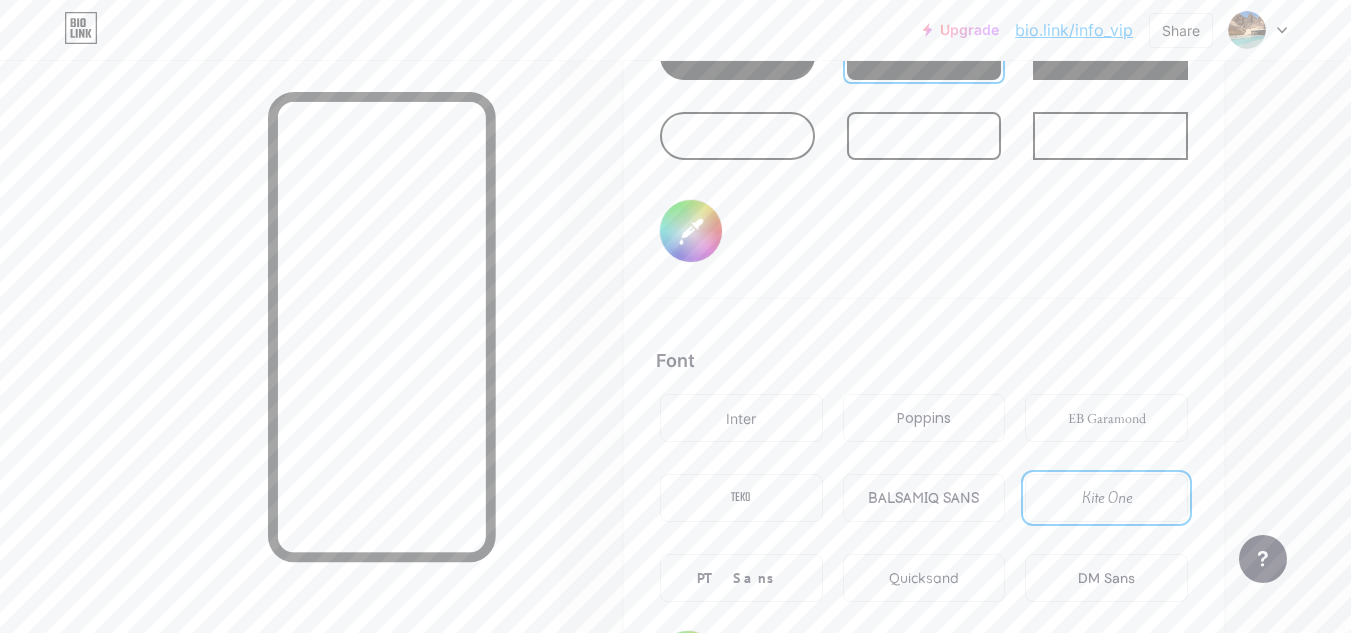 click on "#000000" at bounding box center [691, 231] 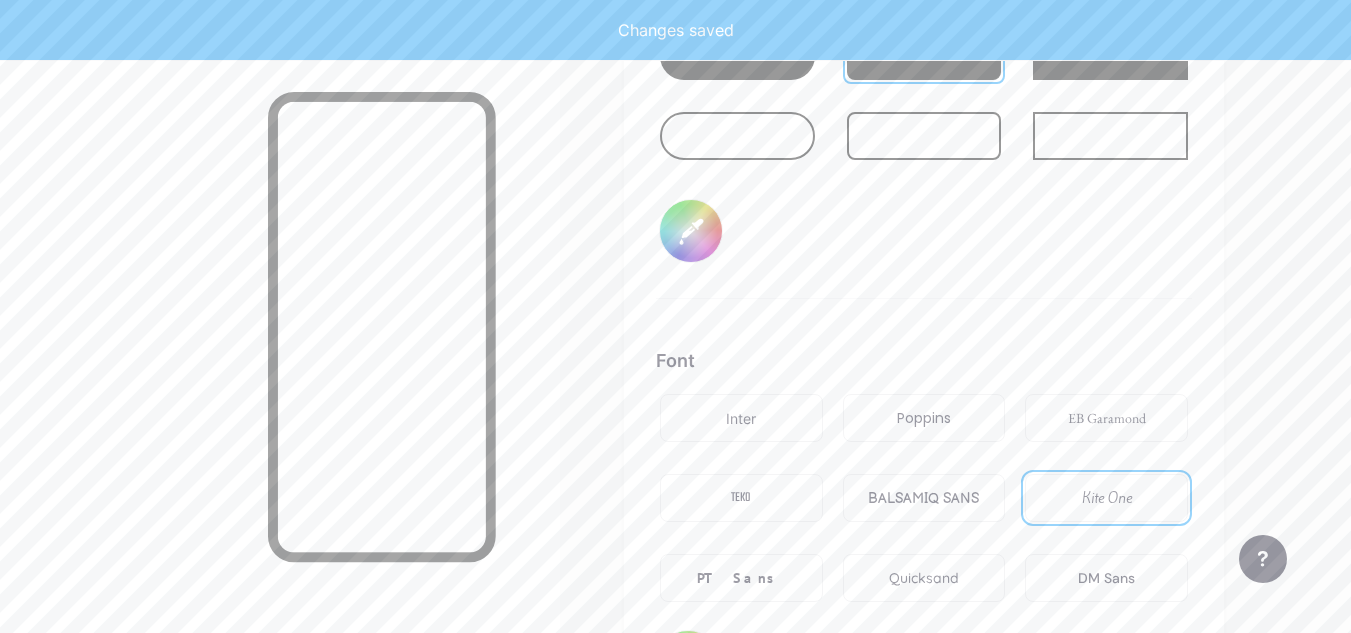 type on "#77b4ee" 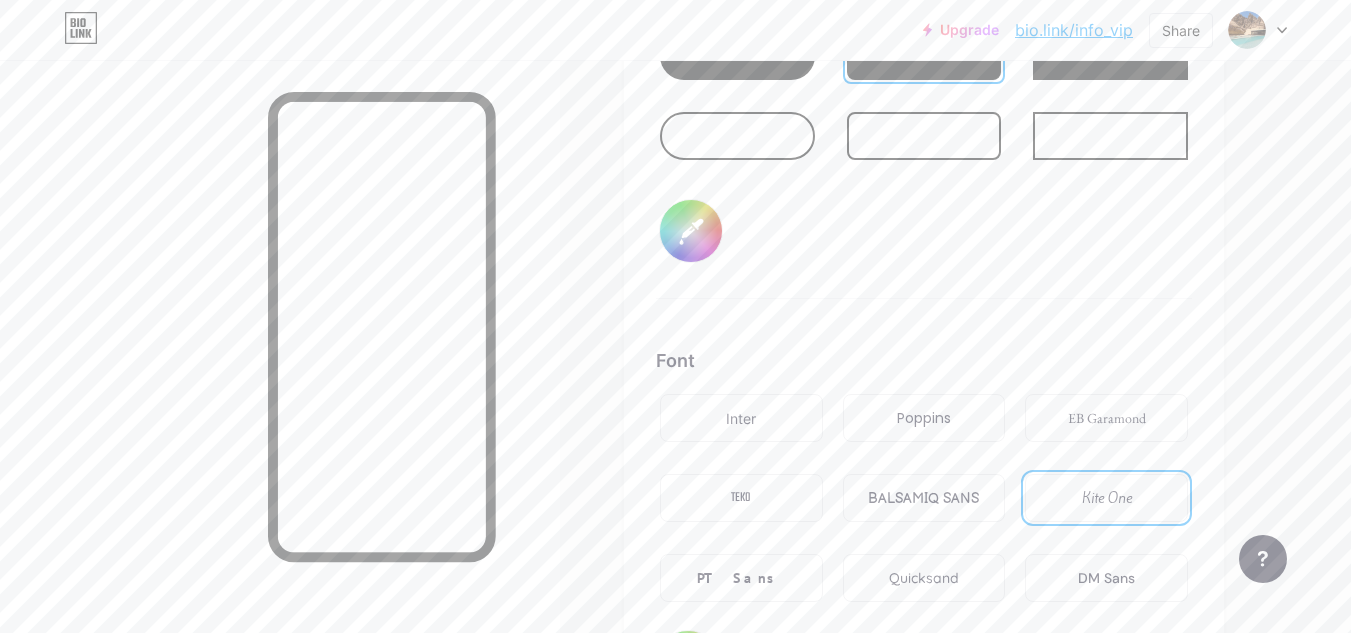 click at bounding box center (737, 56) 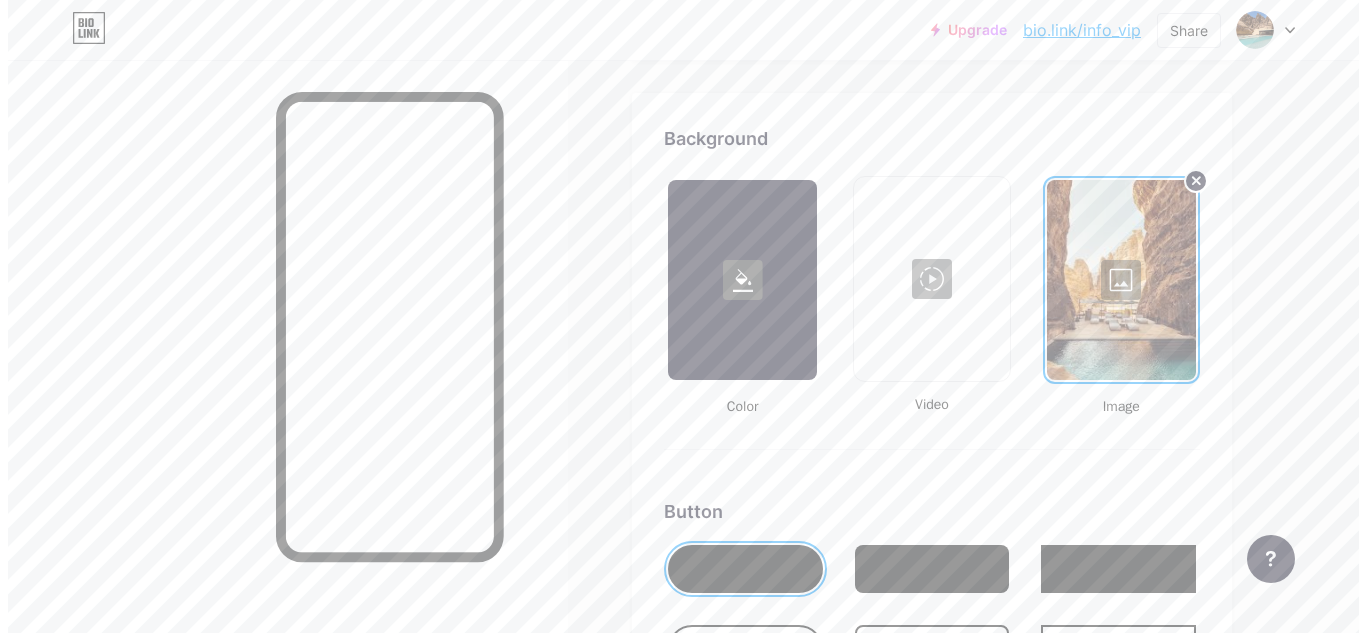 scroll, scrollTop: 2542, scrollLeft: 0, axis: vertical 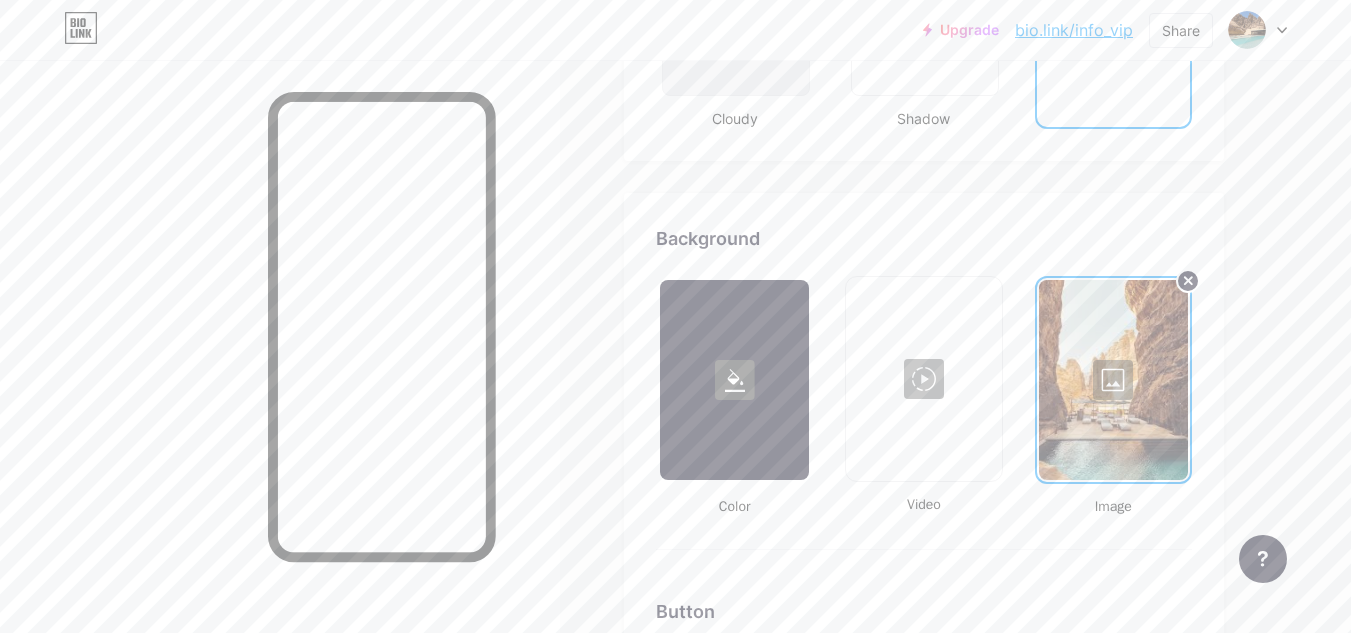 click at bounding box center (923, 379) 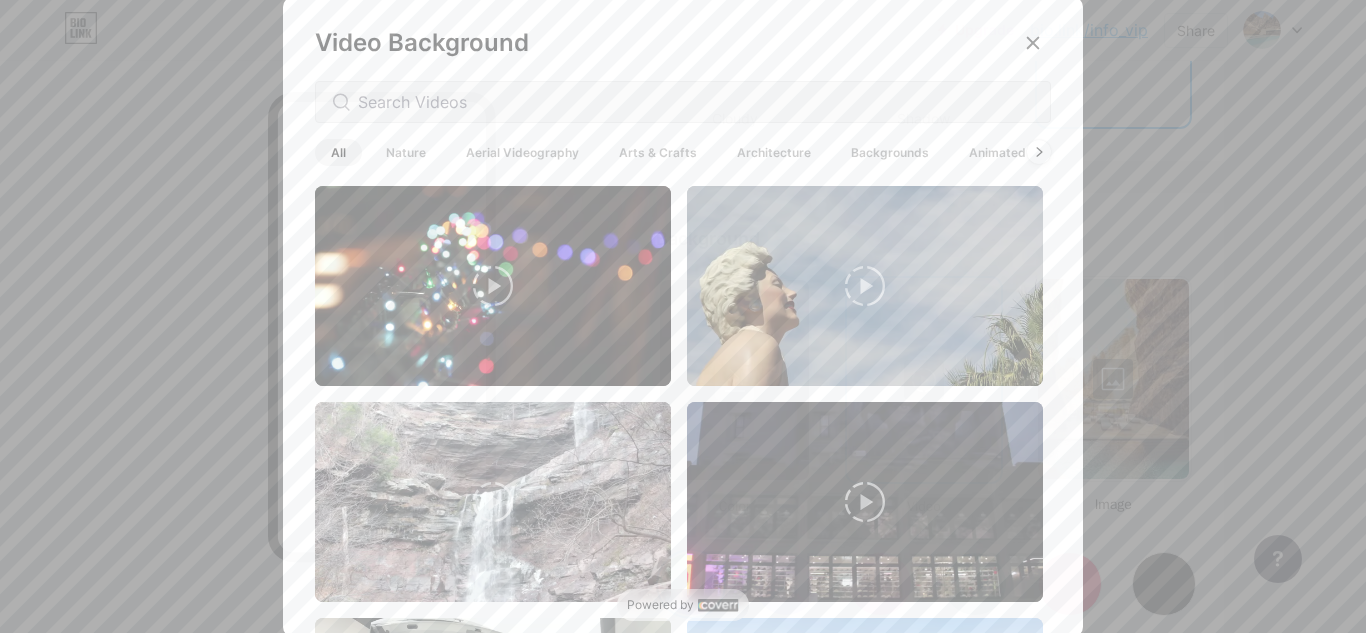 scroll, scrollTop: 4, scrollLeft: 0, axis: vertical 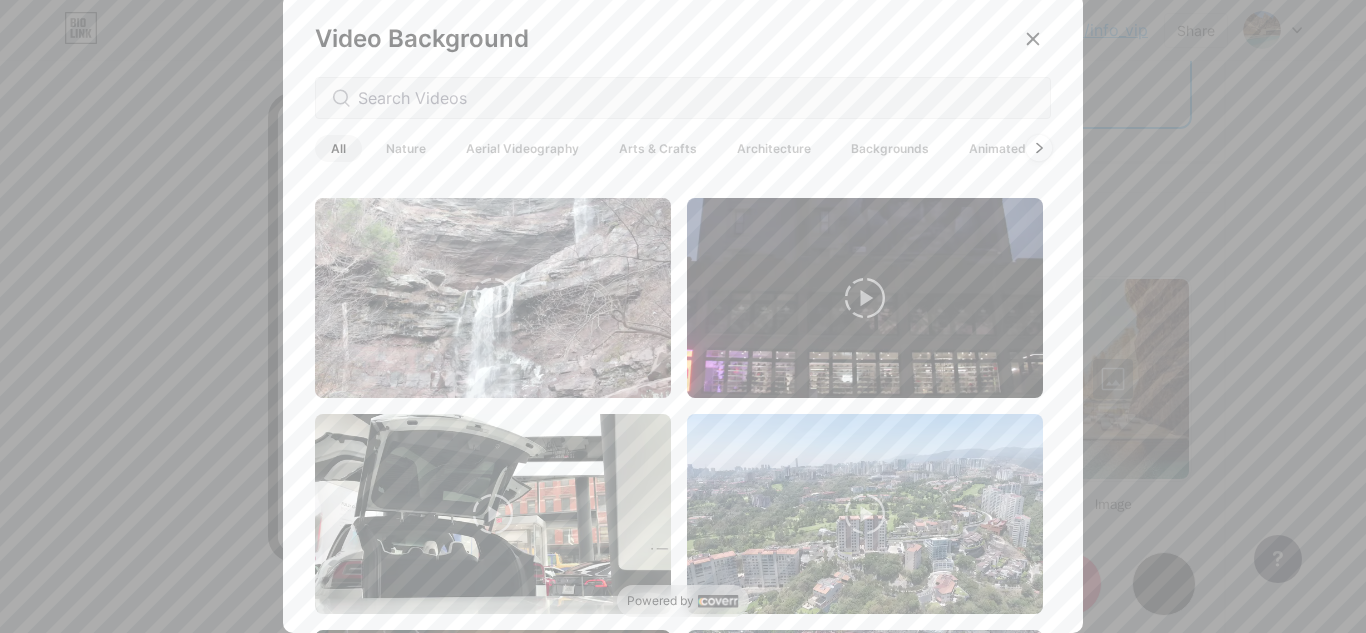 click at bounding box center (1039, 148) 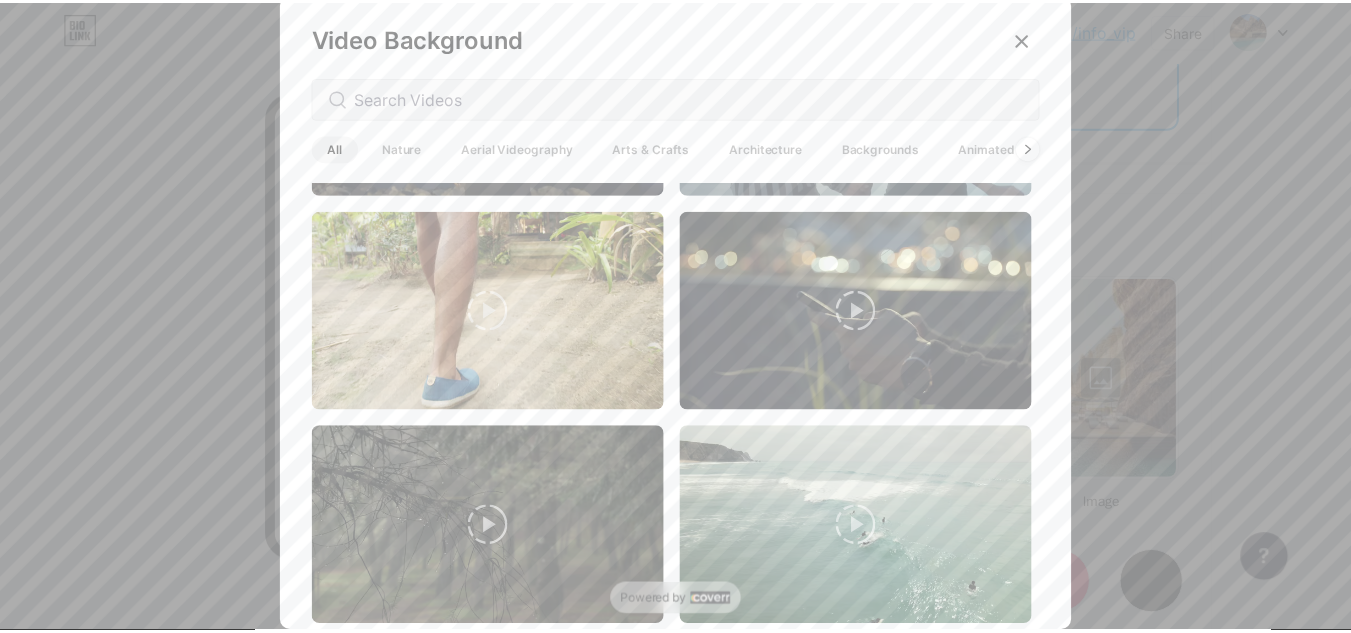 scroll, scrollTop: 4500, scrollLeft: 0, axis: vertical 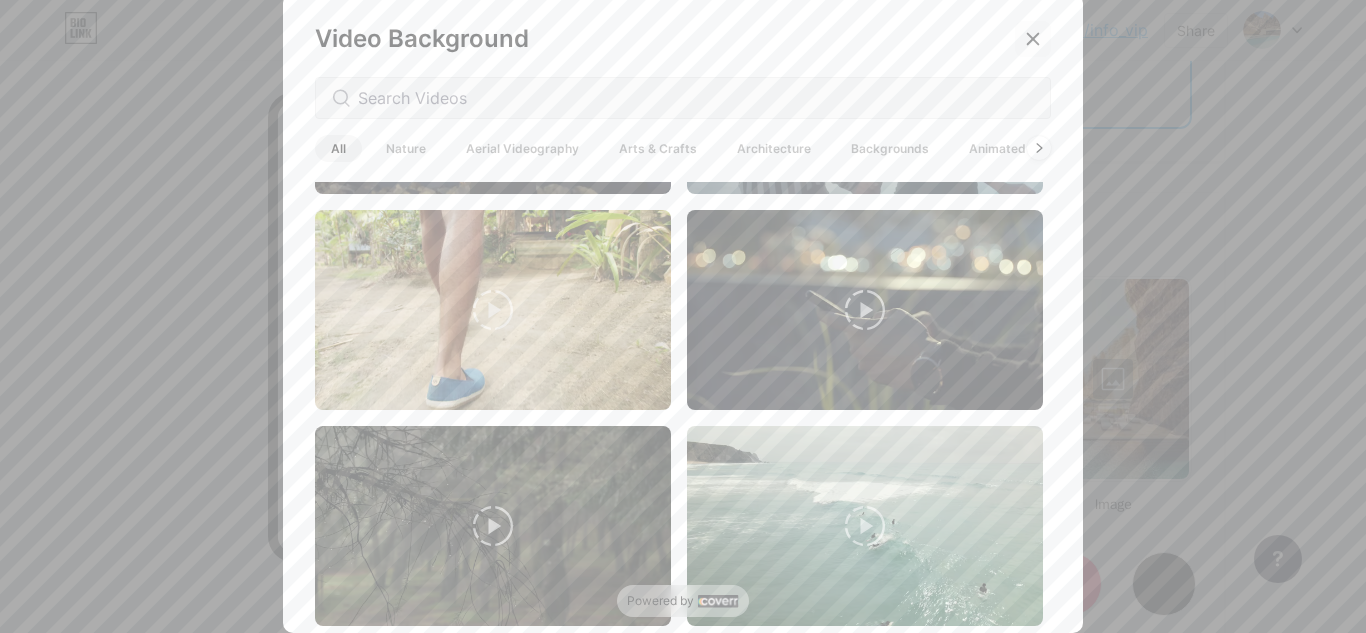 click at bounding box center [1033, 39] 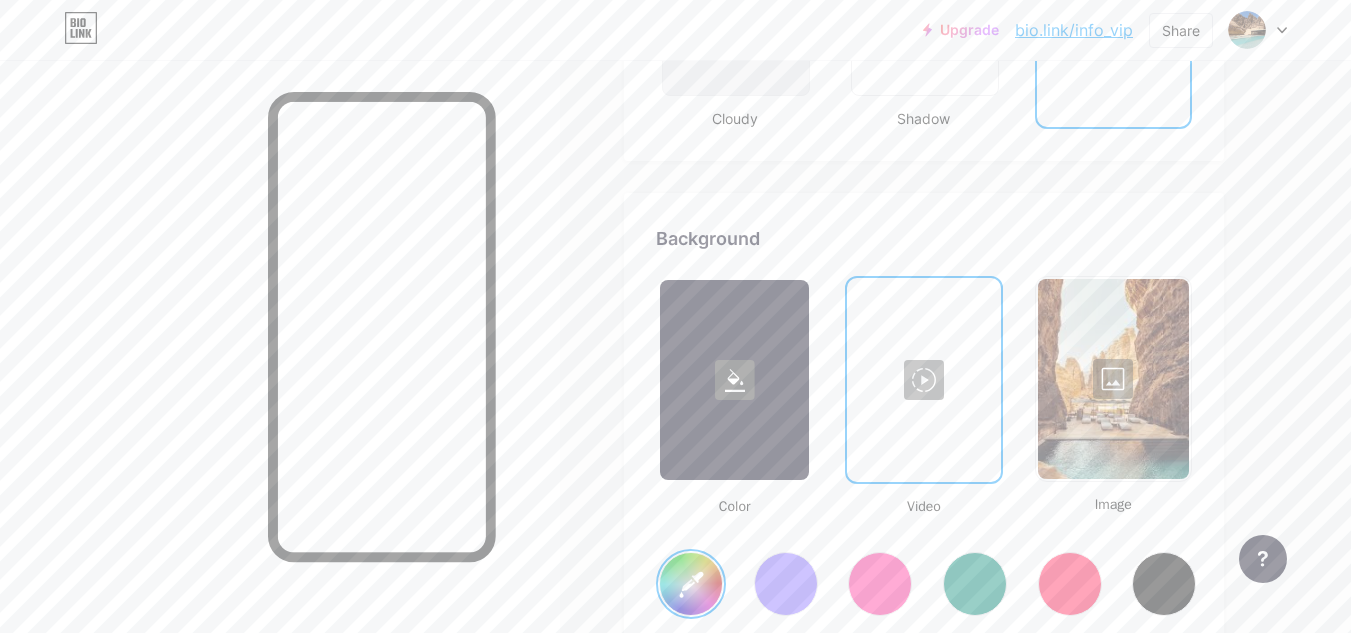 click at bounding box center (1113, 379) 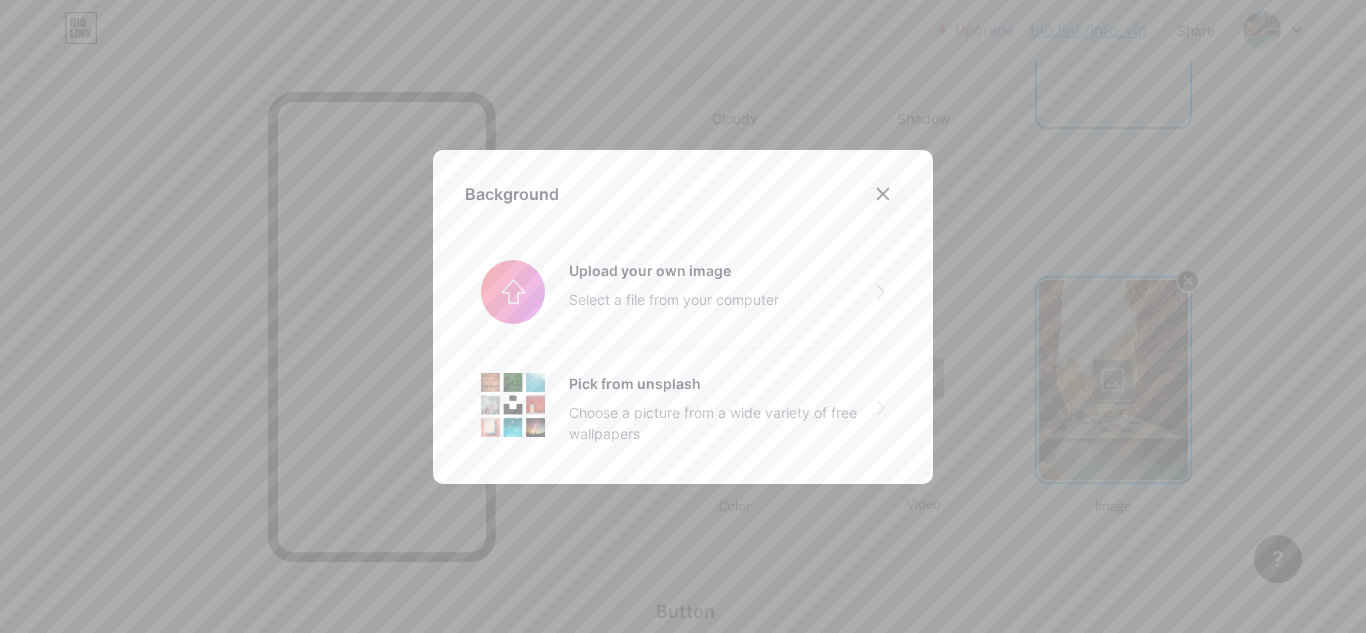 click 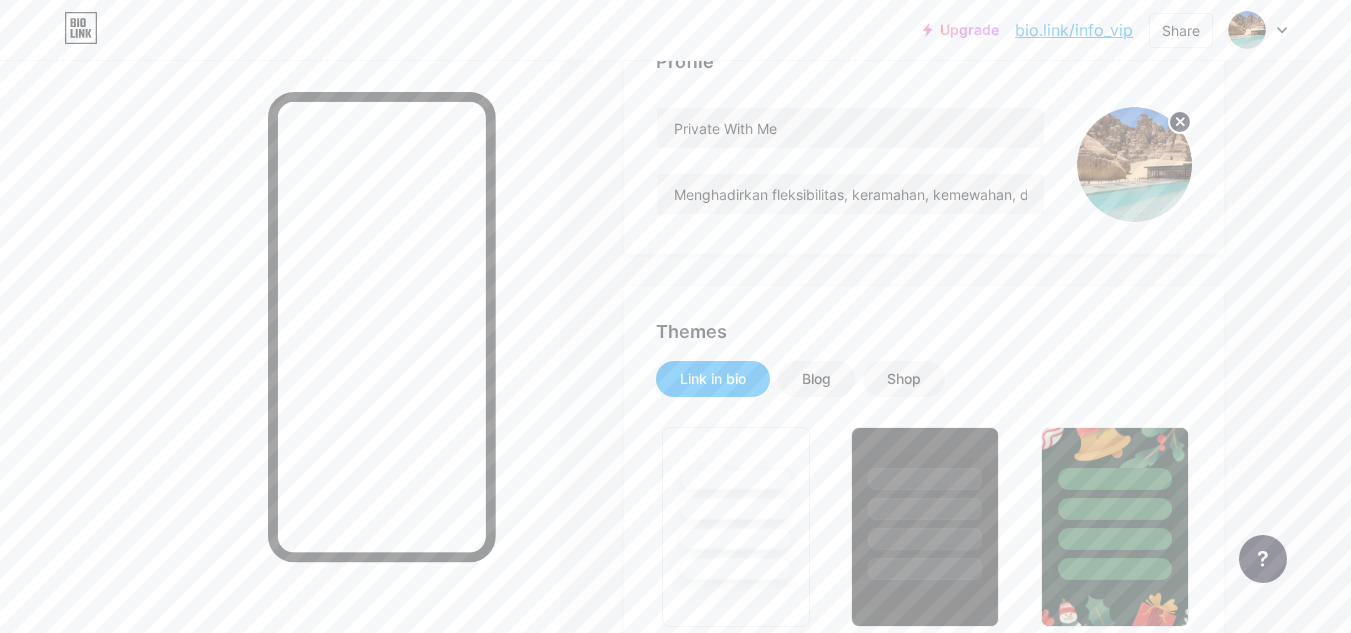 scroll, scrollTop: 142, scrollLeft: 0, axis: vertical 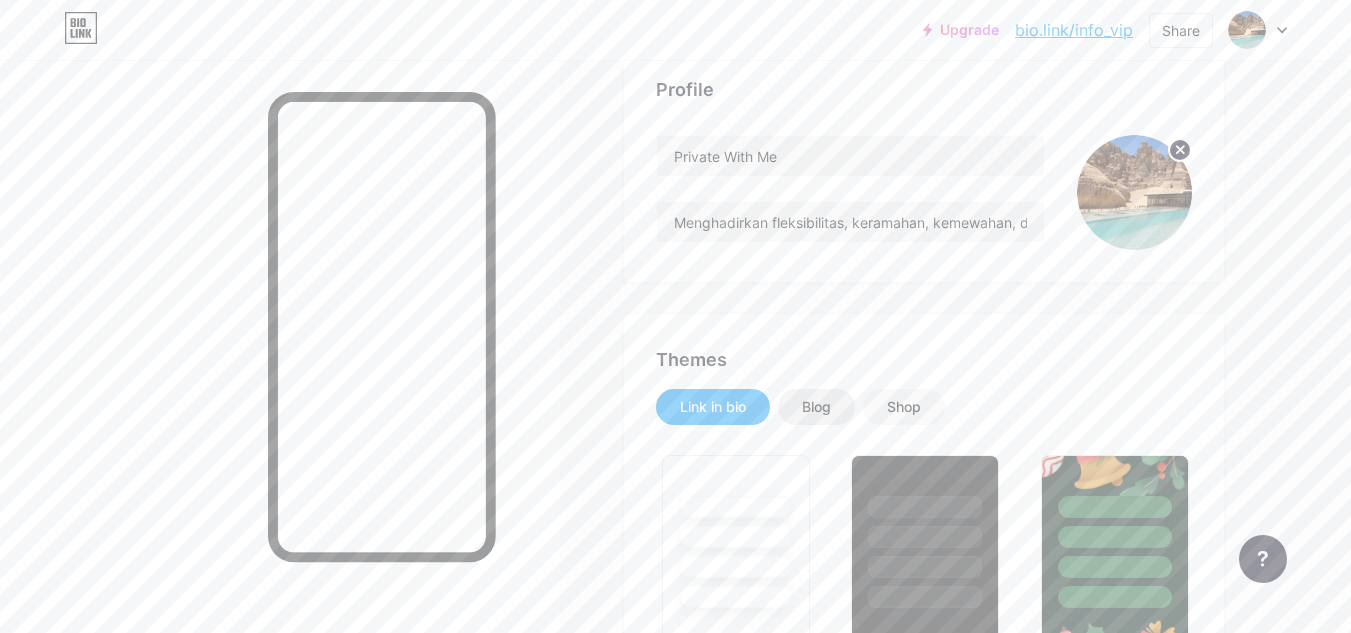 click on "Blog" at bounding box center [816, 407] 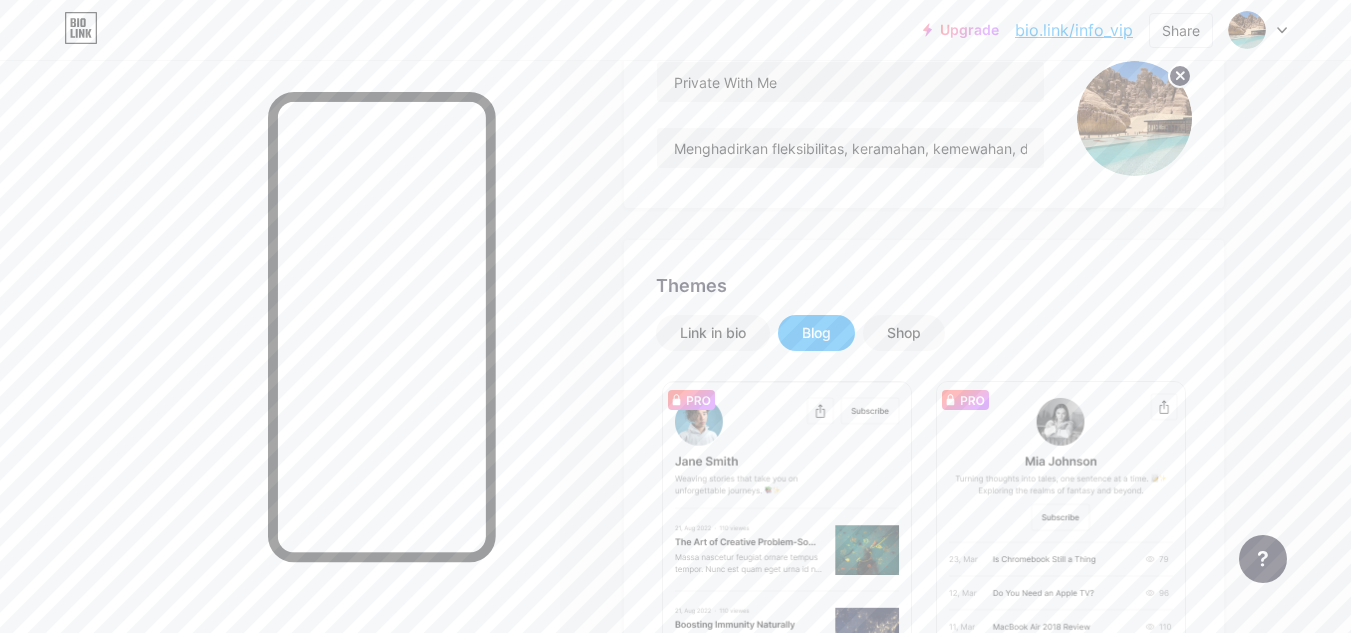scroll, scrollTop: 442, scrollLeft: 0, axis: vertical 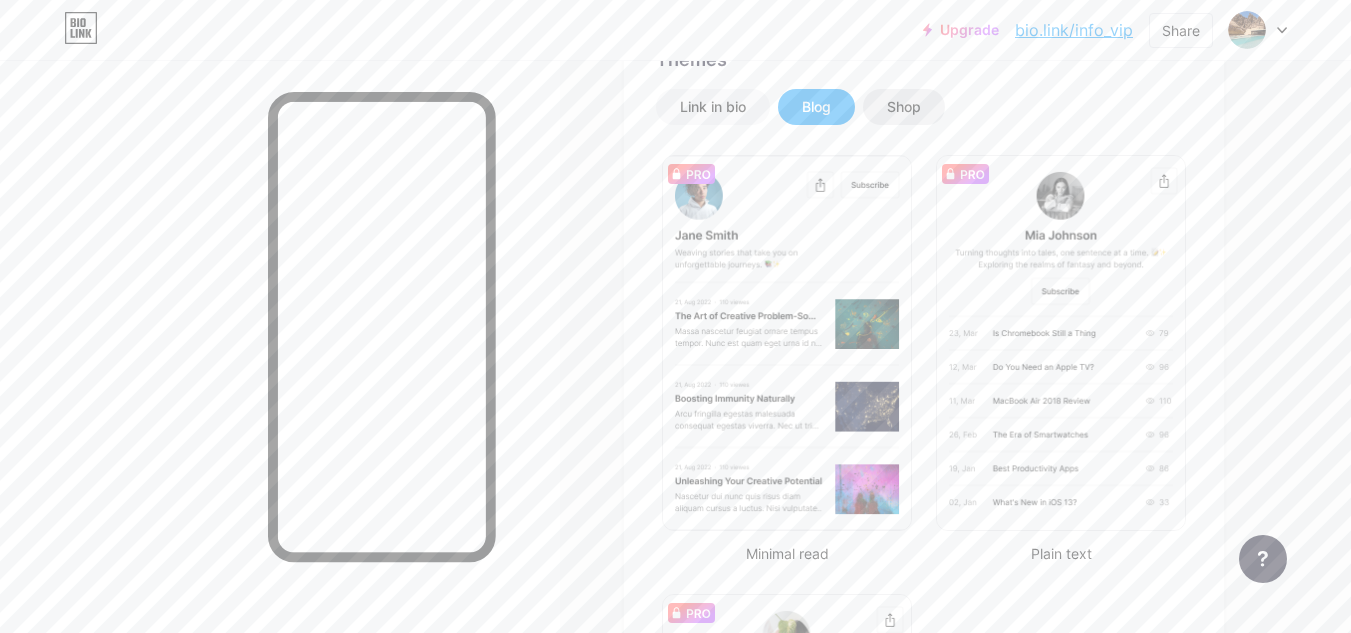 click on "Shop" at bounding box center [904, 107] 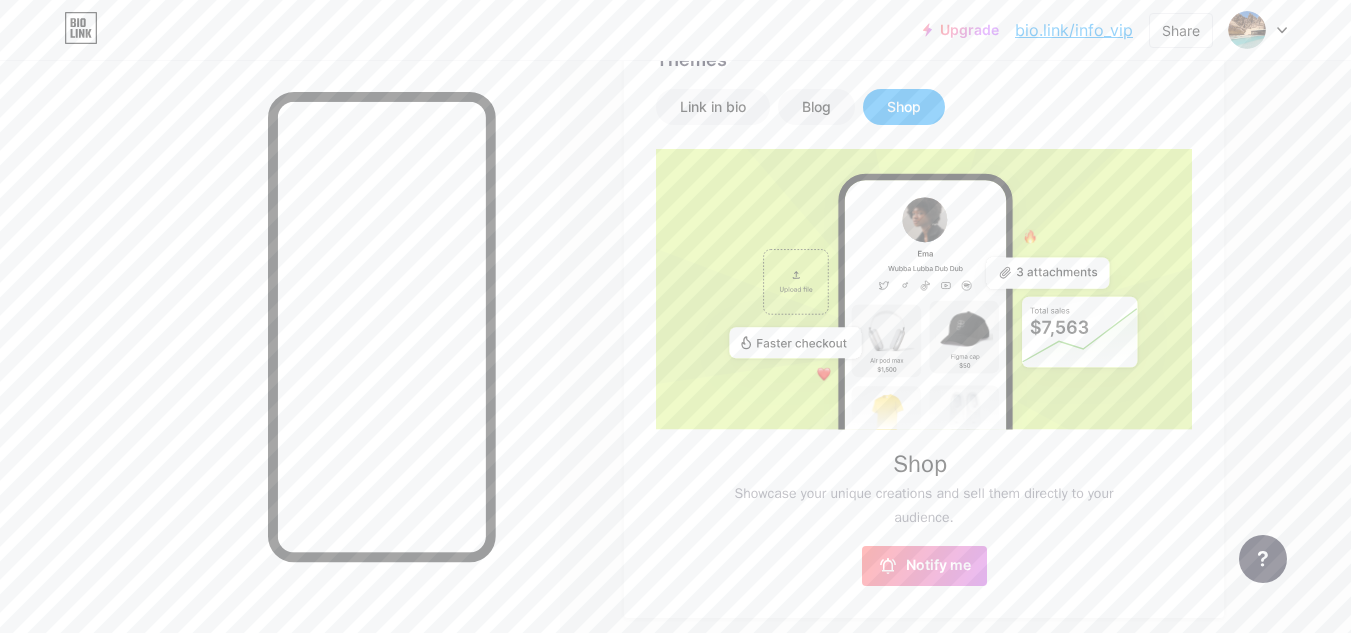click on "Shop" at bounding box center [904, 107] 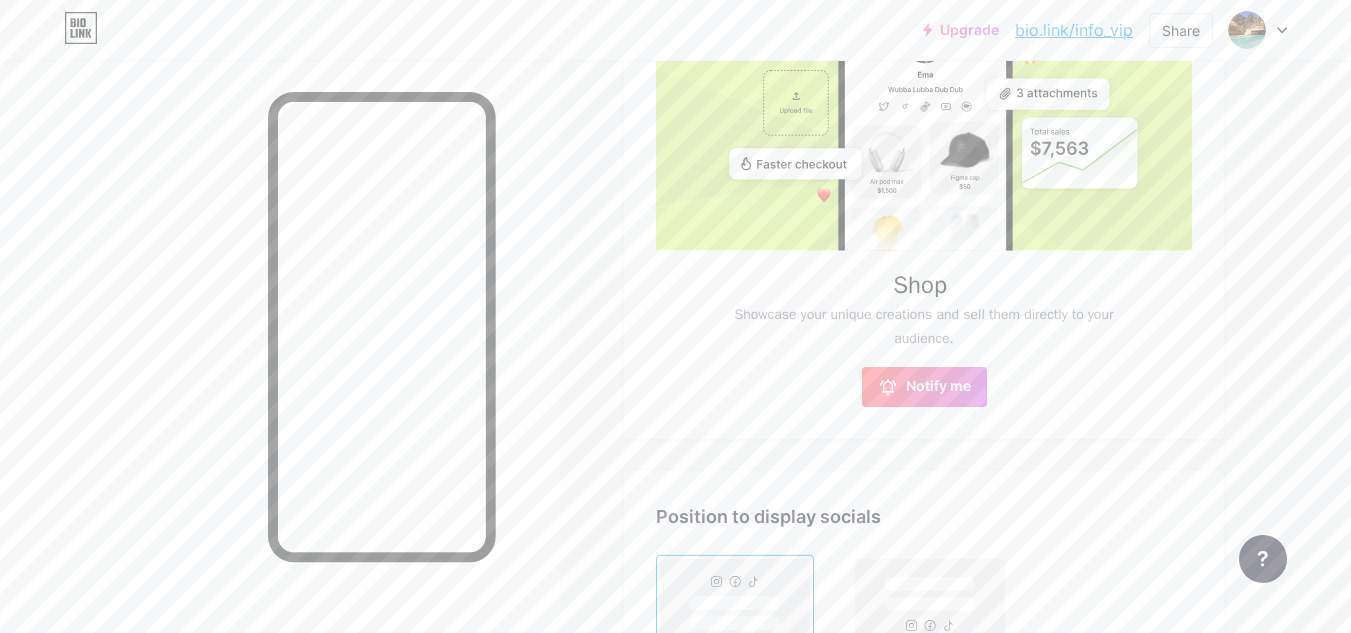 scroll, scrollTop: 121, scrollLeft: 0, axis: vertical 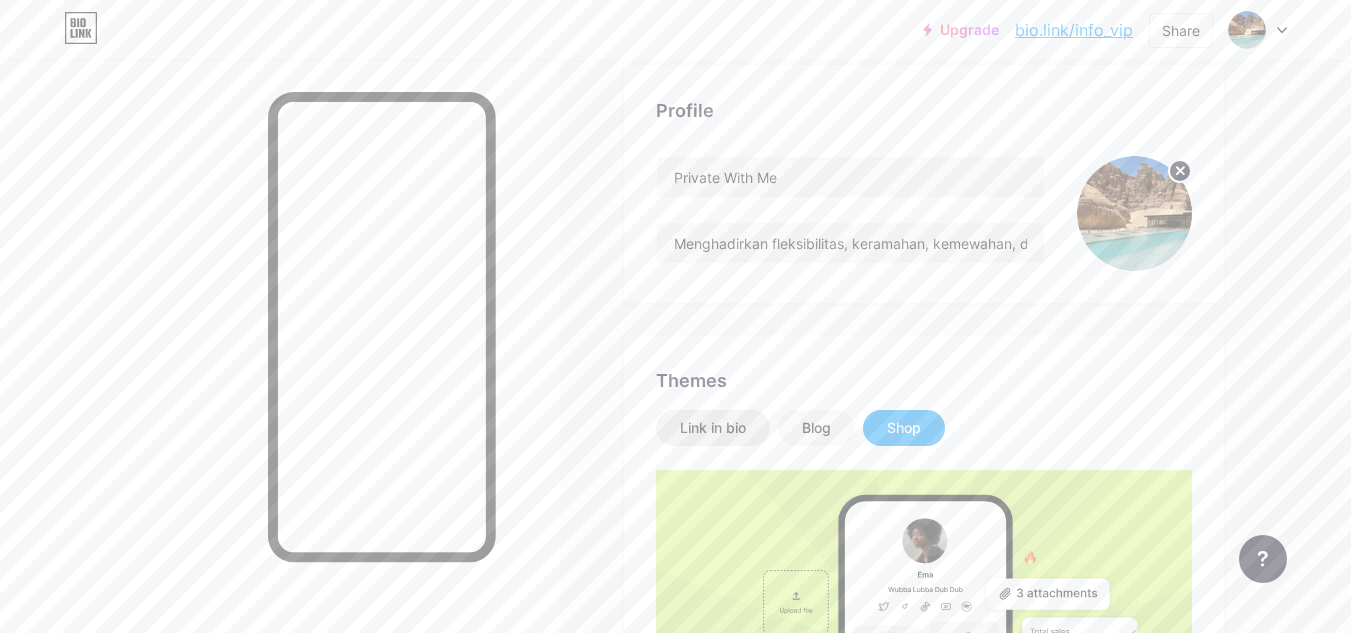 click on "Link in bio" at bounding box center [713, 428] 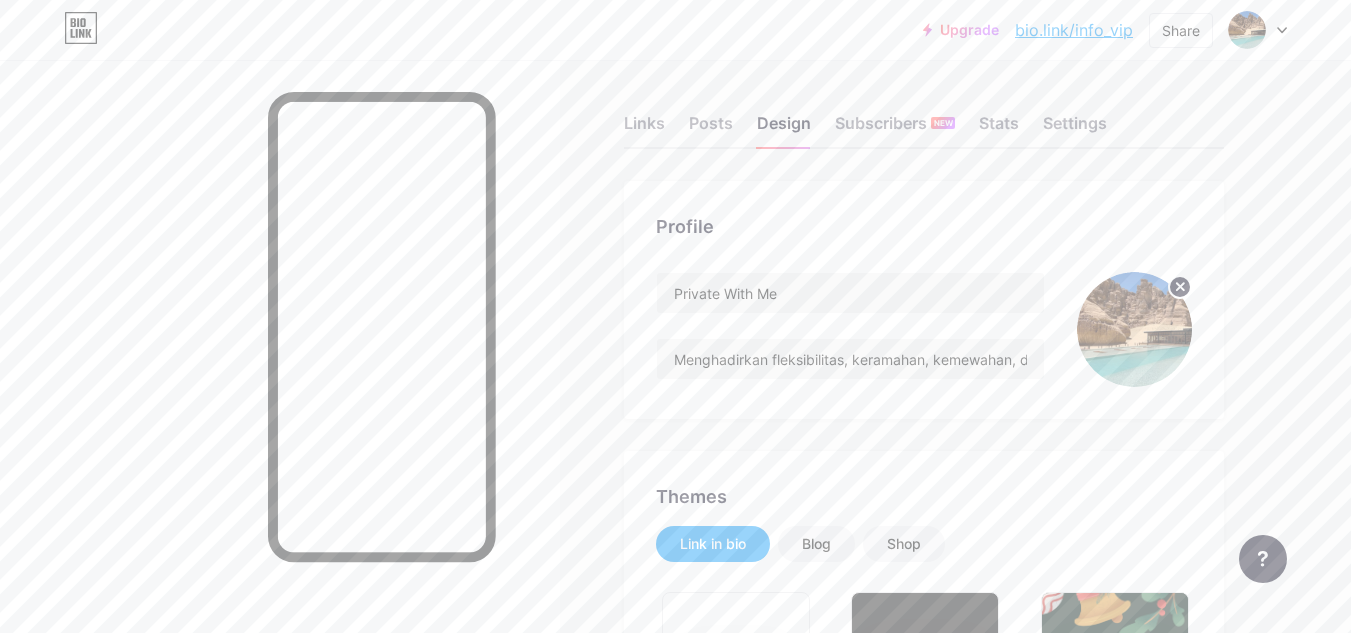 scroll, scrollTop: 0, scrollLeft: 0, axis: both 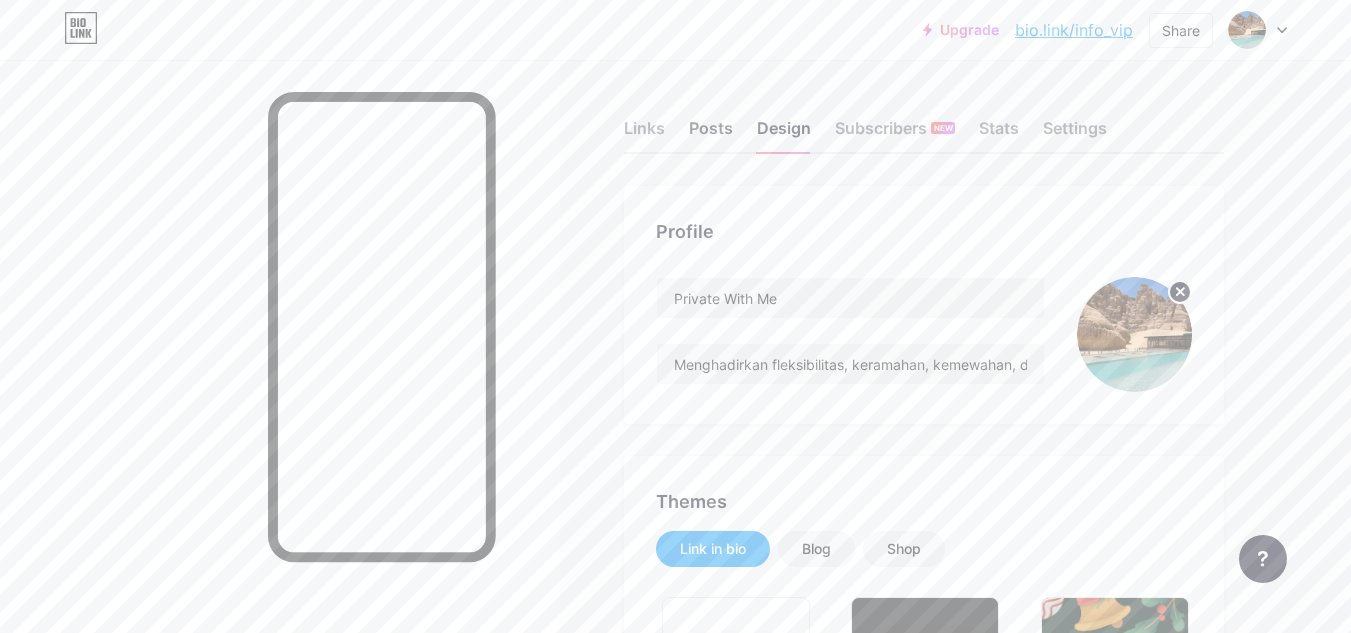 click on "Posts" at bounding box center (711, 134) 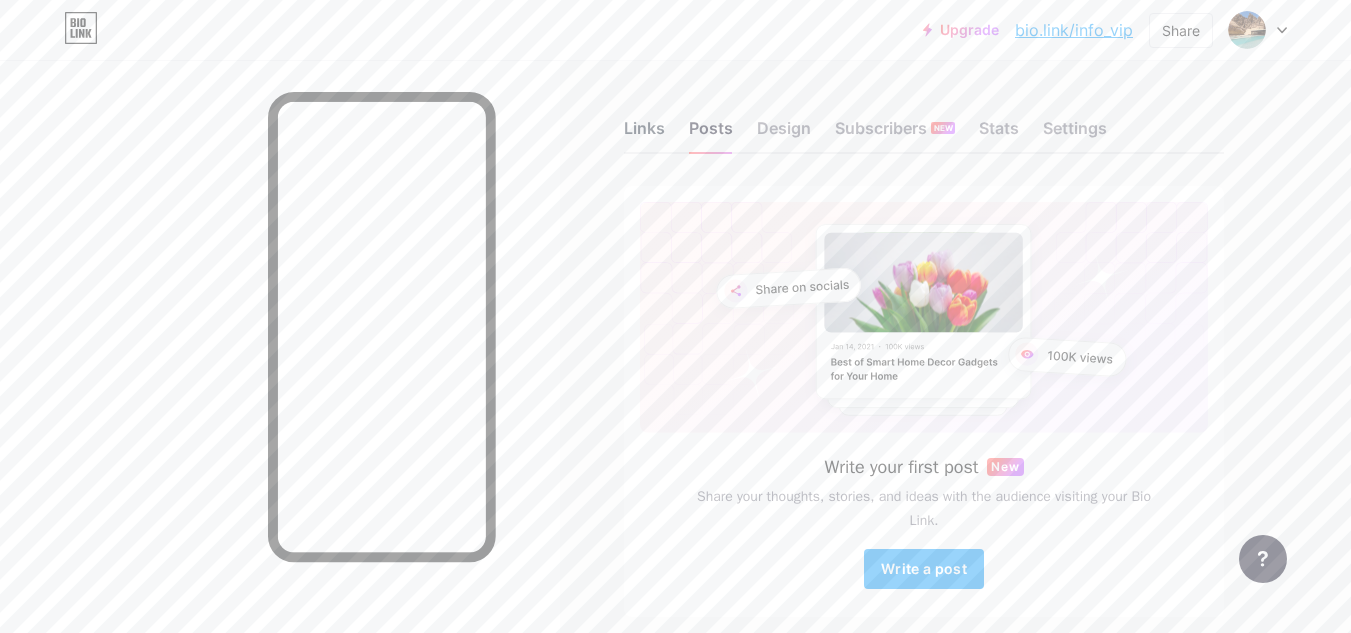 click on "Links" at bounding box center (644, 134) 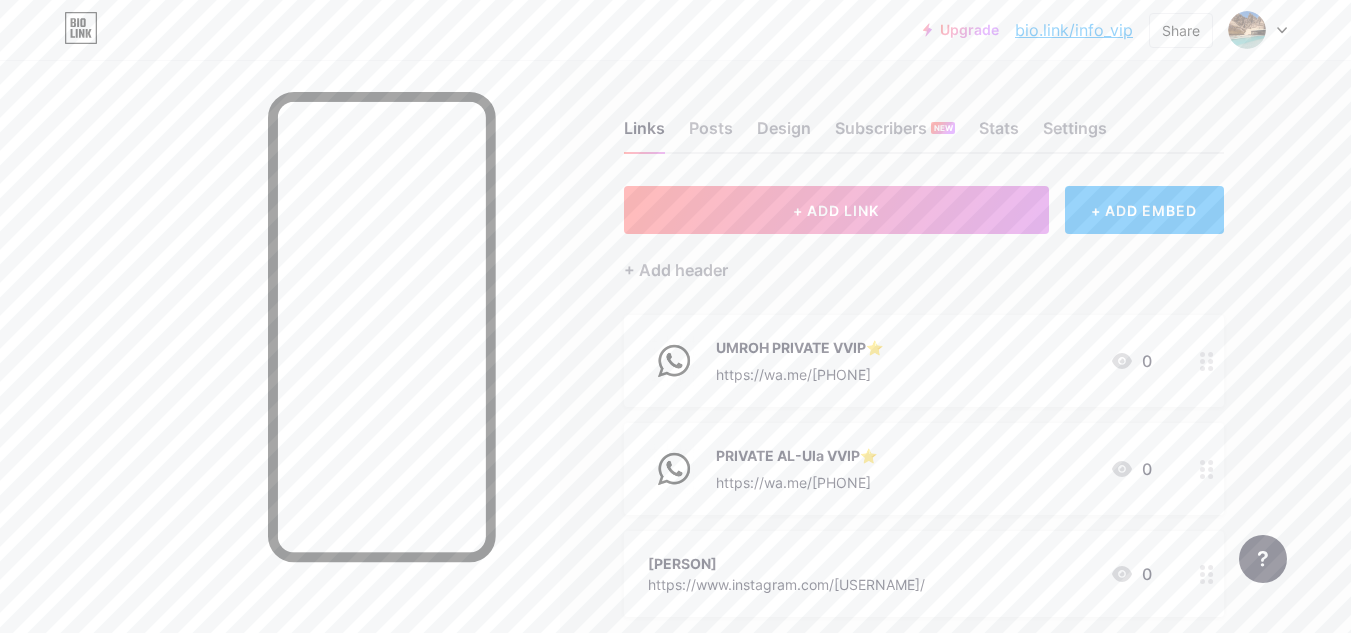click at bounding box center (674, 361) 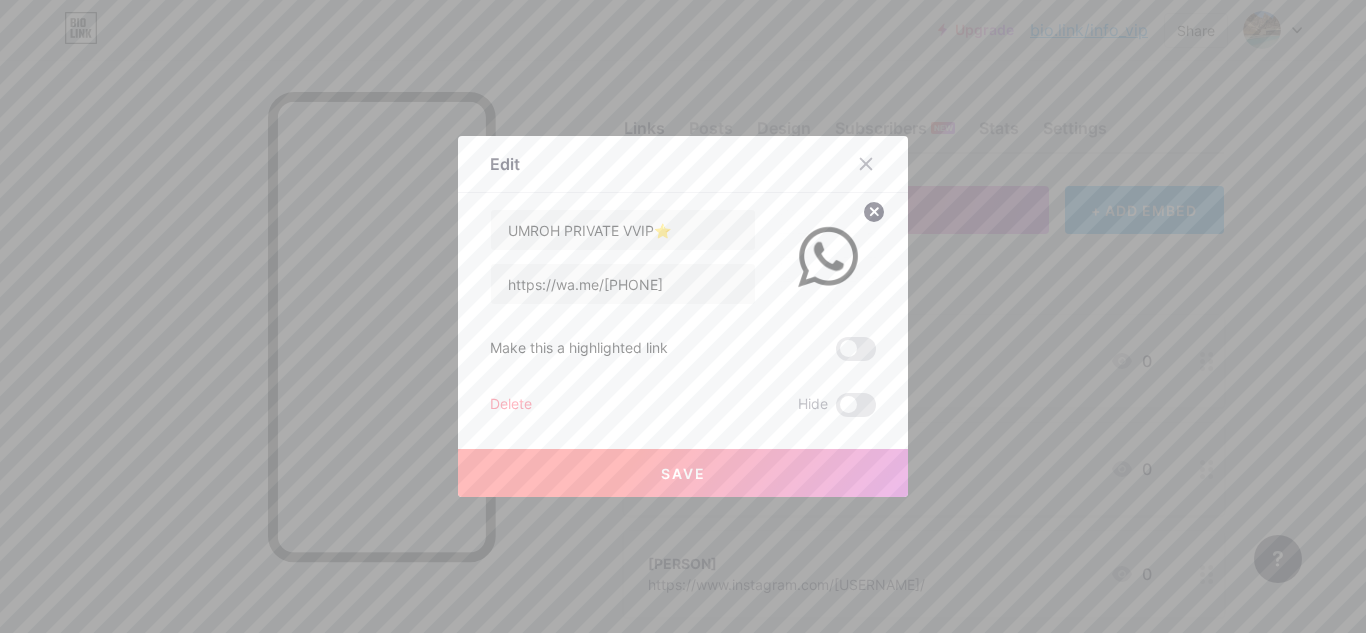 click at bounding box center [828, 257] 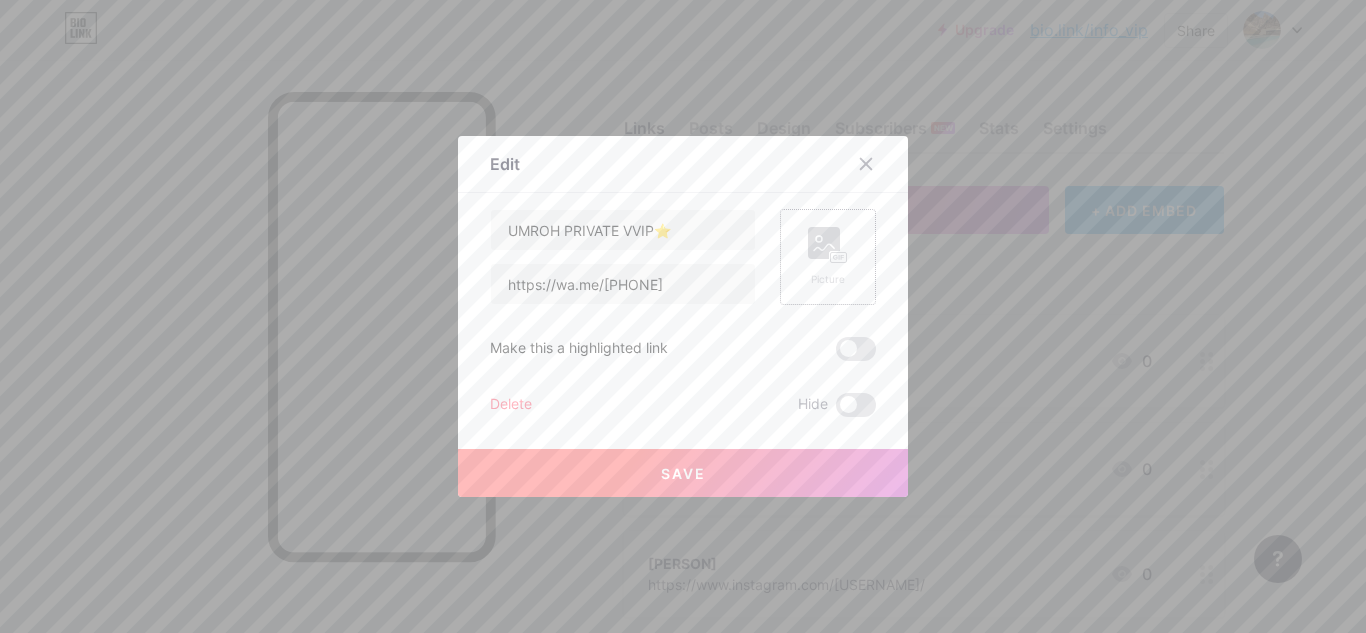 click 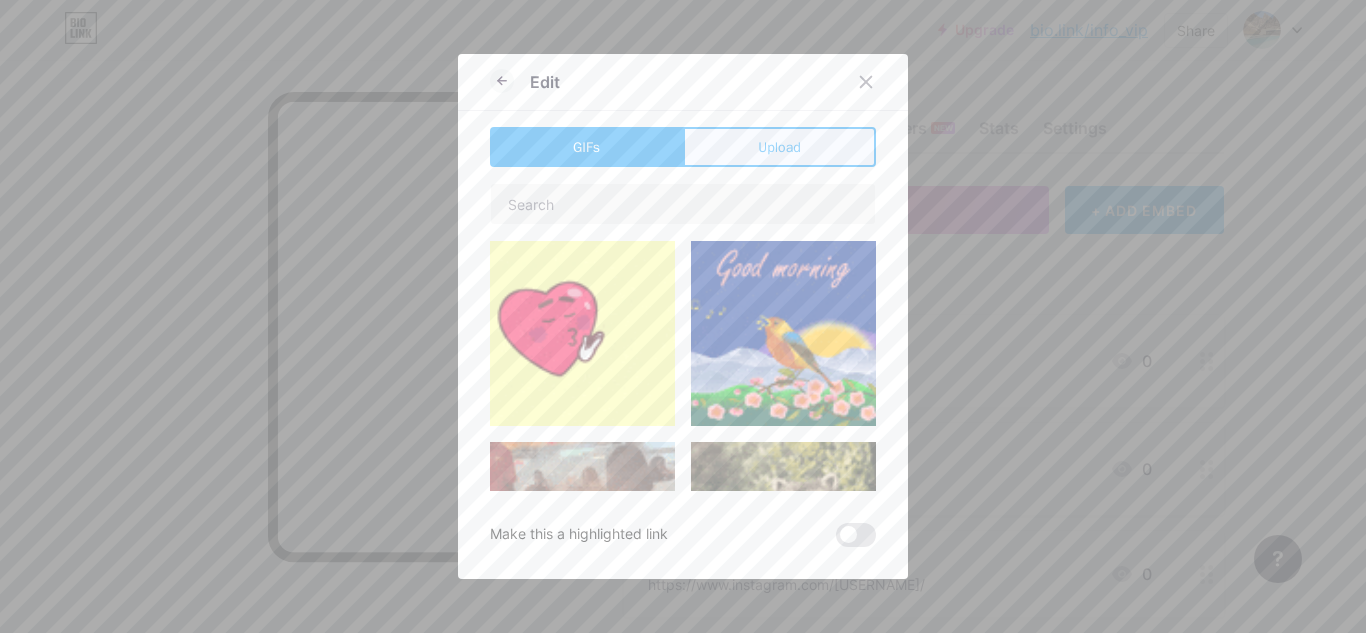 click on "Upload" at bounding box center (779, 147) 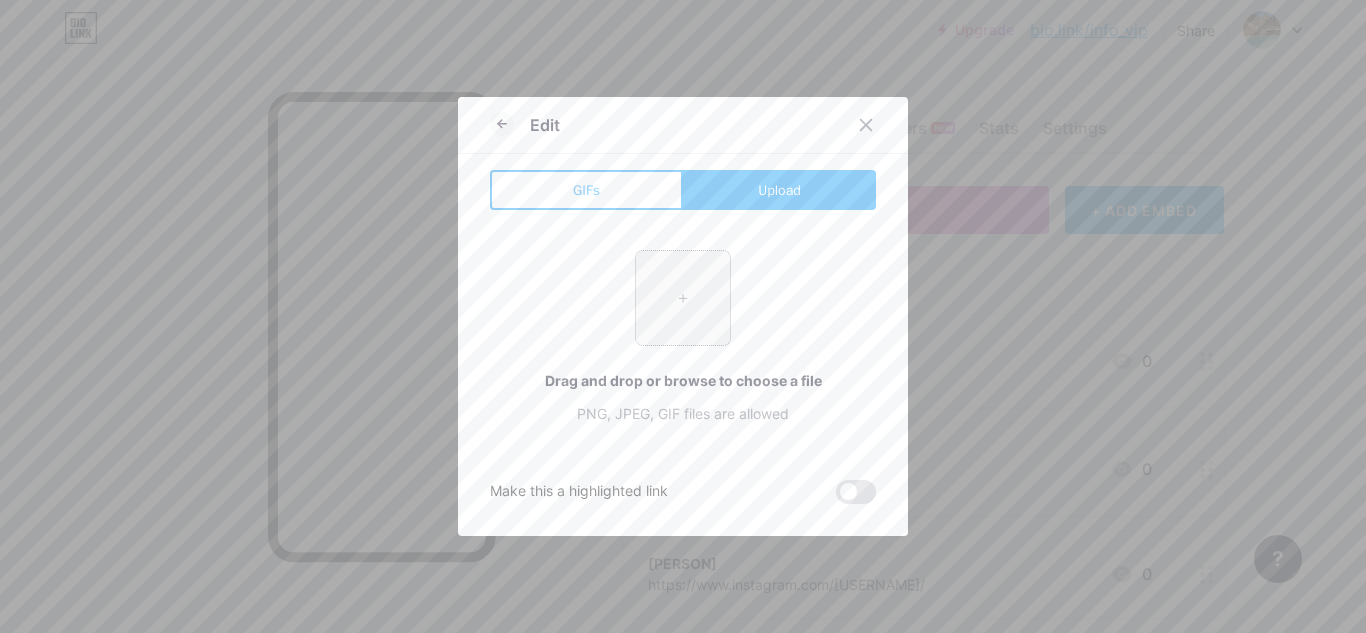 click at bounding box center [683, 298] 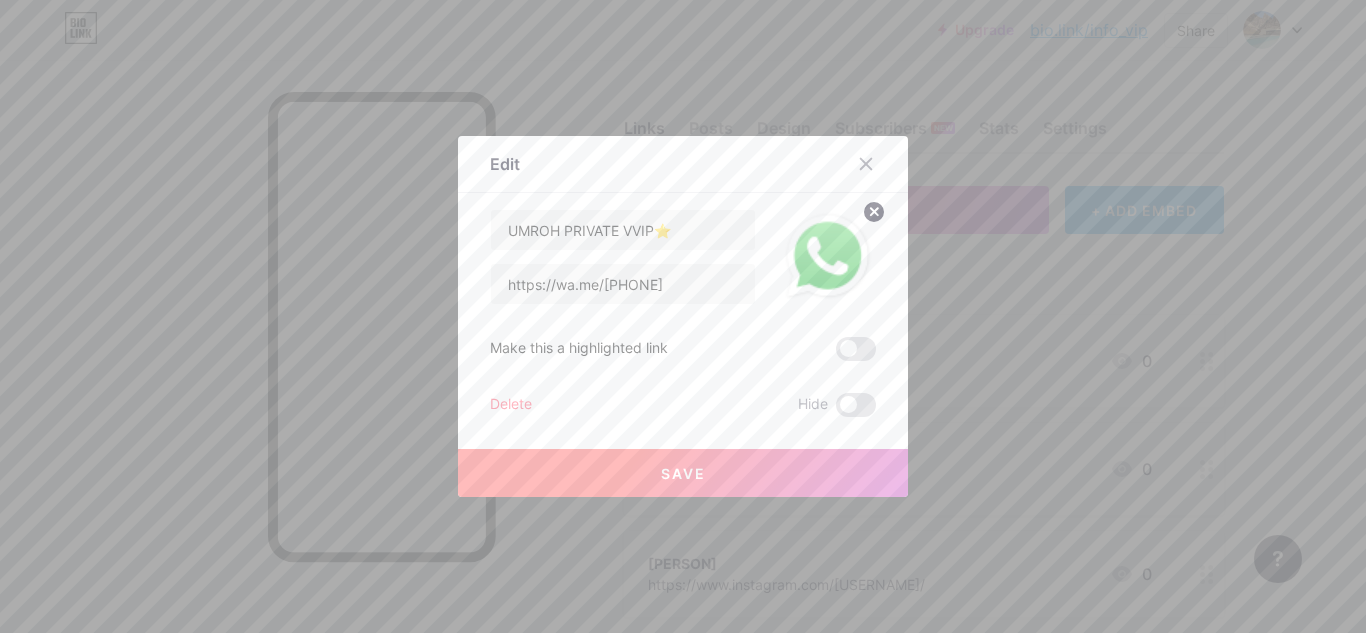 click on "Save" at bounding box center (683, 473) 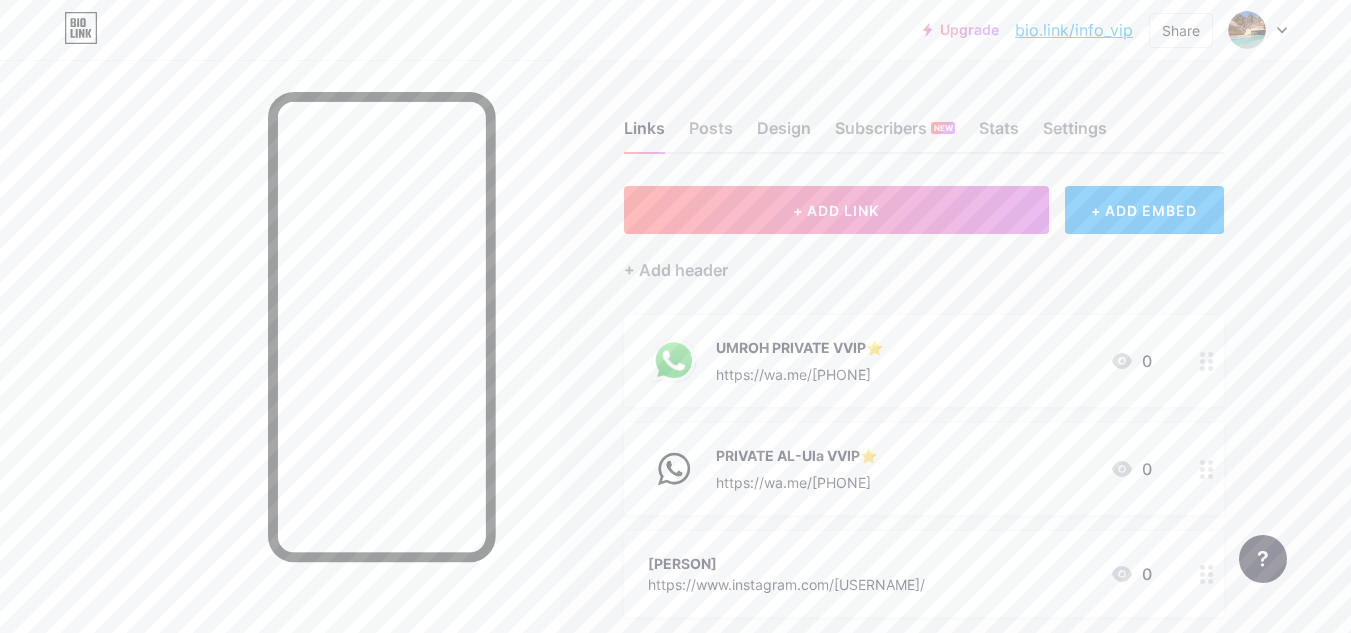 click at bounding box center (674, 469) 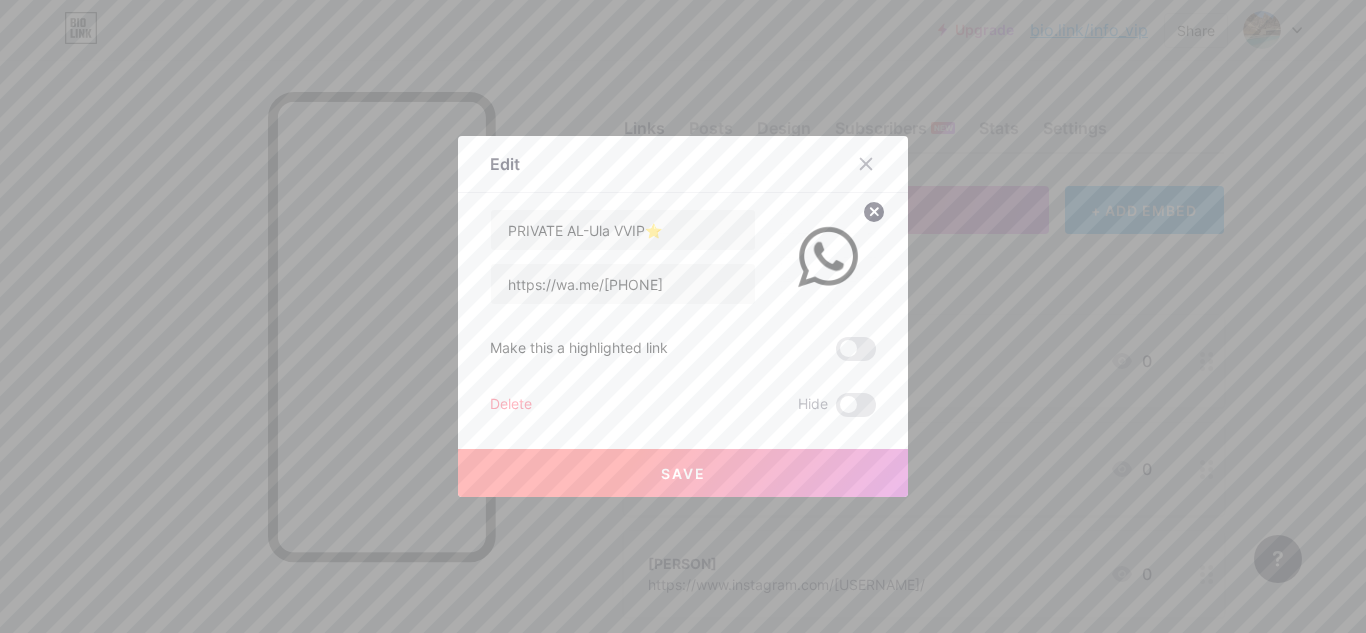 click at bounding box center (828, 257) 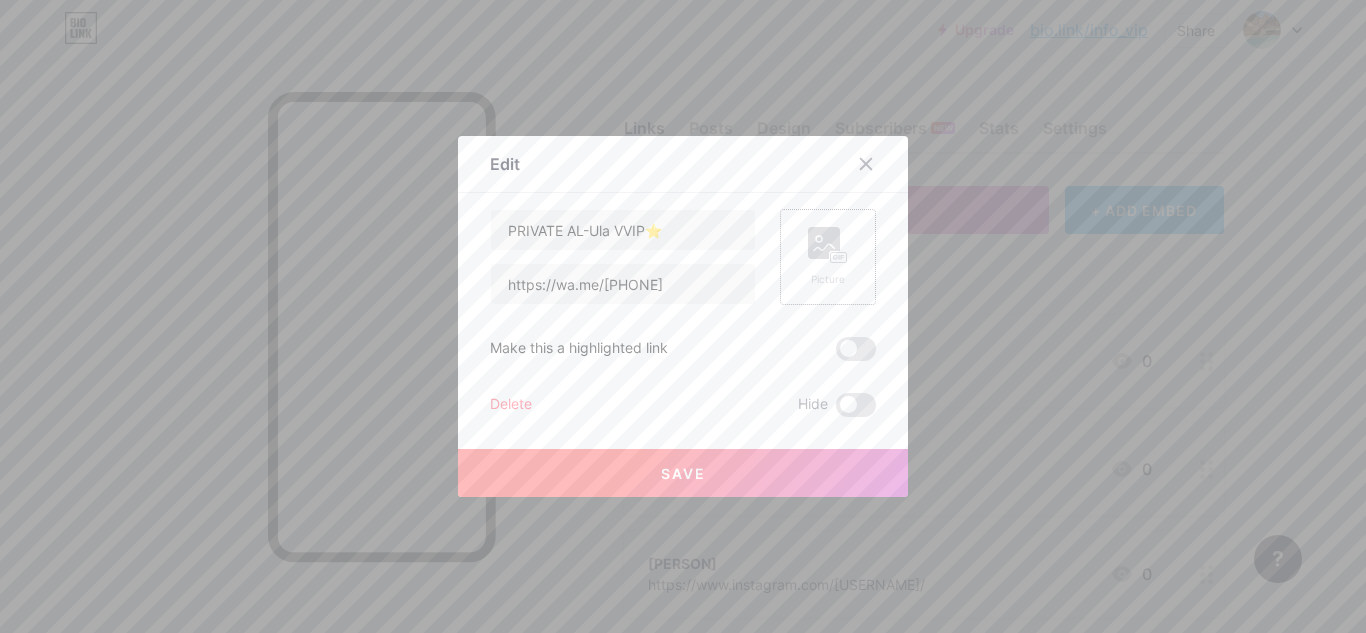 click on "Picture" at bounding box center (828, 257) 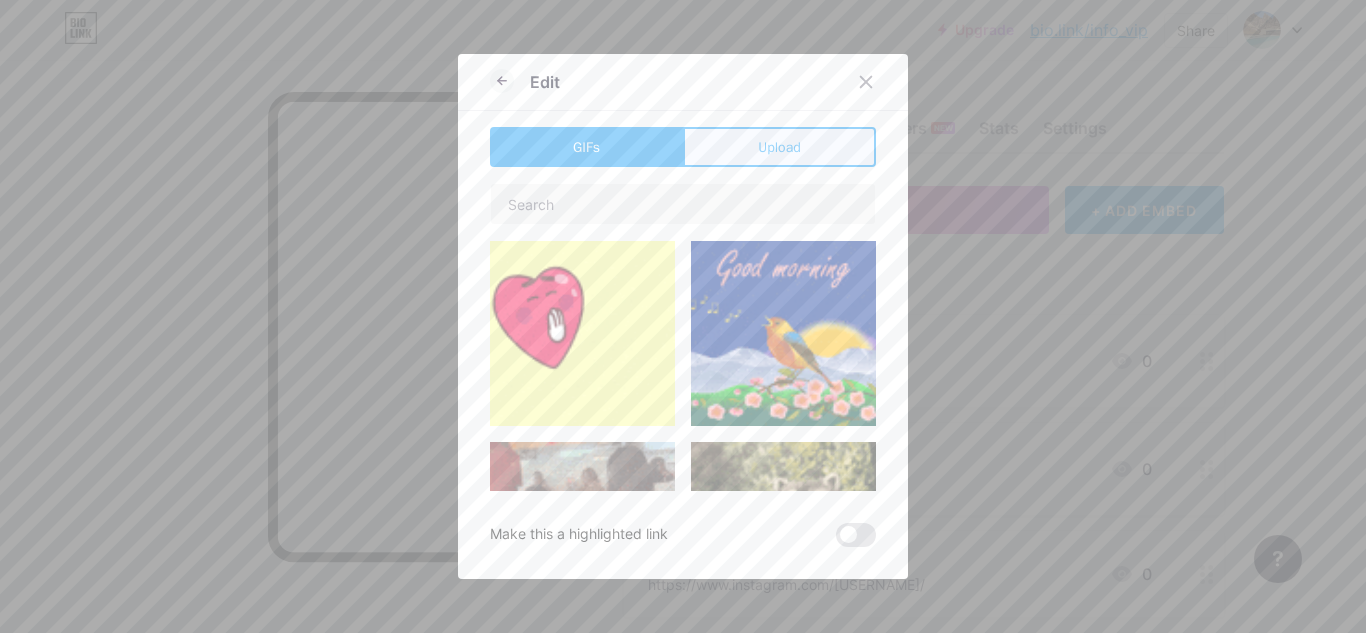 click on "Upload" at bounding box center [779, 147] 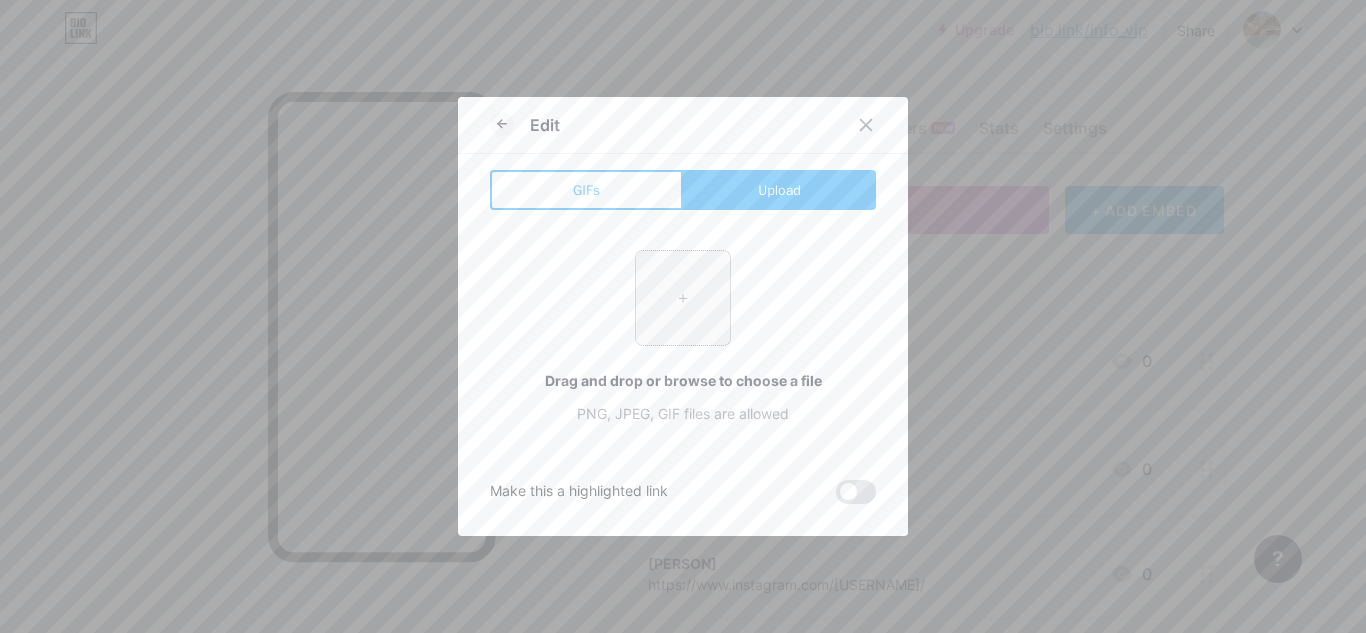 click at bounding box center (683, 298) 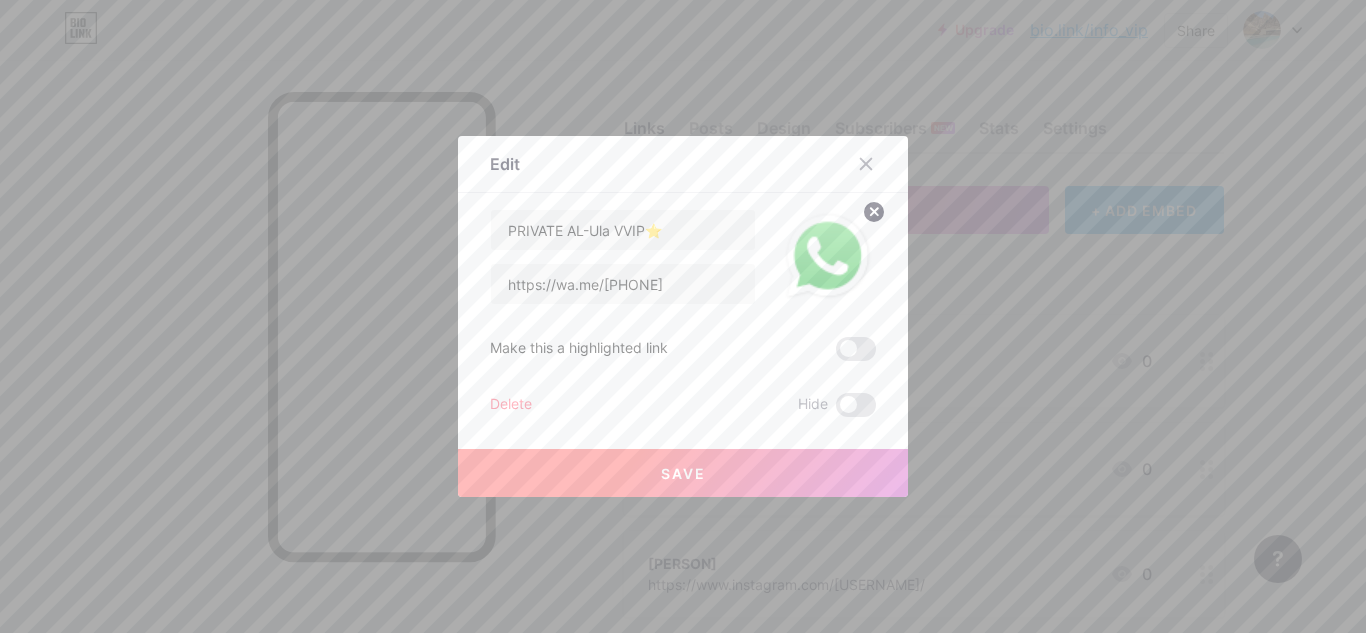 click on "Save" at bounding box center (683, 473) 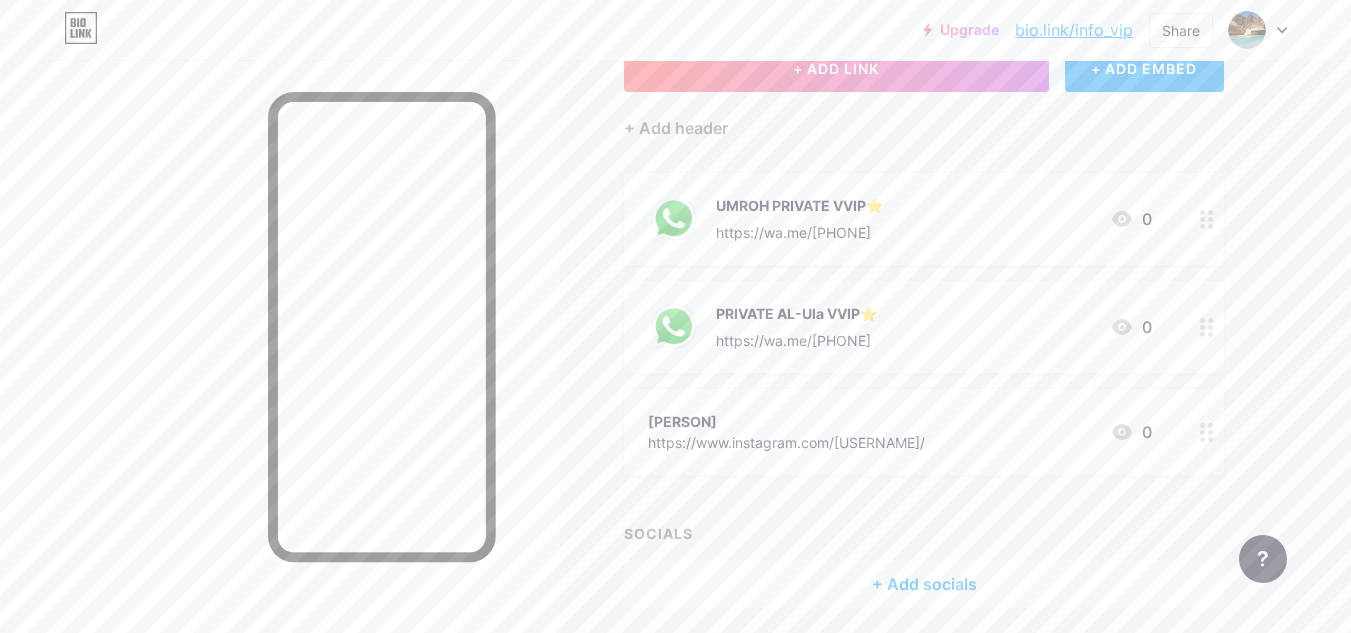 scroll, scrollTop: 0, scrollLeft: 0, axis: both 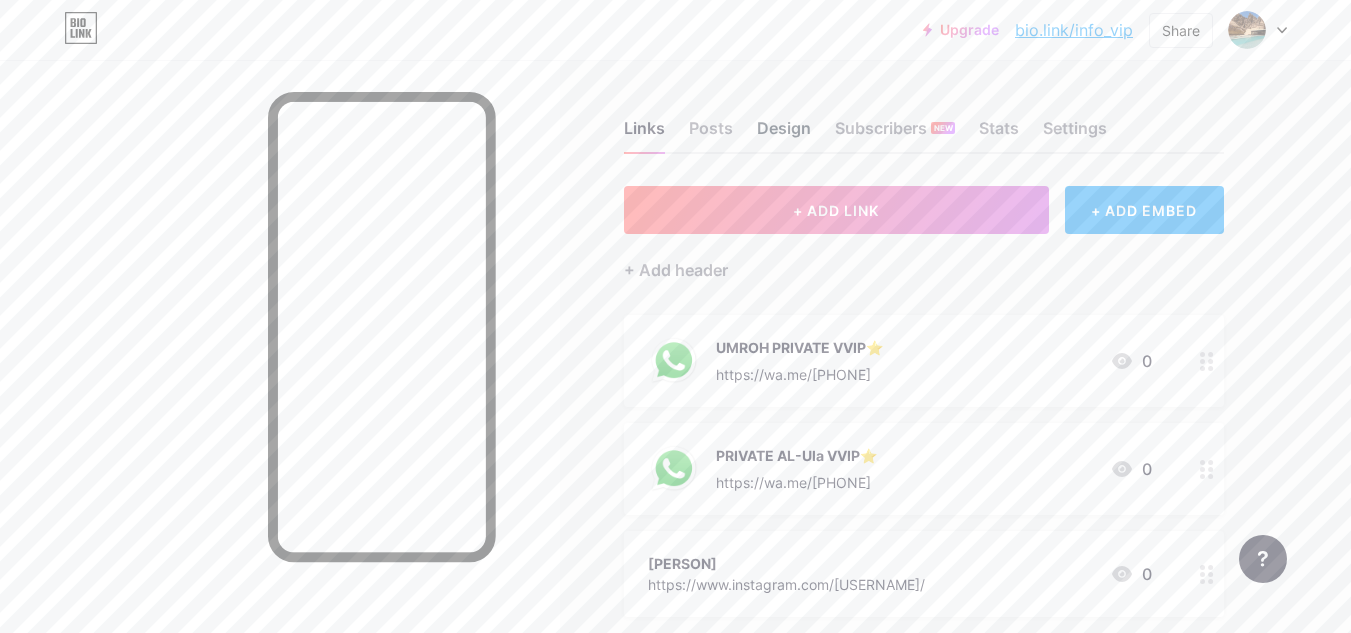 click on "Design" at bounding box center [784, 134] 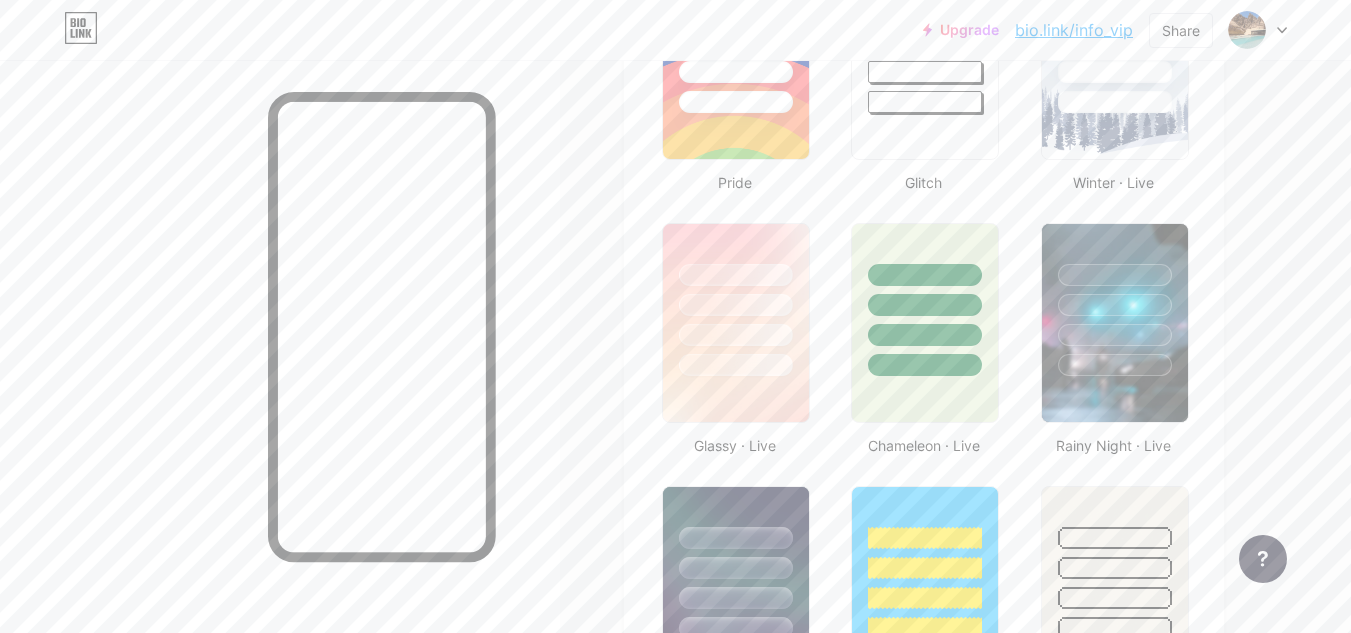 type on "#77b4ee" 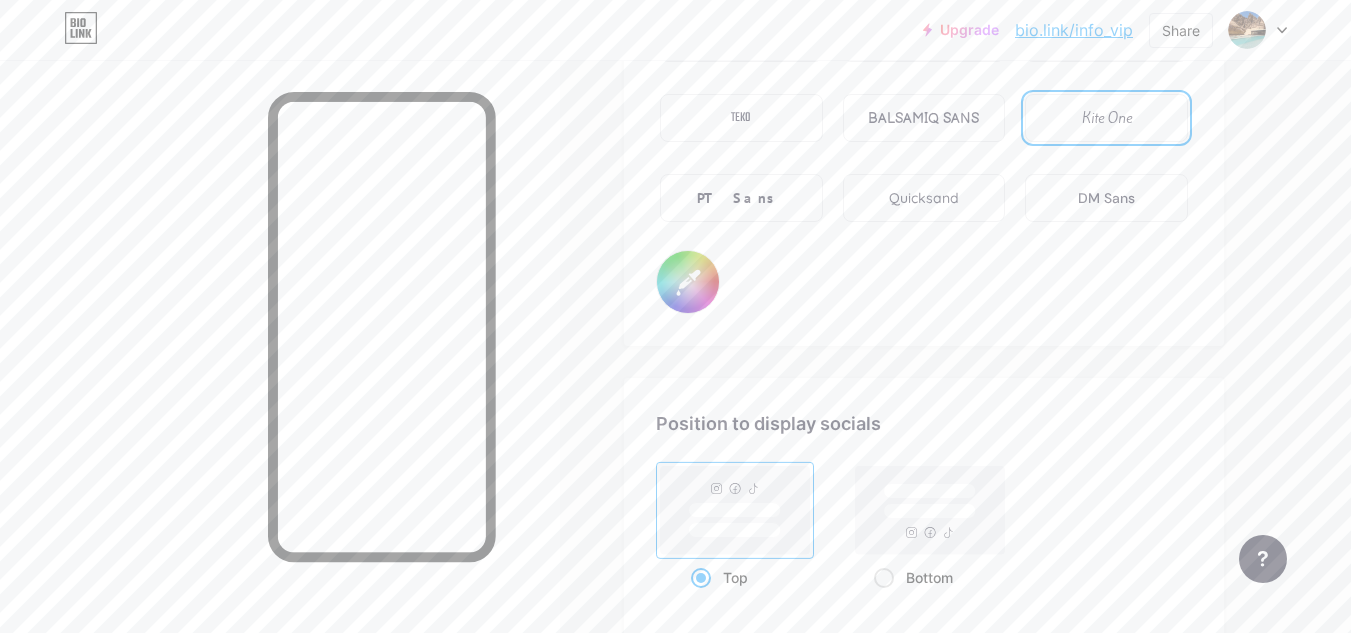 scroll, scrollTop: 3500, scrollLeft: 0, axis: vertical 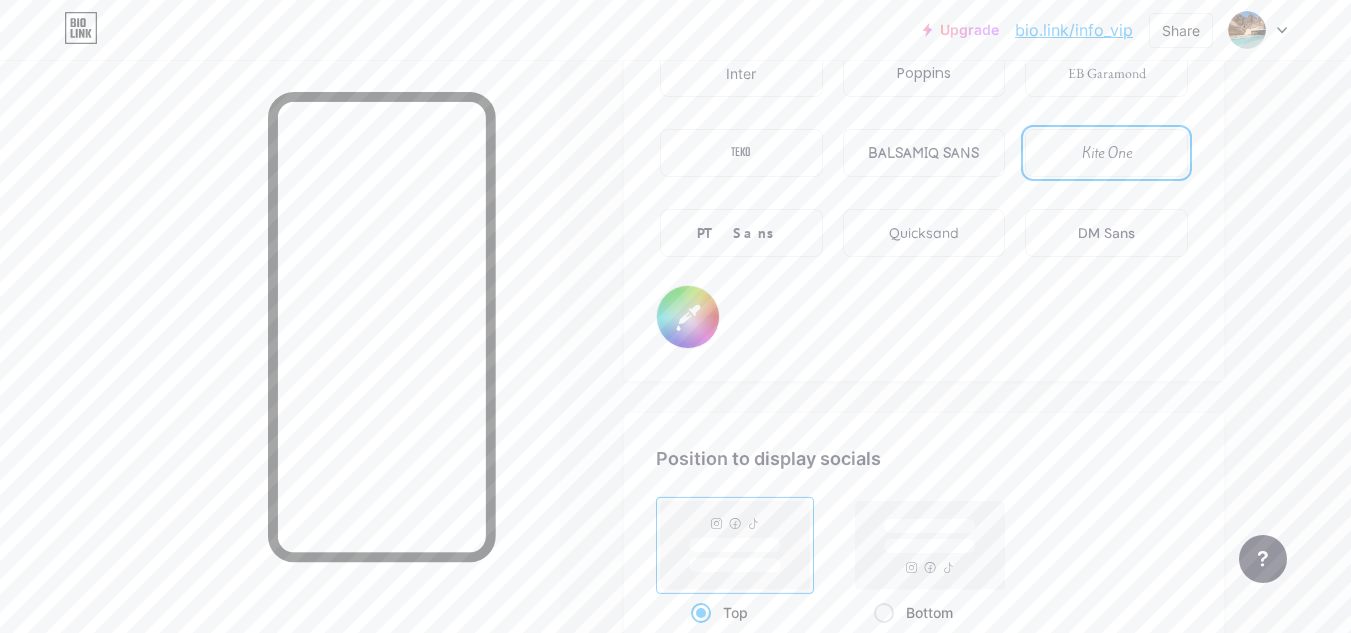 click on "#ffffff" at bounding box center [688, 317] 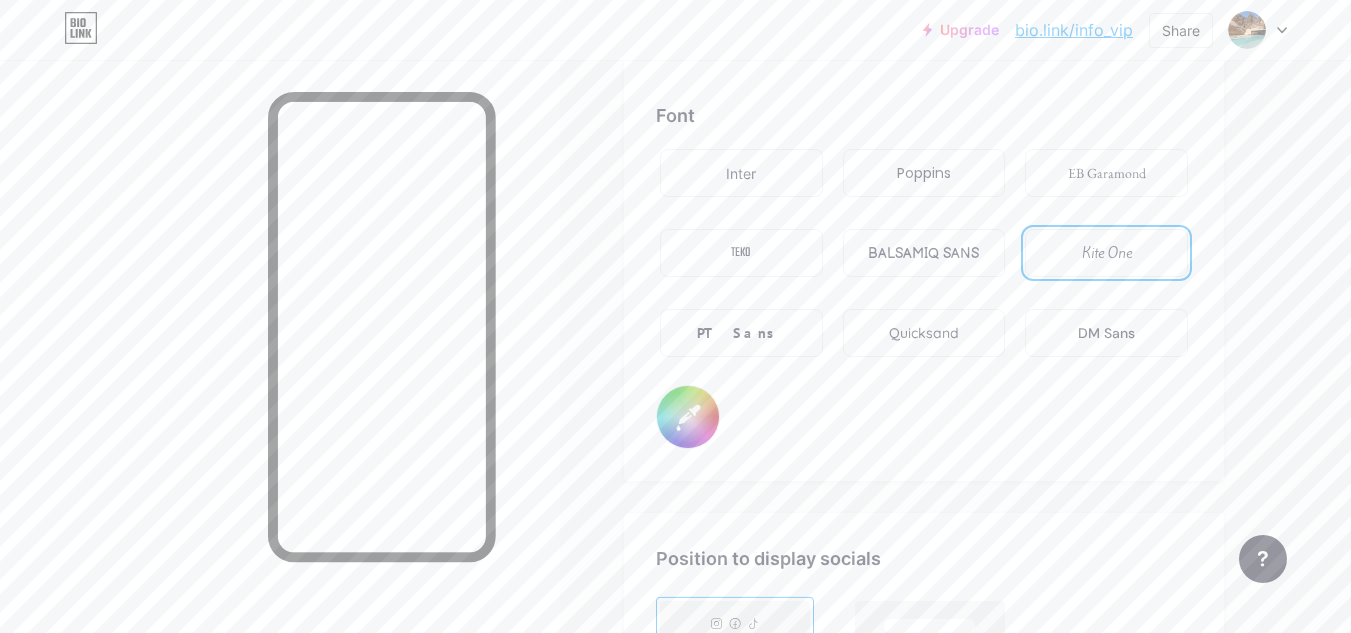 click on "#5d5b5b" at bounding box center [688, 417] 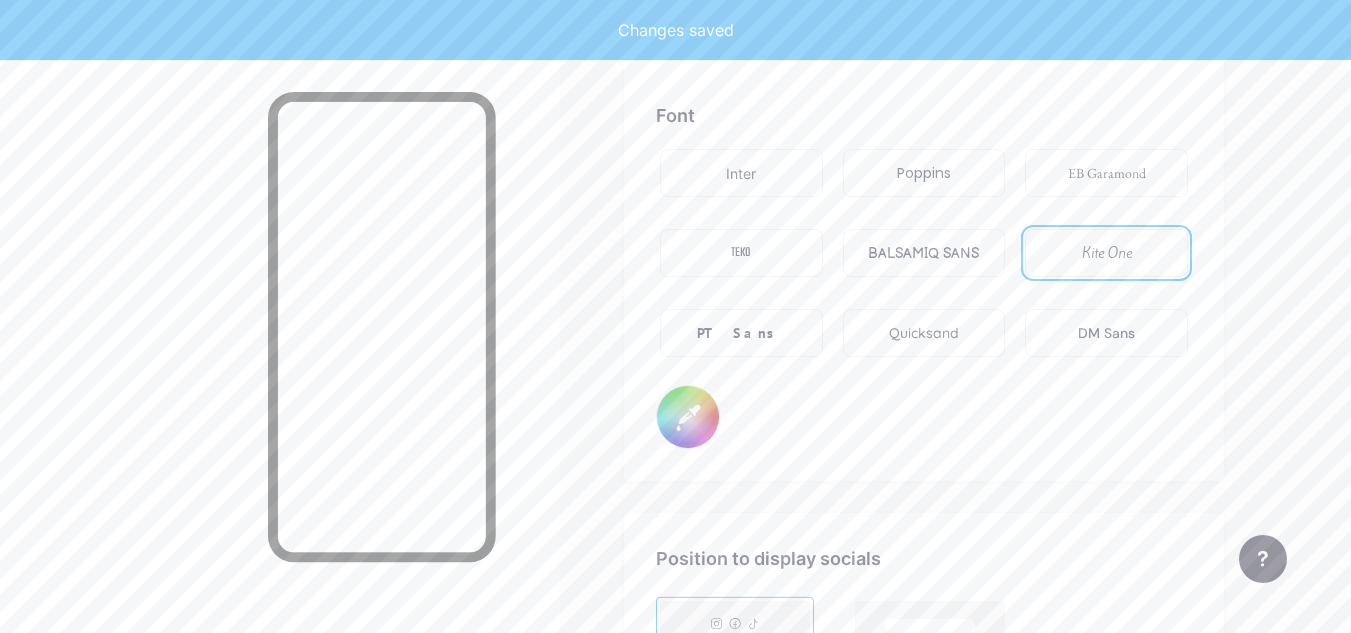 type on "#000000" 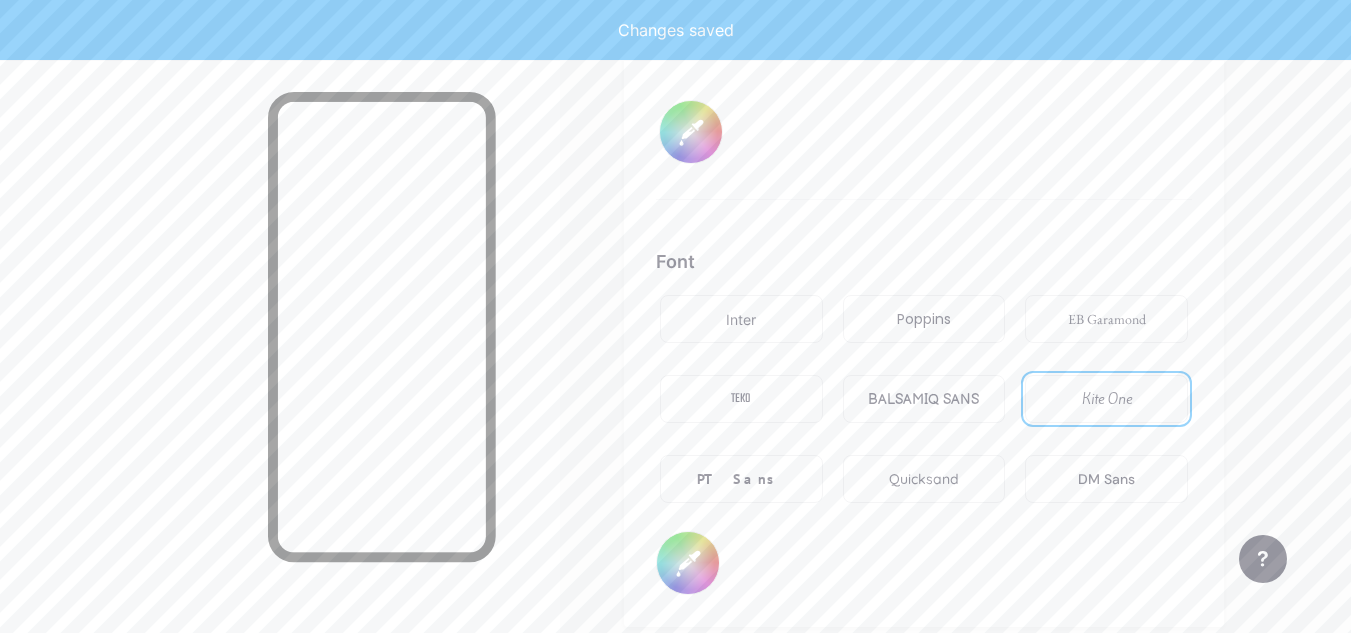 scroll, scrollTop: 3200, scrollLeft: 0, axis: vertical 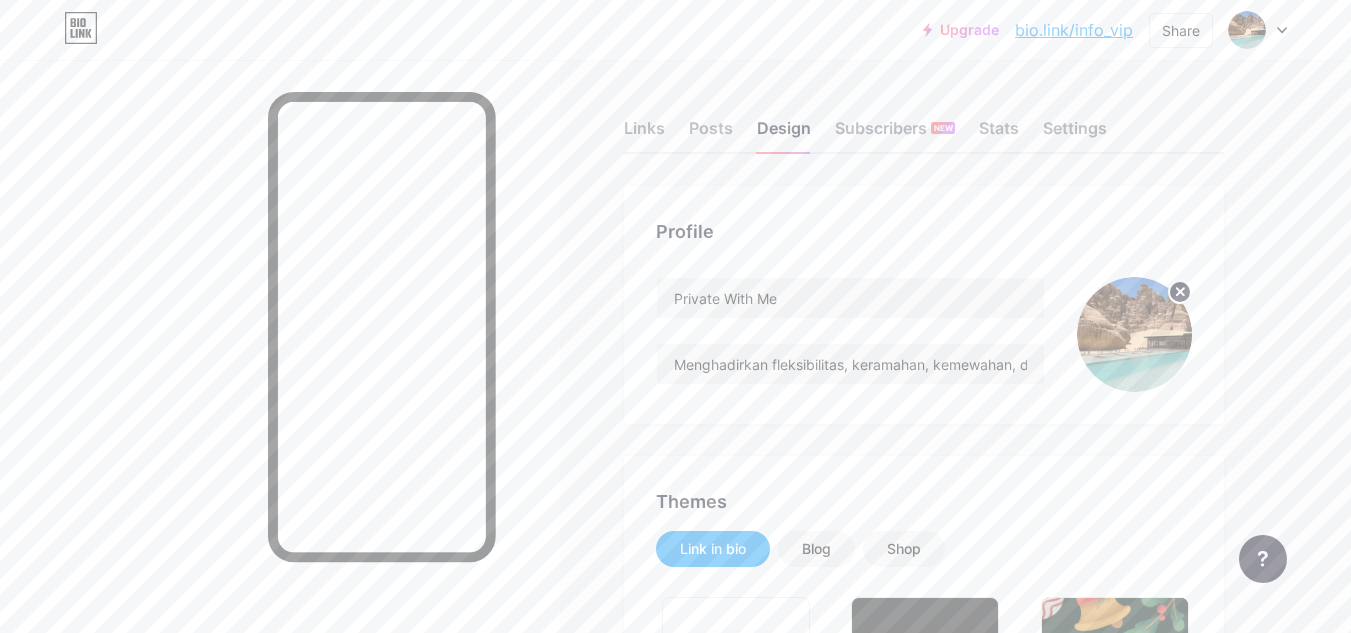 click at bounding box center (1134, 334) 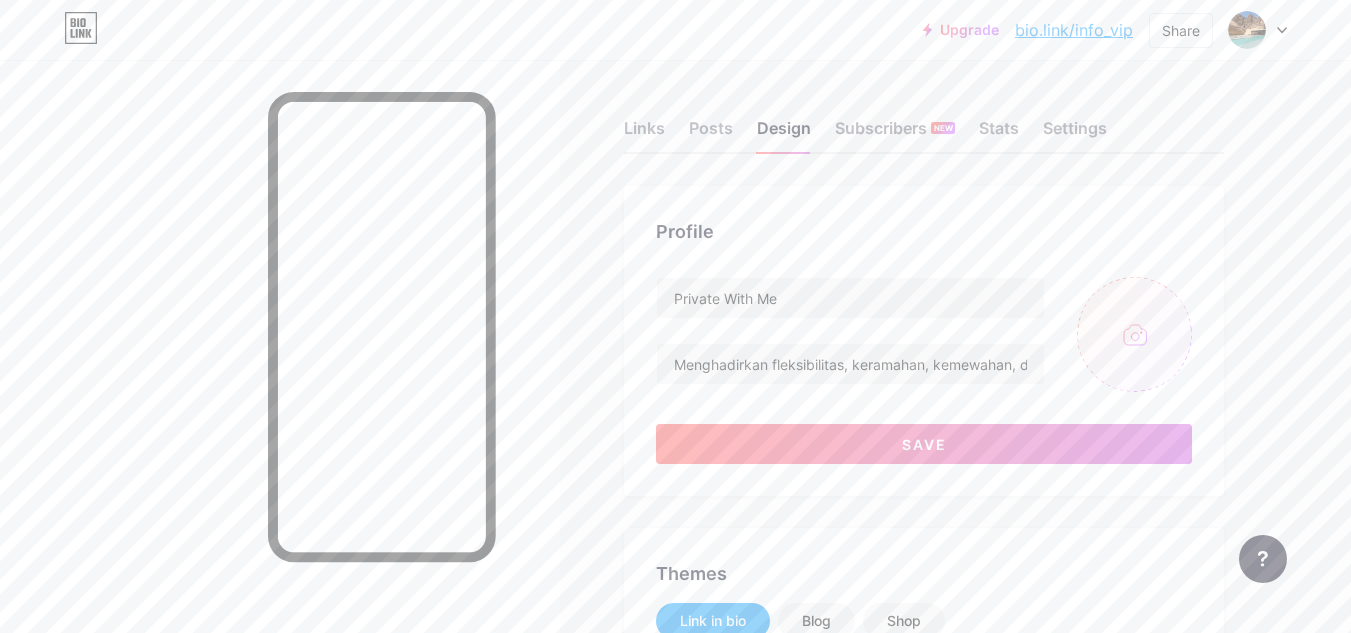 click at bounding box center (1134, 334) 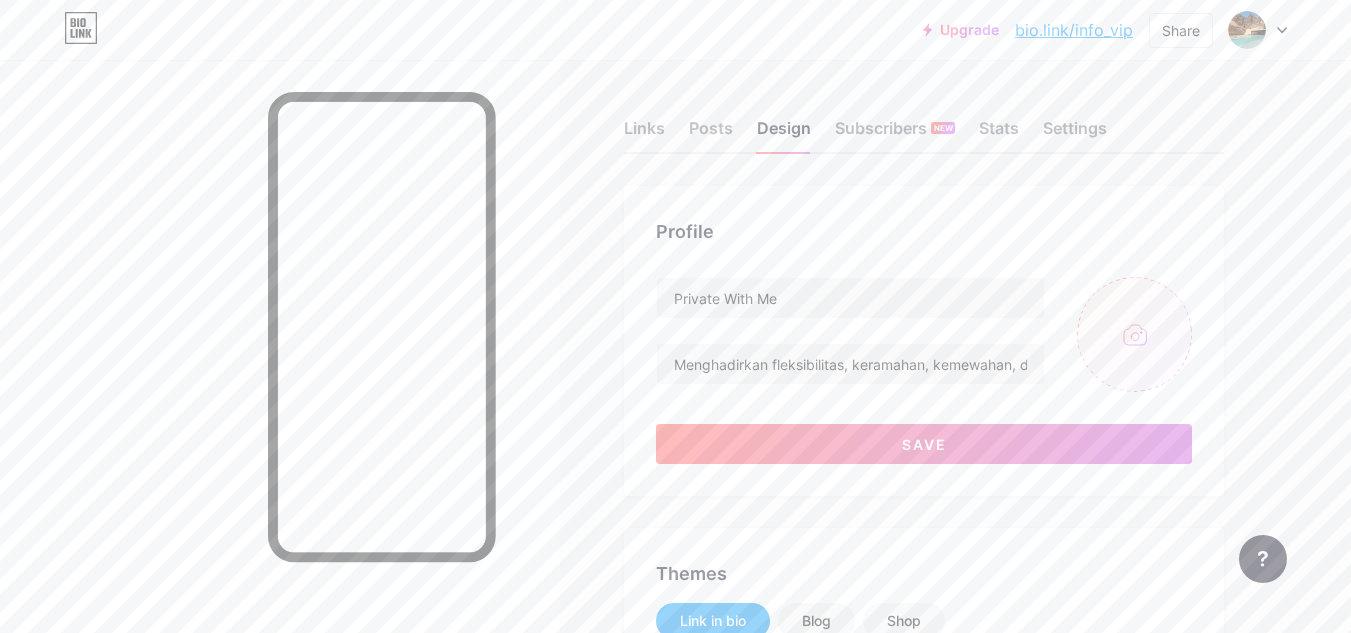type on "C:\fakepath\471769967_1316545412814660_270975812574179032_n.jpg" 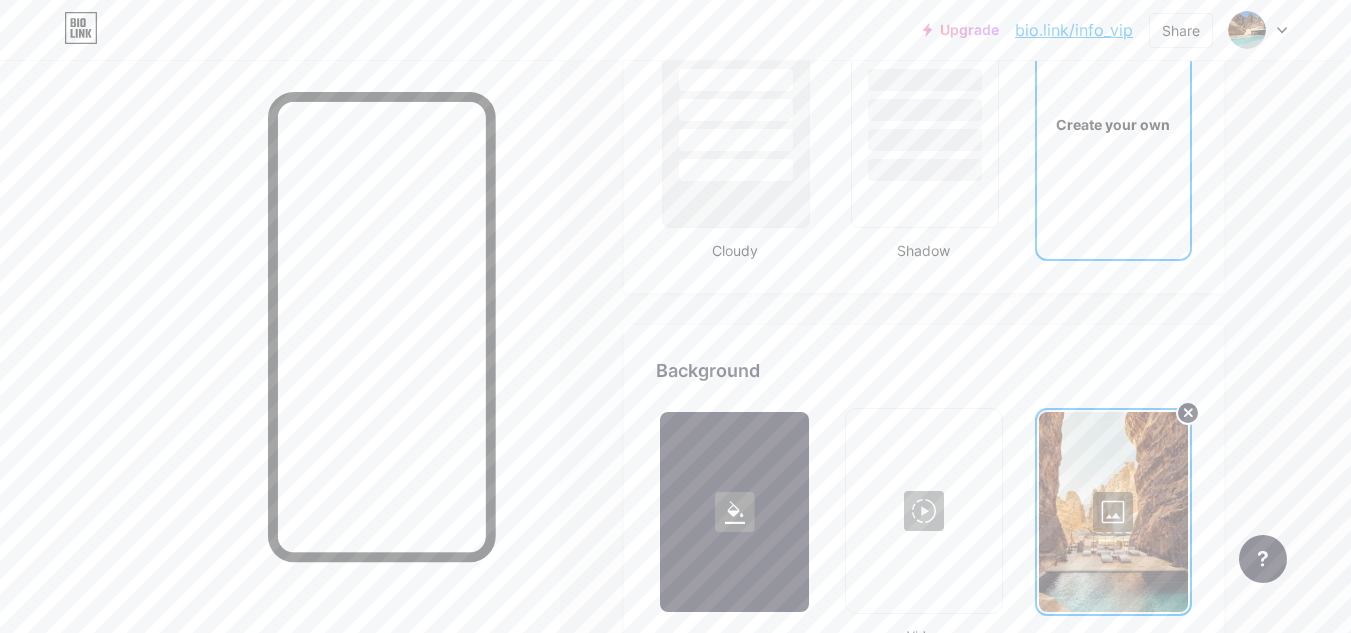 scroll, scrollTop: 2500, scrollLeft: 0, axis: vertical 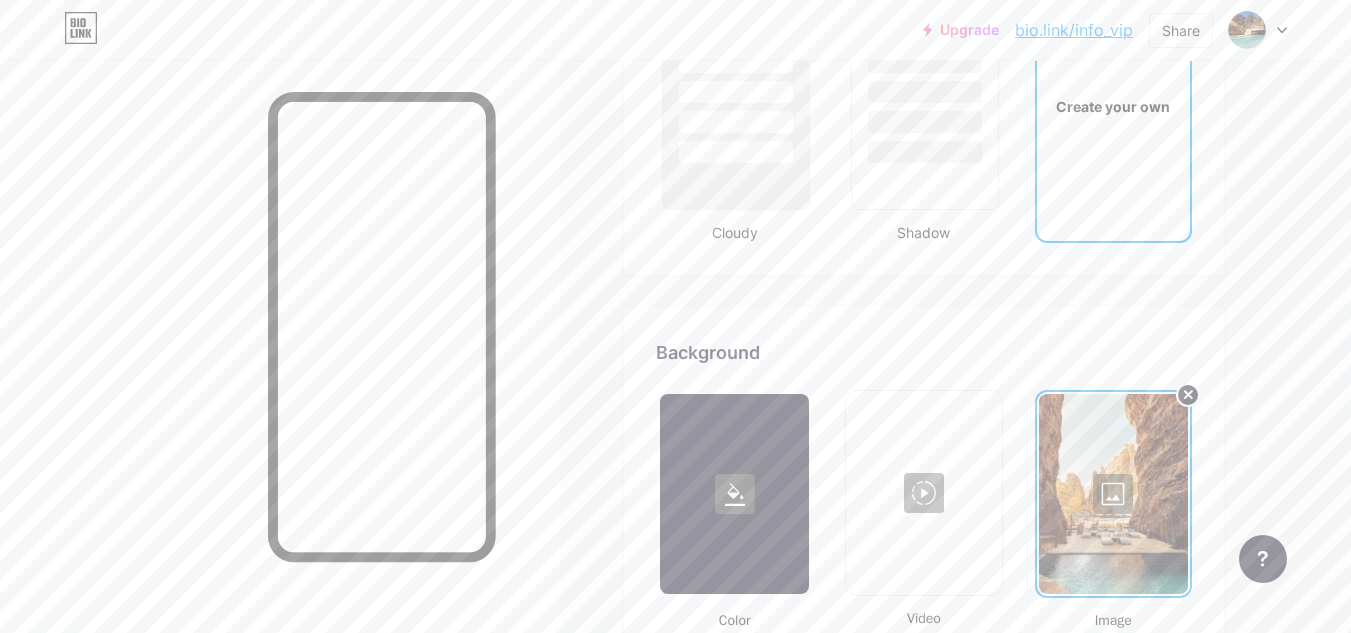 click on "Create your own" at bounding box center [1113, 106] 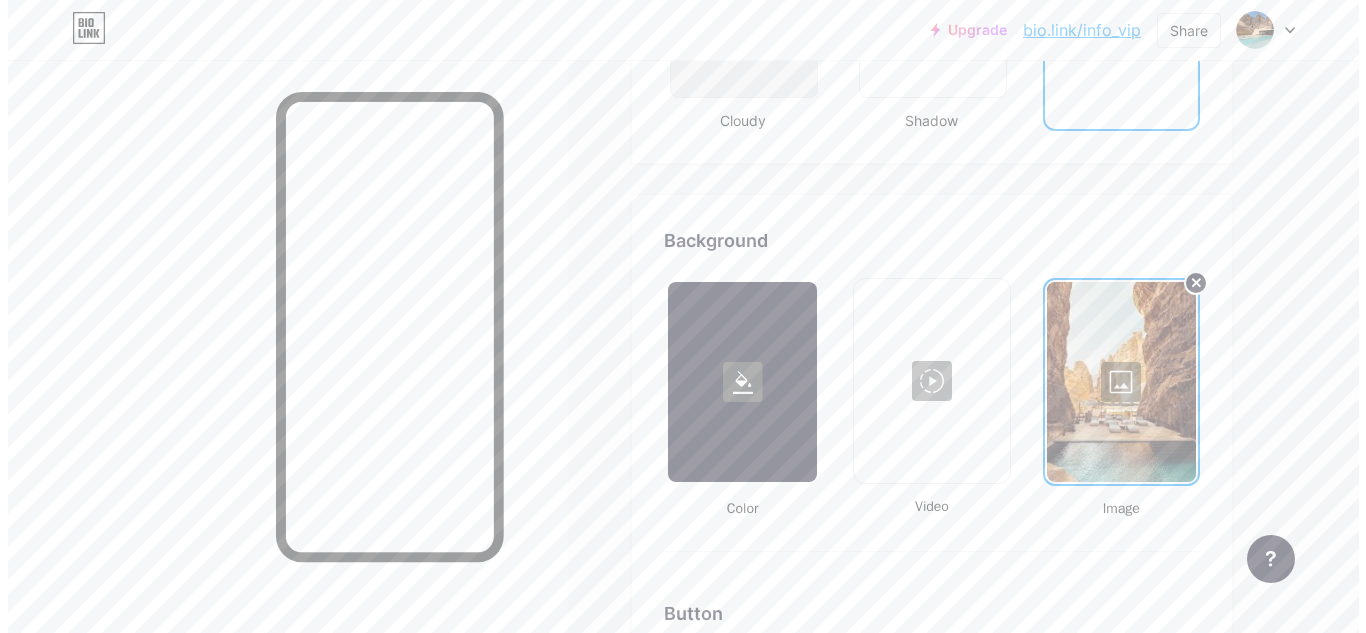 scroll, scrollTop: 2700, scrollLeft: 0, axis: vertical 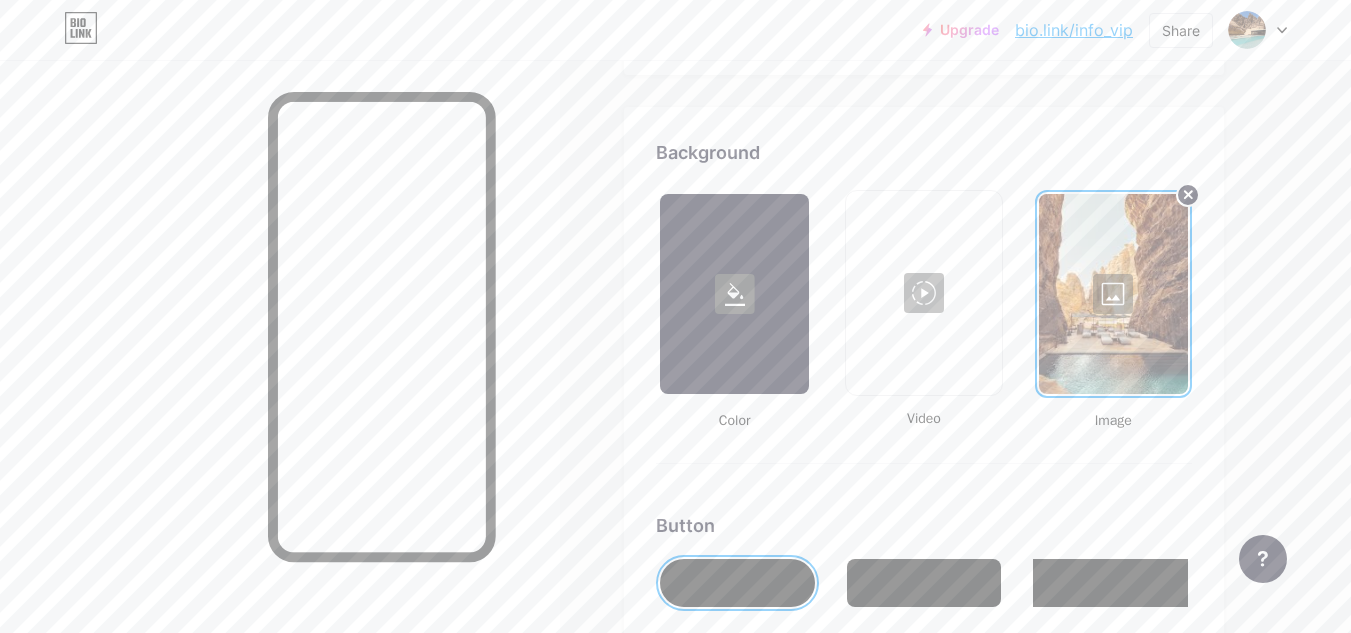 click at bounding box center [1113, 294] 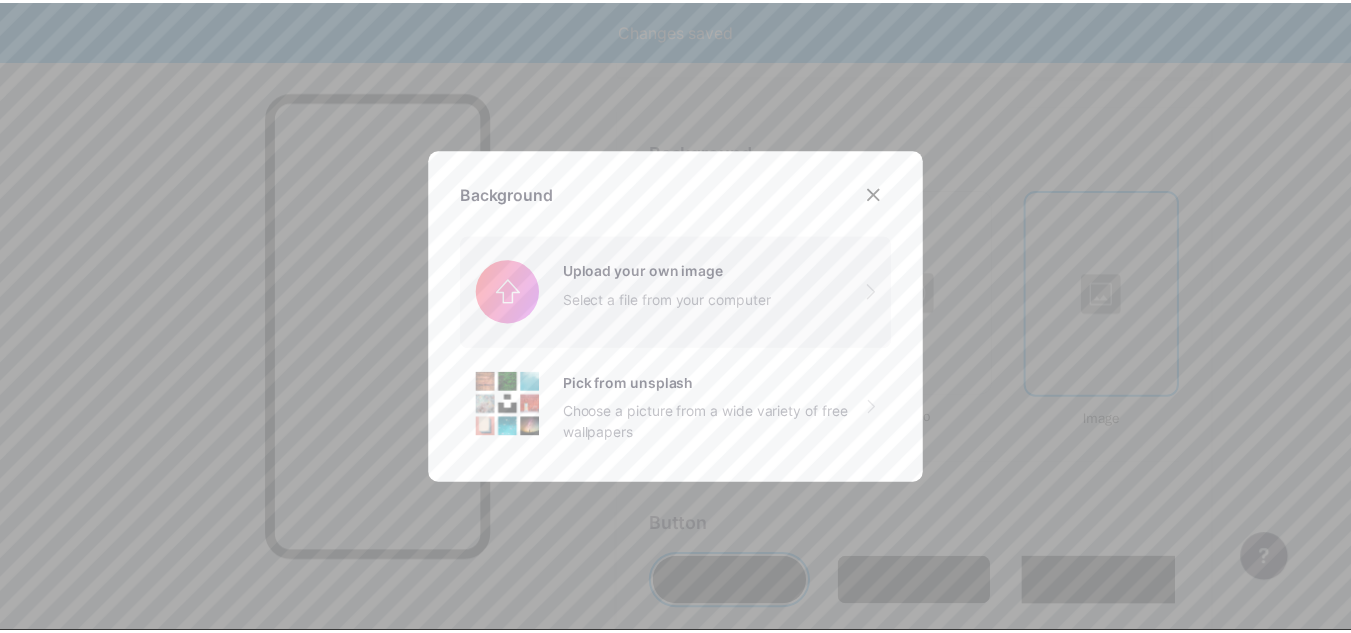 scroll, scrollTop: 2727, scrollLeft: 0, axis: vertical 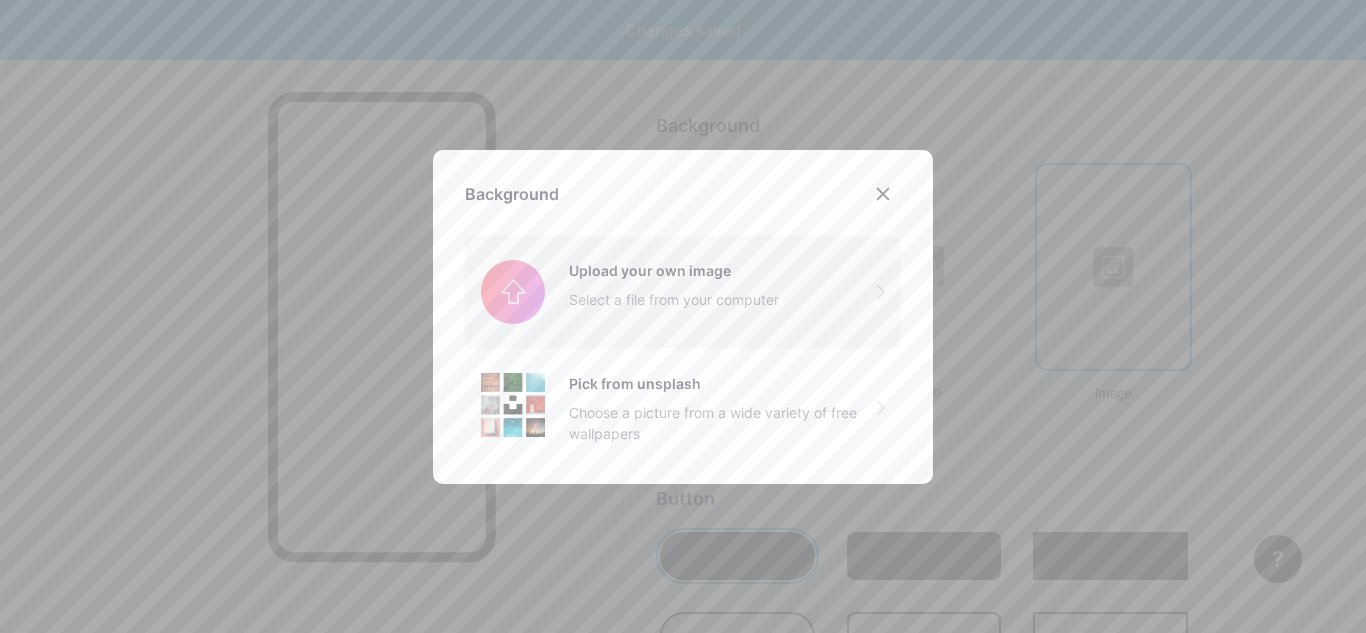 click at bounding box center (683, 292) 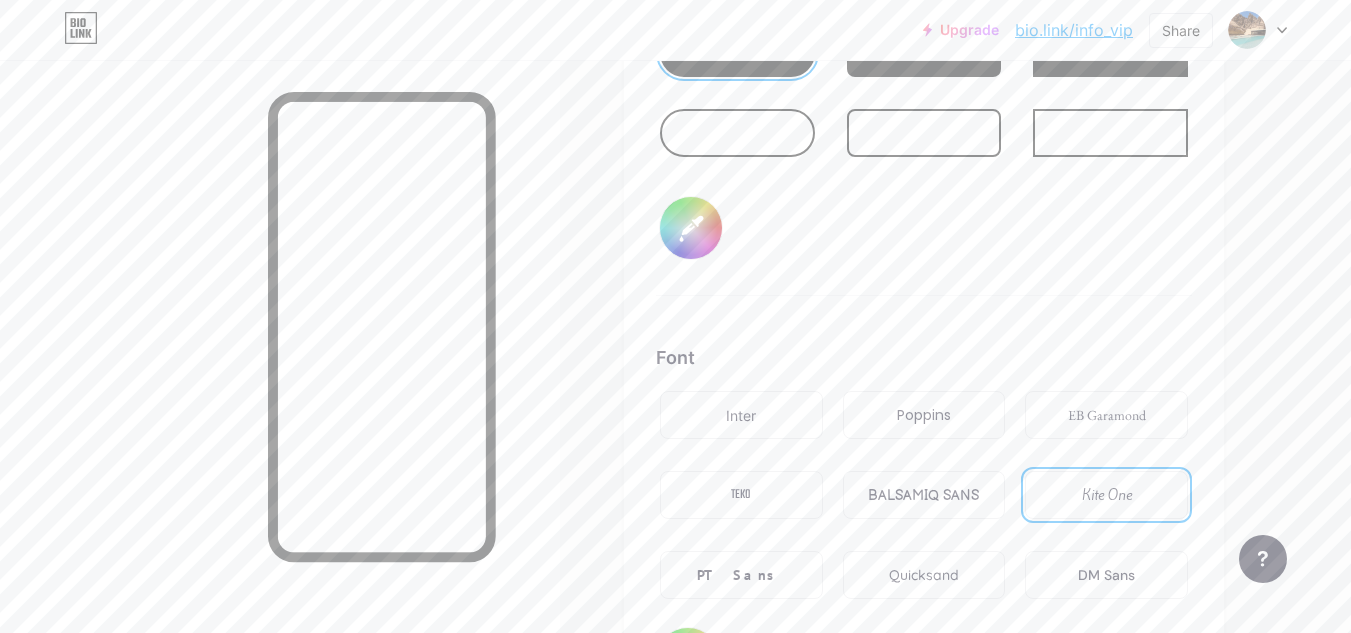scroll, scrollTop: 3127, scrollLeft: 0, axis: vertical 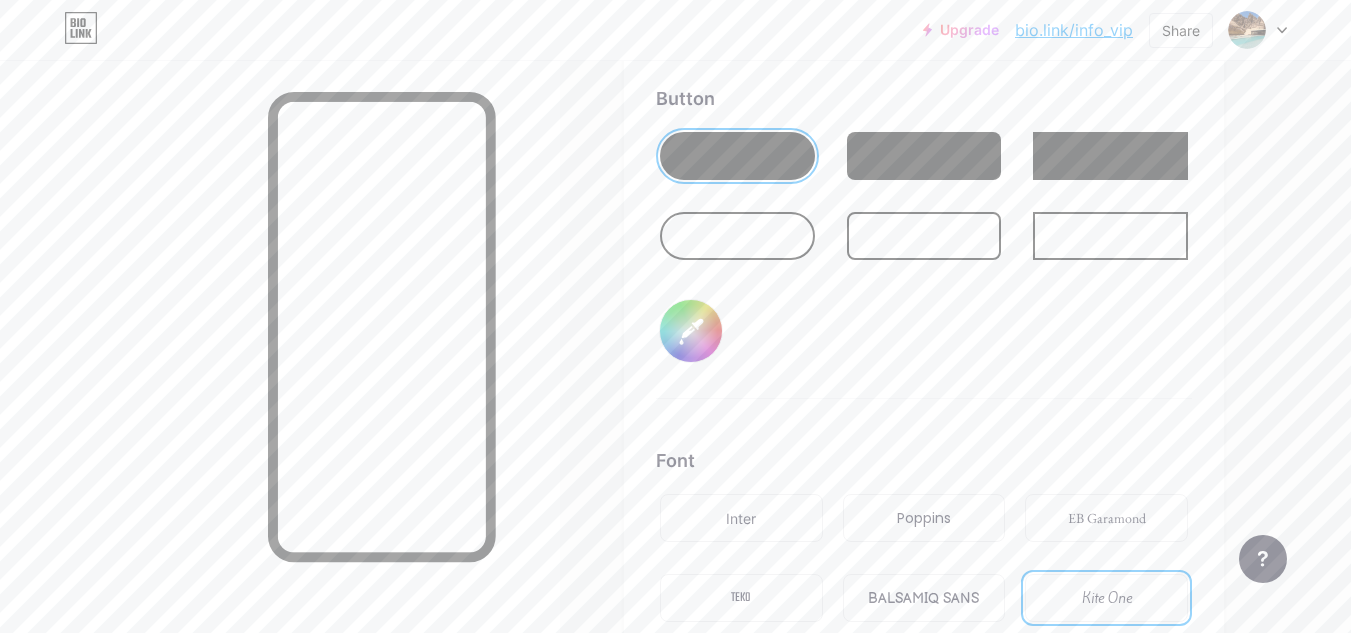 click on "#77b4ee" at bounding box center [691, 331] 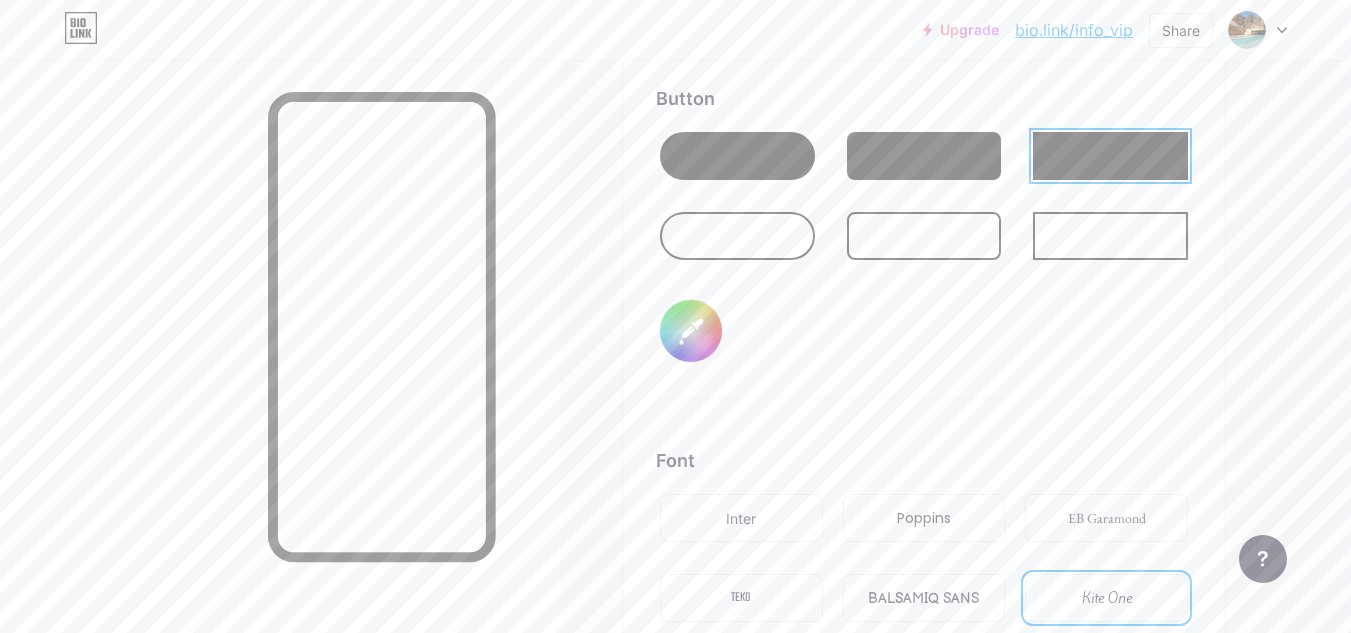 click at bounding box center (924, 236) 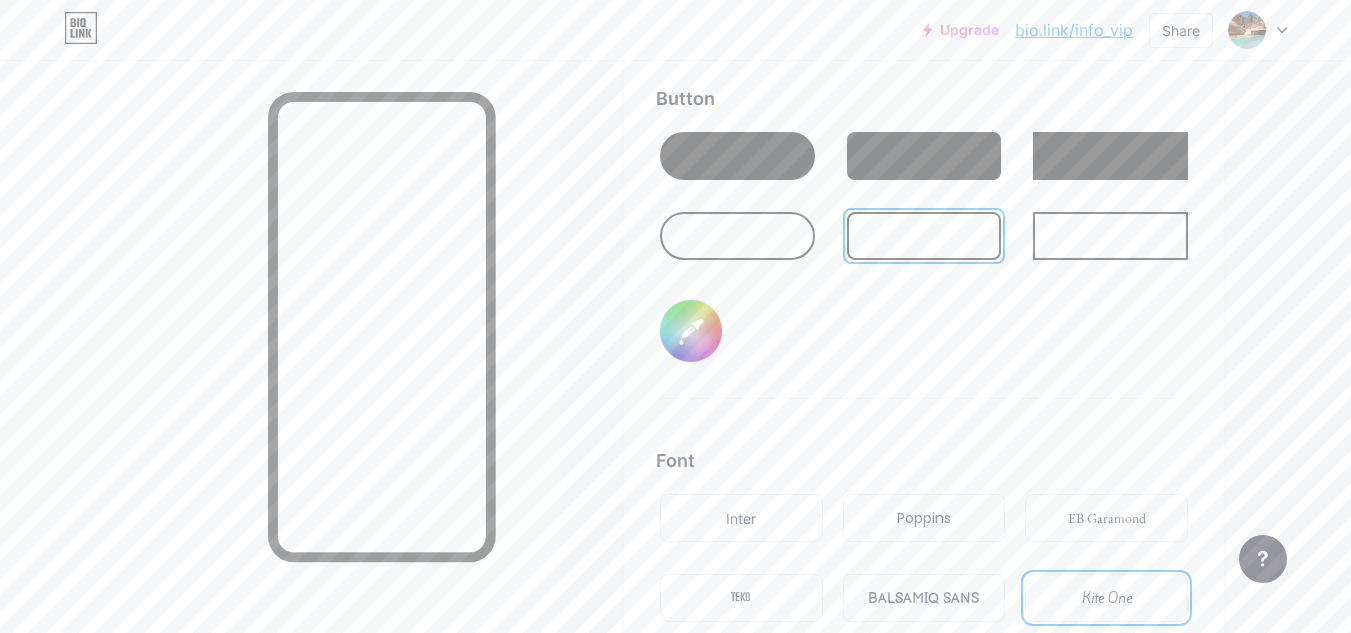 click at bounding box center [737, 236] 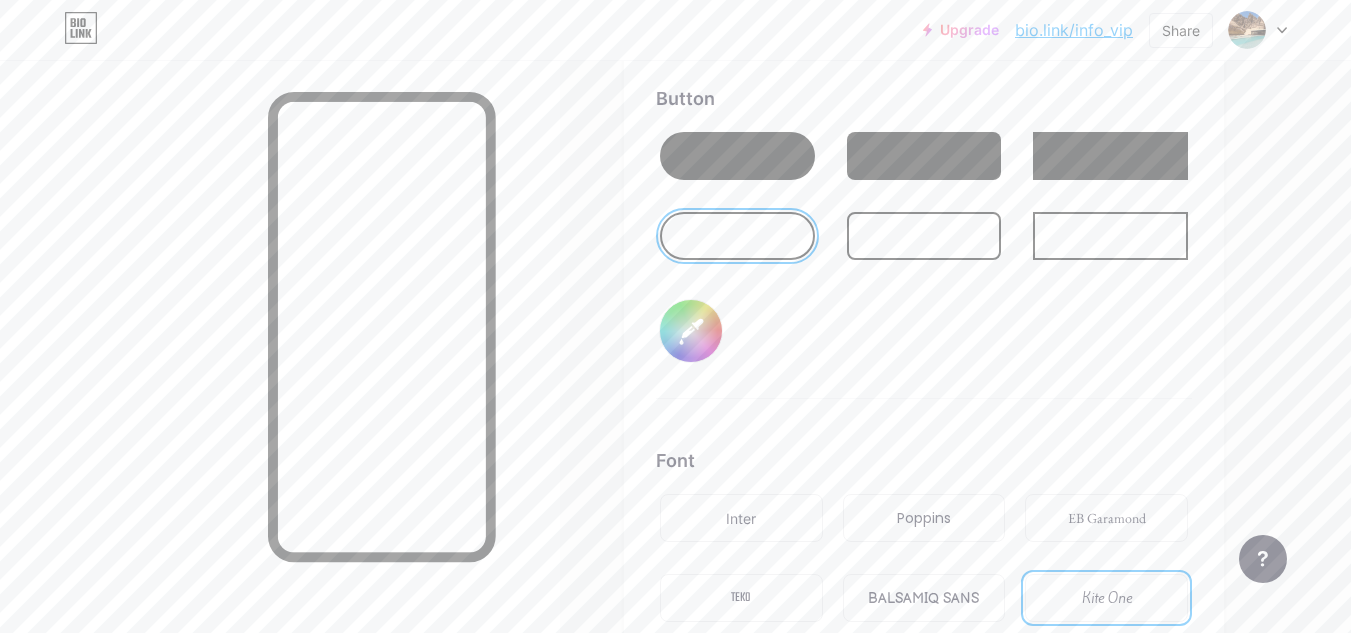 click at bounding box center [737, 156] 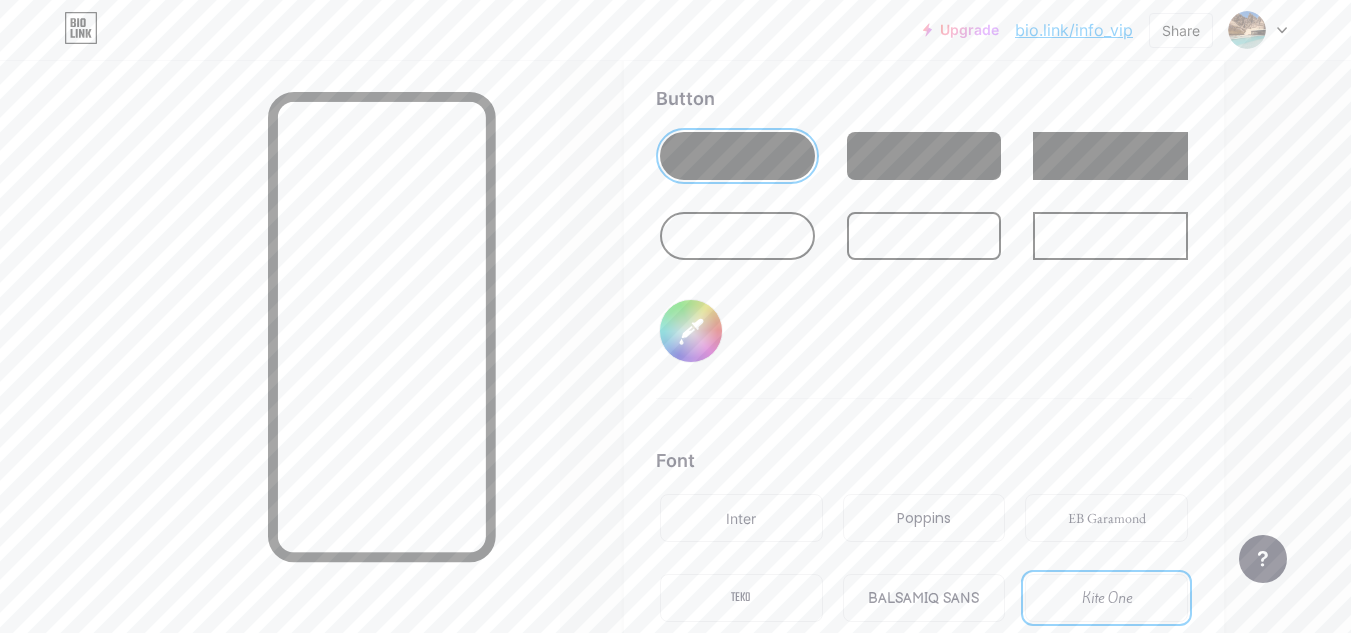click at bounding box center (924, 156) 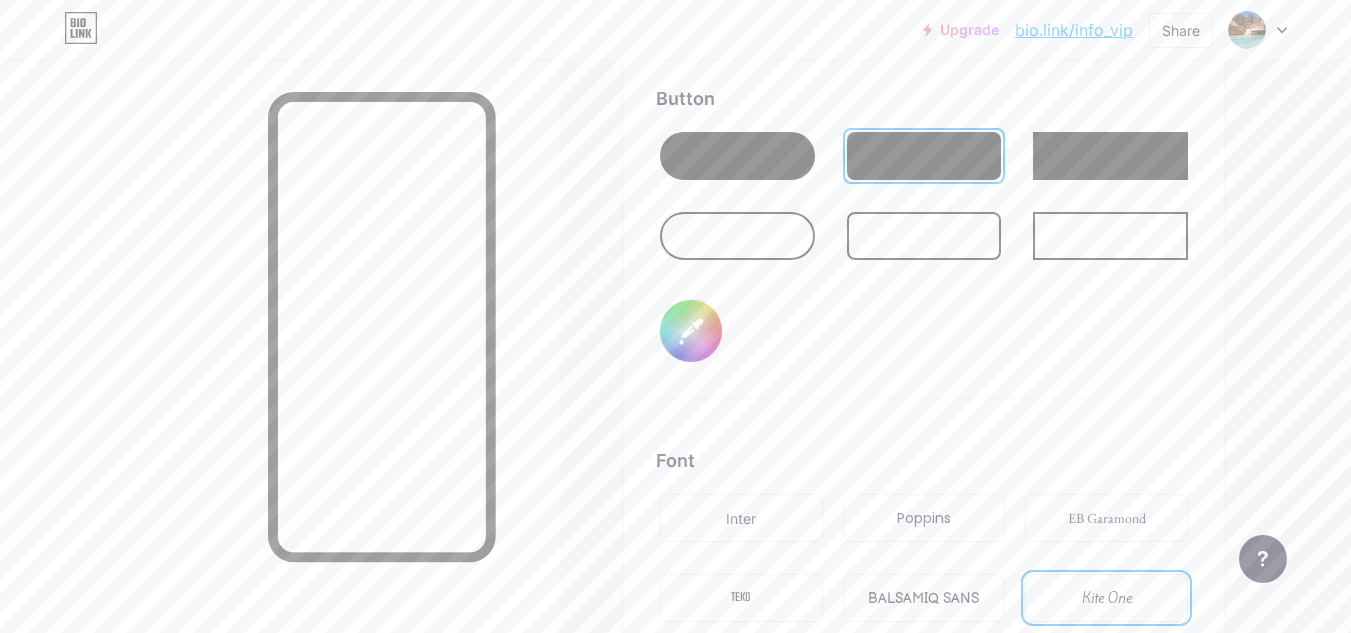 click on "#77b4ee" at bounding box center [691, 331] 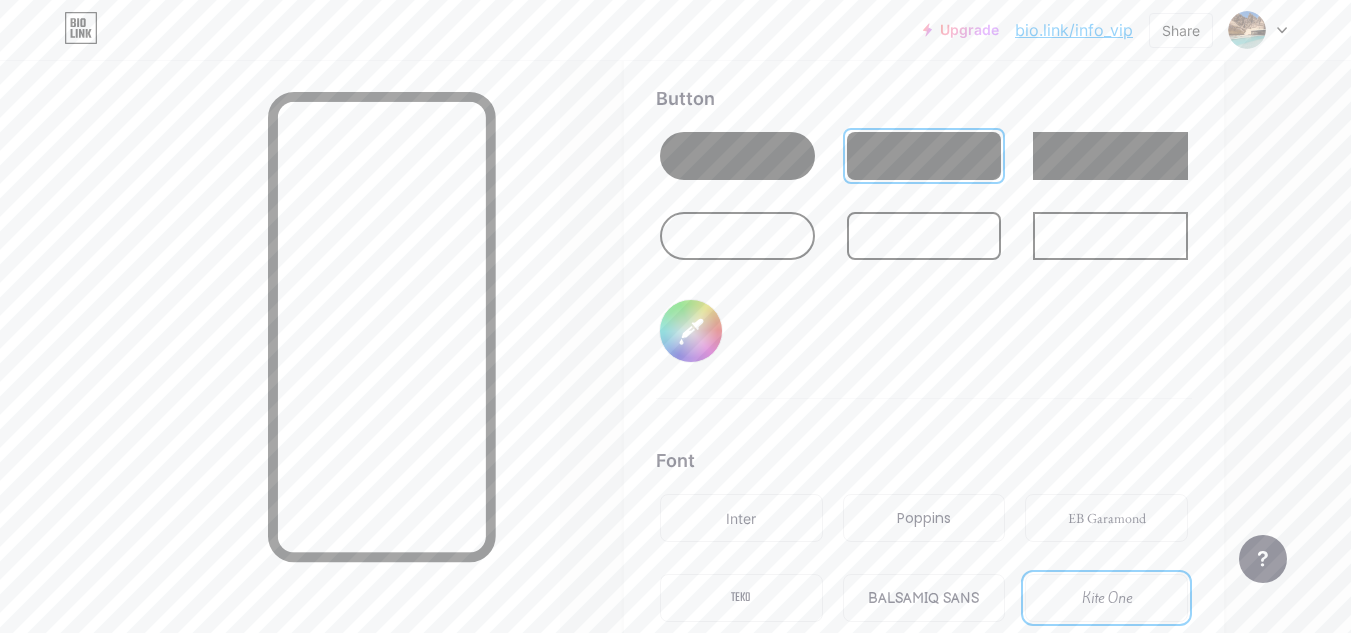 type on "#1f90f9" 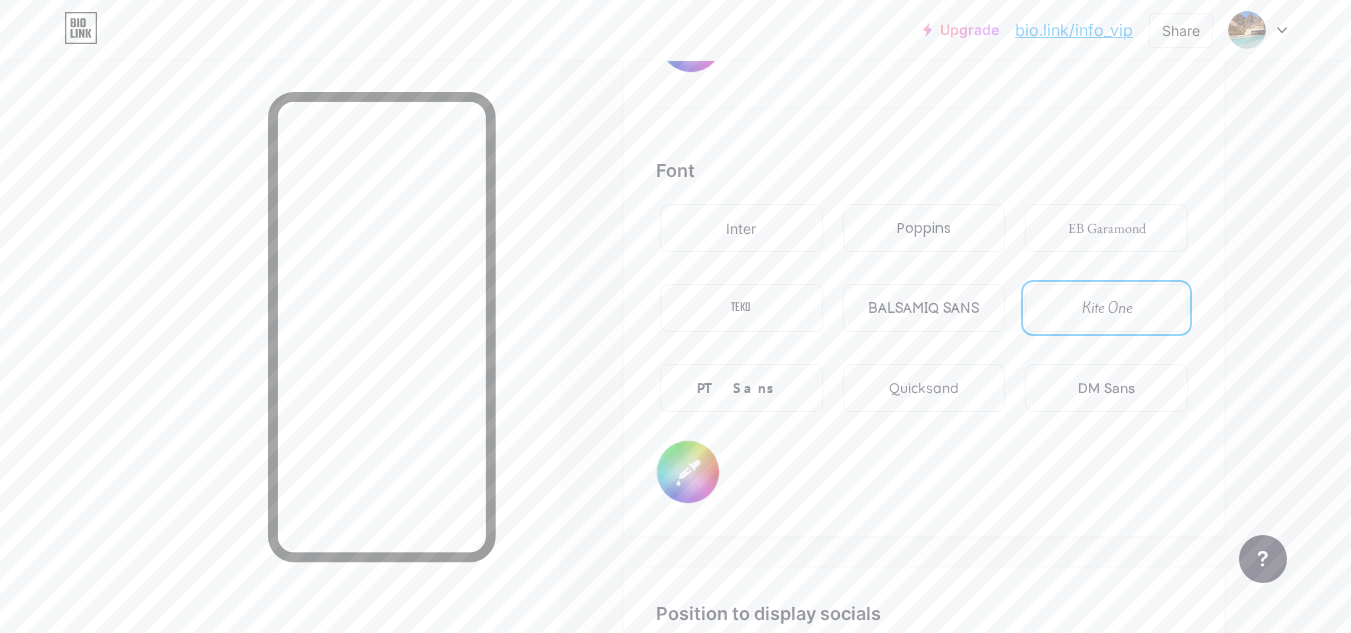 scroll, scrollTop: 3427, scrollLeft: 0, axis: vertical 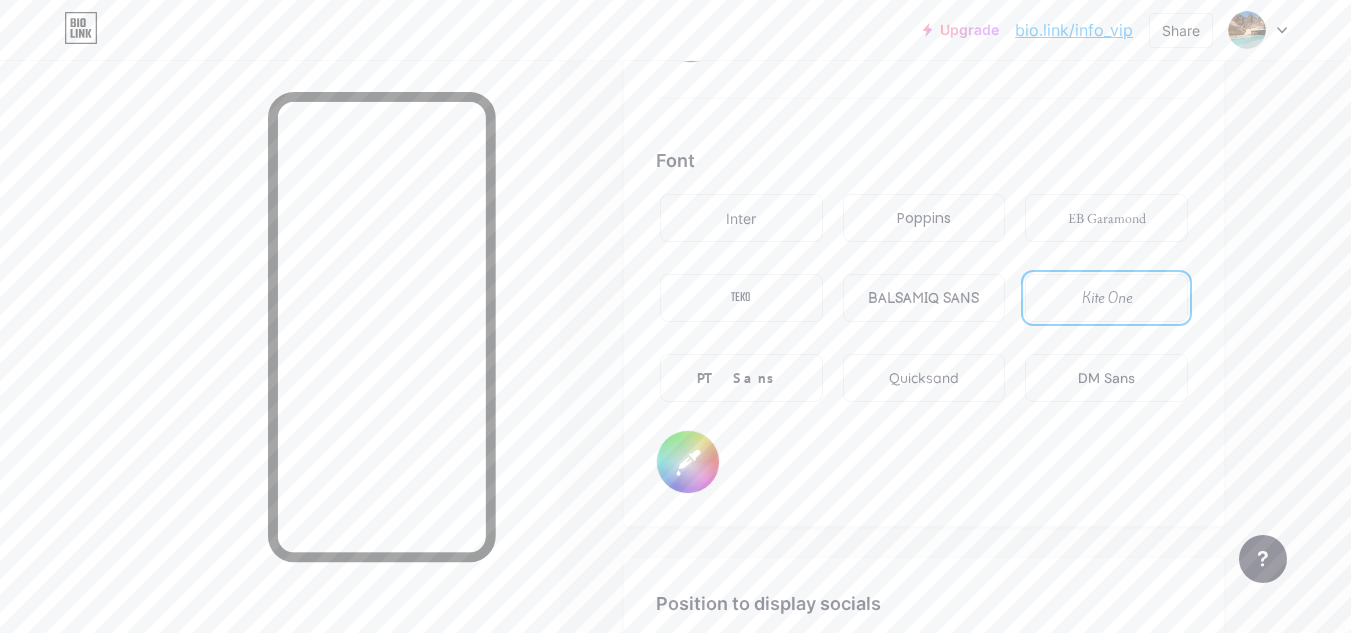 click on "#000000" at bounding box center (688, 462) 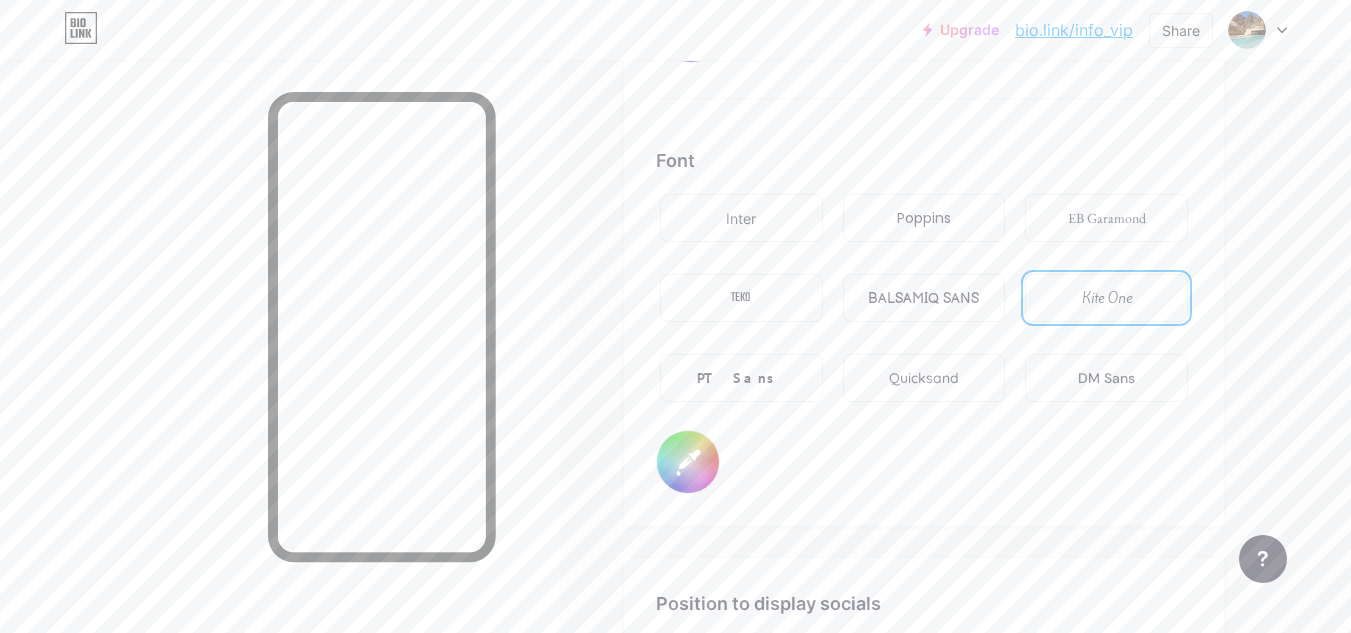 type on "#000000" 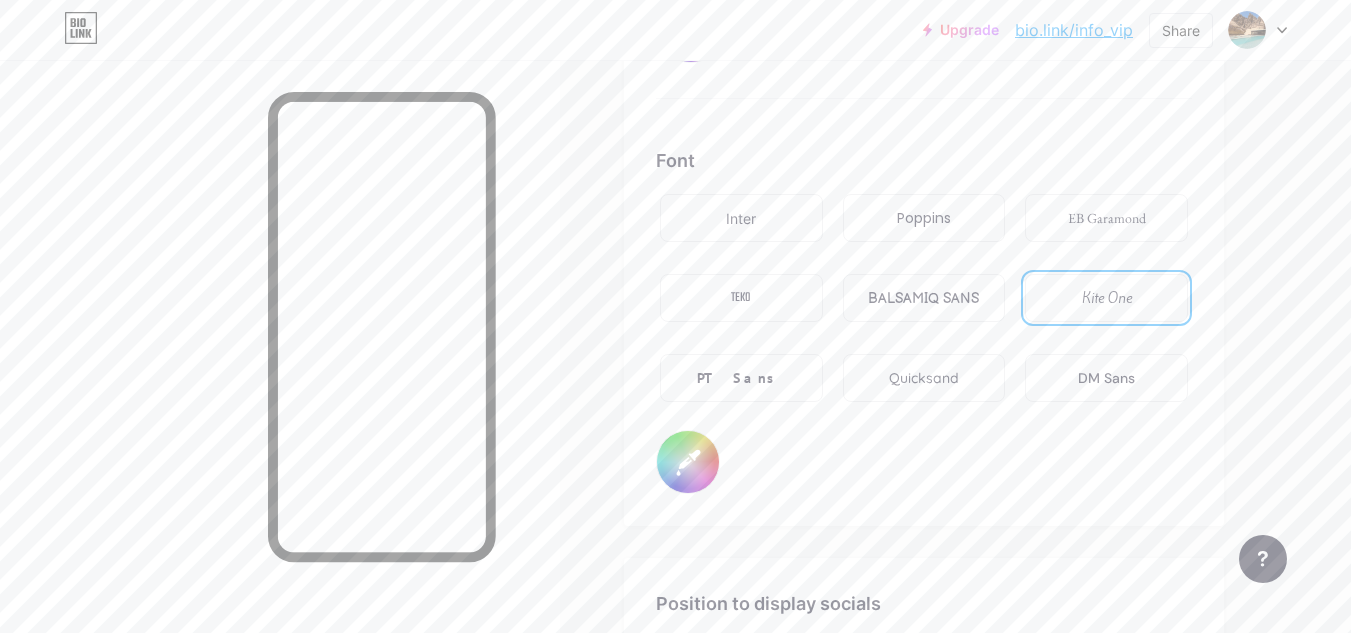 click on "Font   Inter Poppins EB Garamond TEKO BALSAMIQ SANS Kite One PT Sans Quicksand DM Sans     #000000" at bounding box center [924, 320] 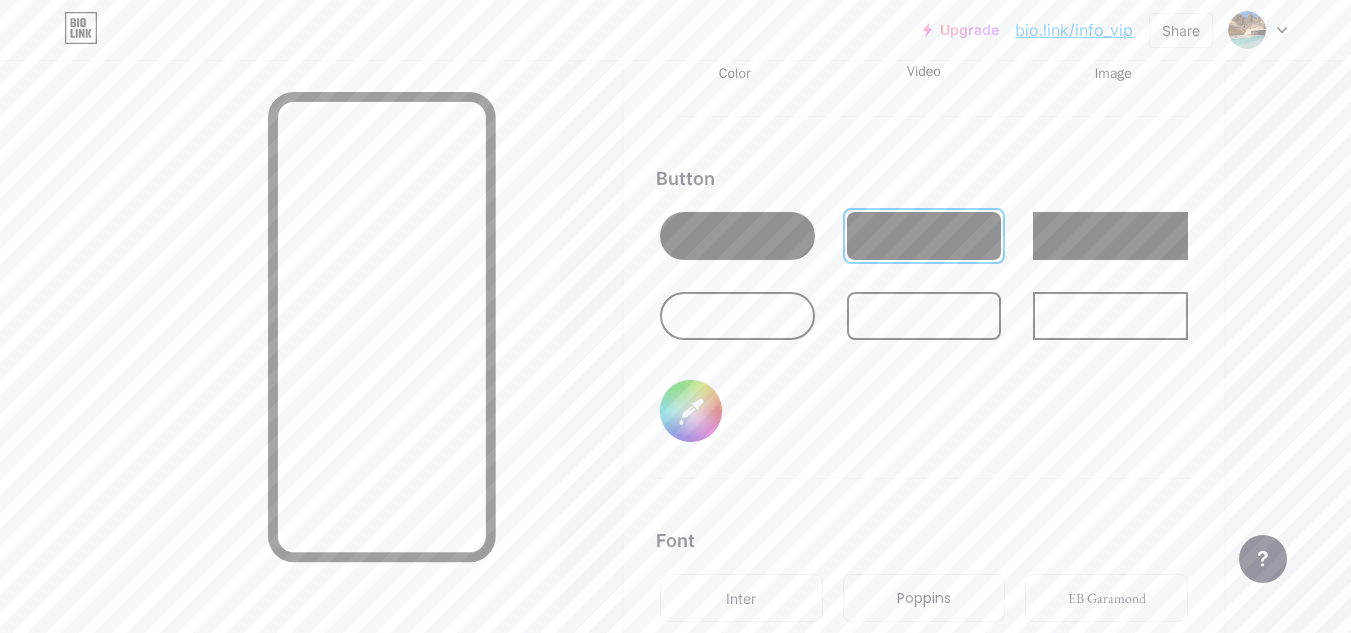 scroll, scrollTop: 3027, scrollLeft: 0, axis: vertical 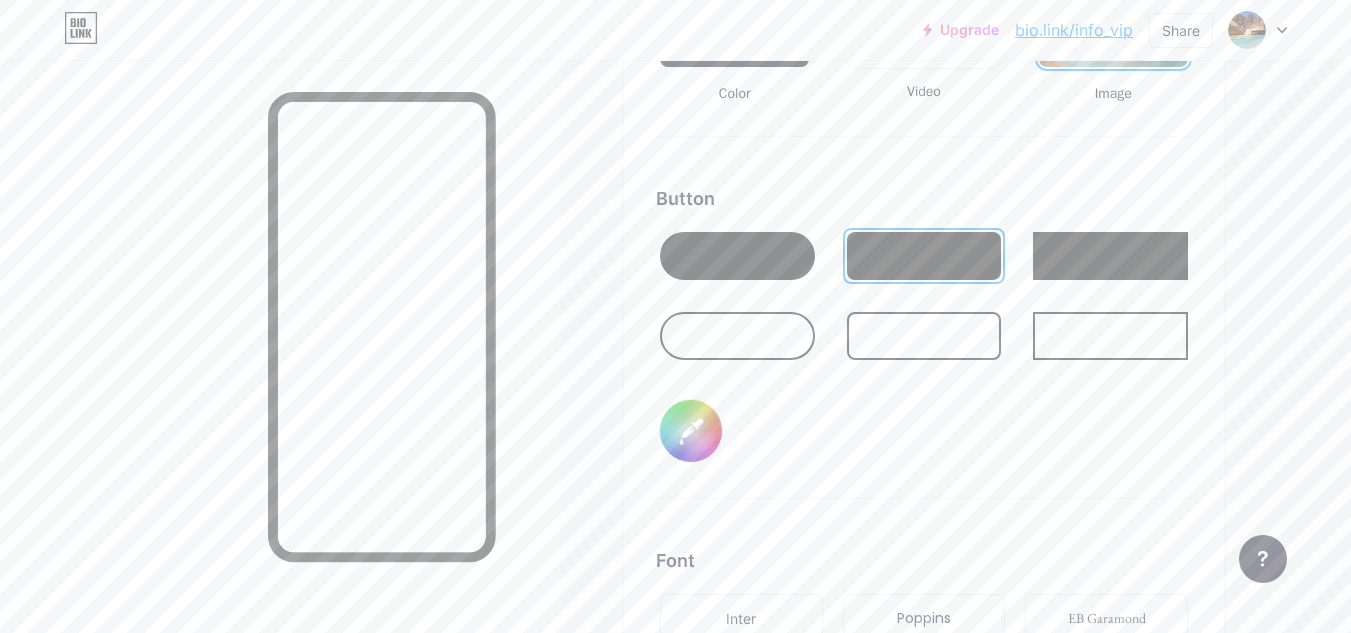 click on "#1f90f9" at bounding box center [691, 431] 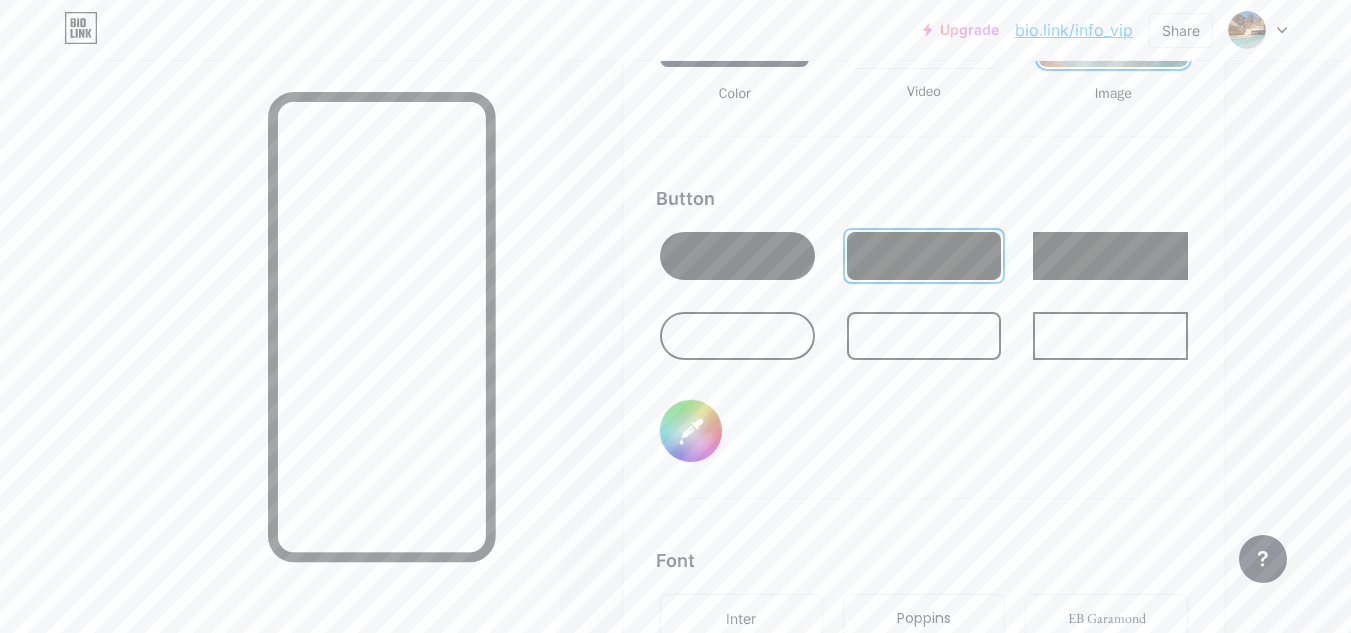 type on "#000000" 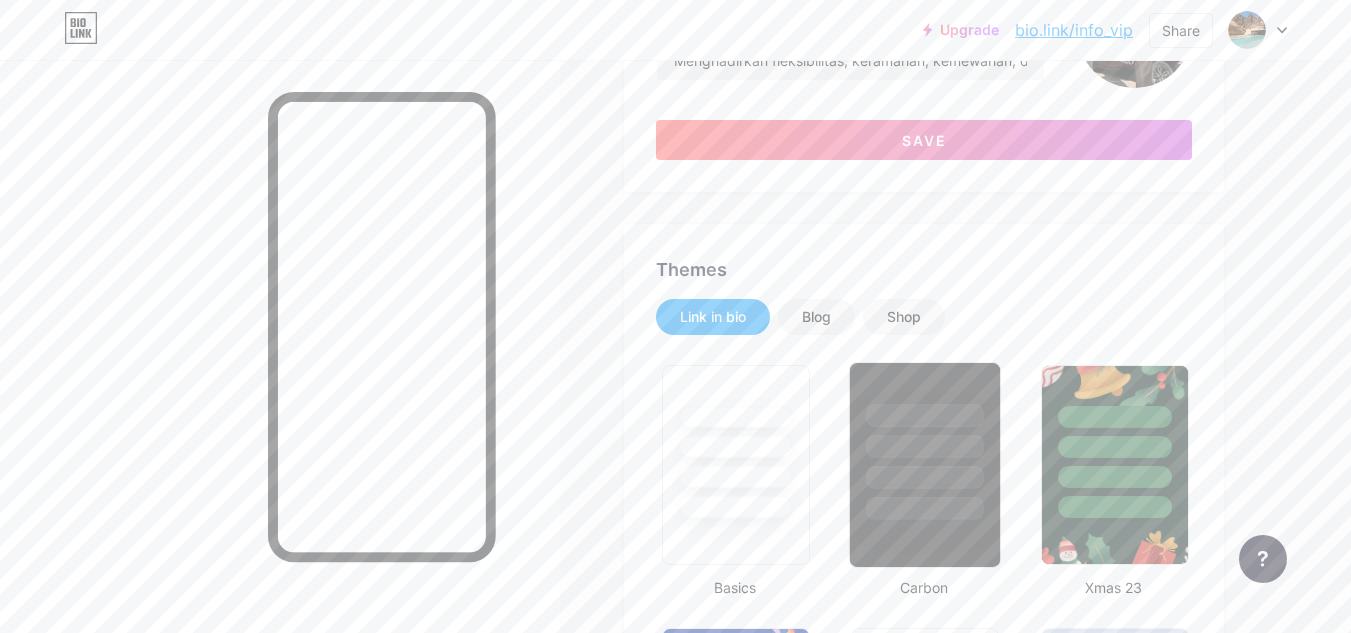 scroll, scrollTop: 0, scrollLeft: 0, axis: both 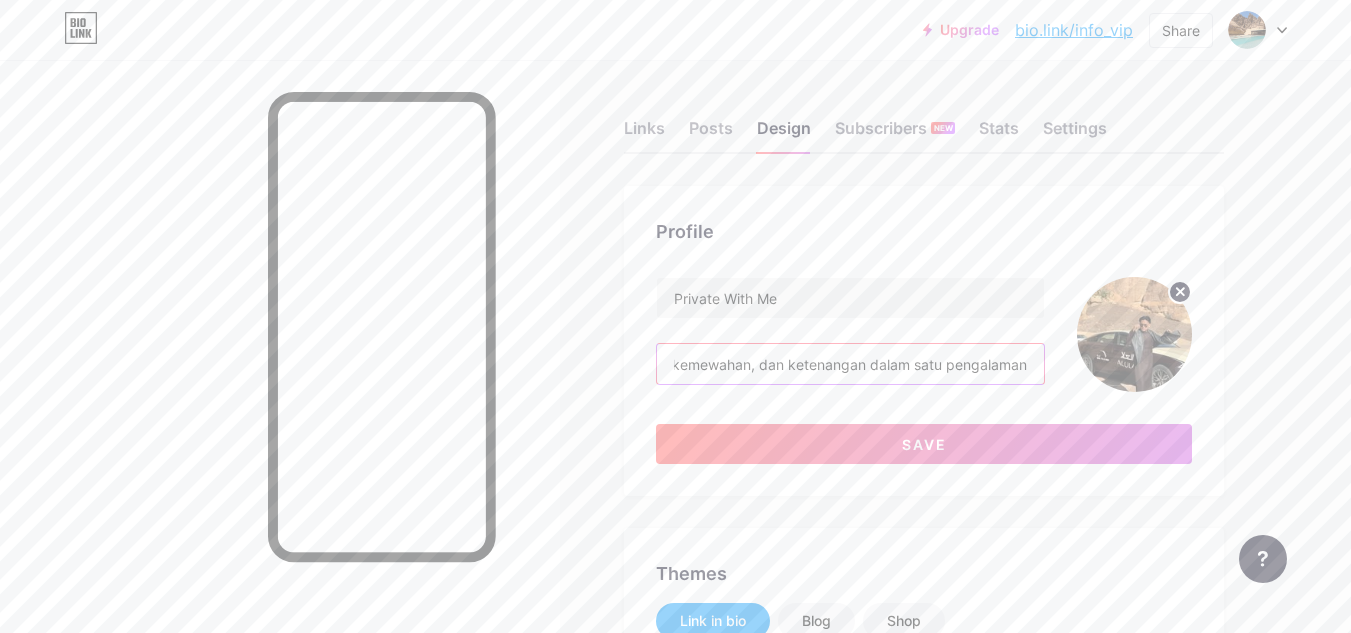 drag, startPoint x: 939, startPoint y: 372, endPoint x: 1063, endPoint y: 372, distance: 124 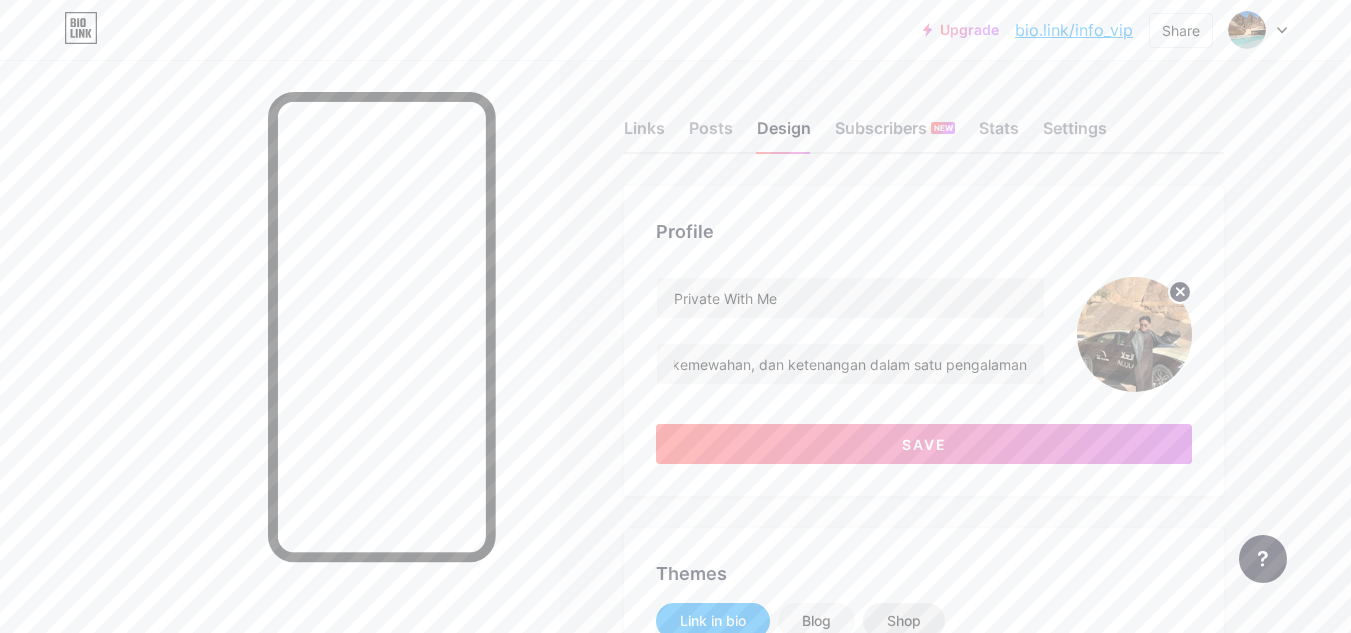 scroll, scrollTop: 0, scrollLeft: 0, axis: both 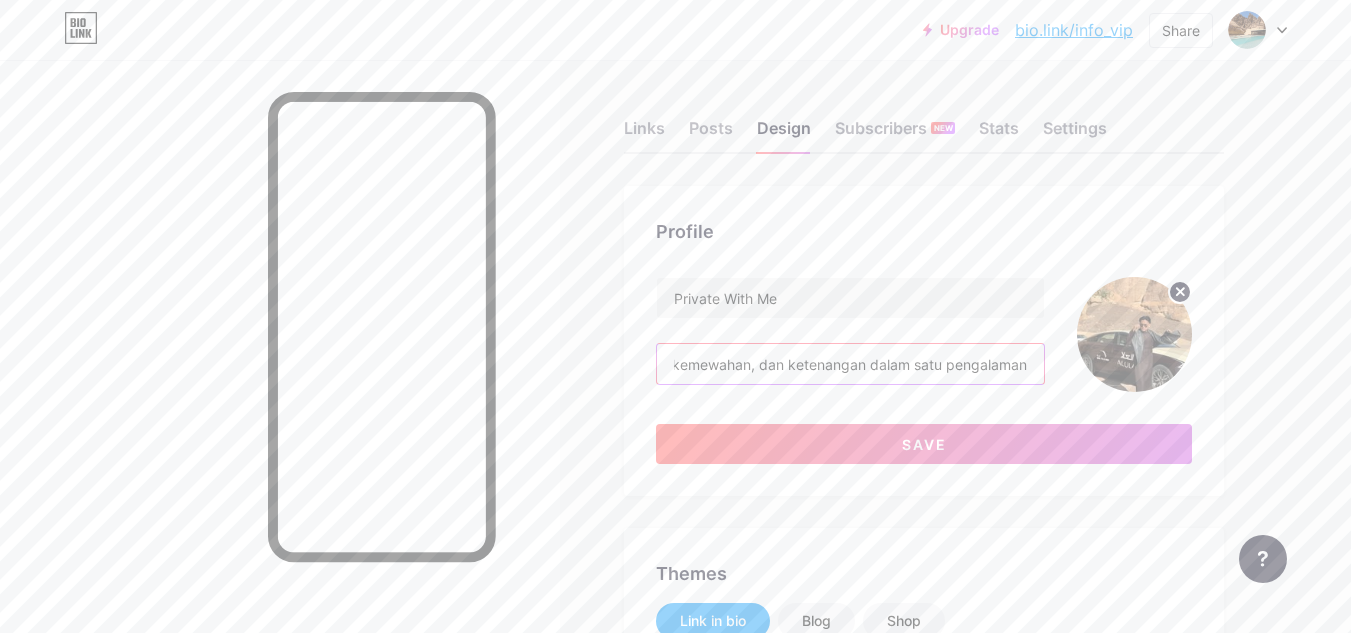 drag, startPoint x: 1009, startPoint y: 371, endPoint x: 1124, endPoint y: 377, distance: 115.15642 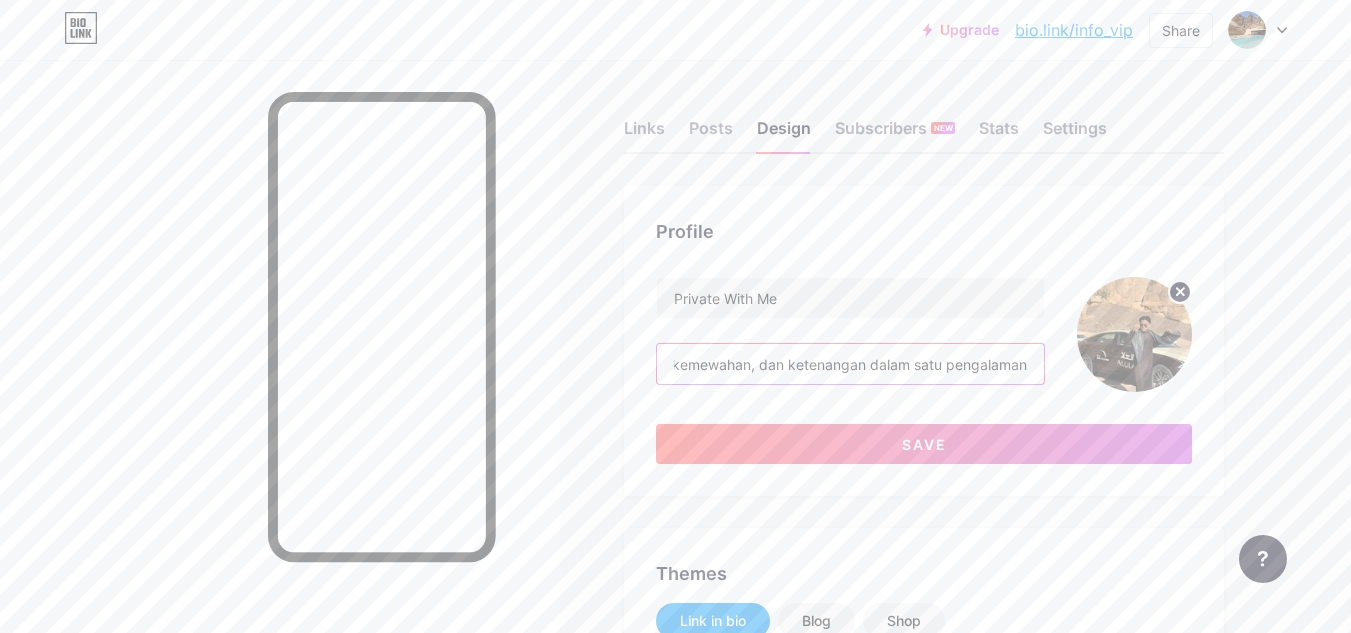 paste on "(Fleksibel , Friendly , Luxury , Peacefull )" 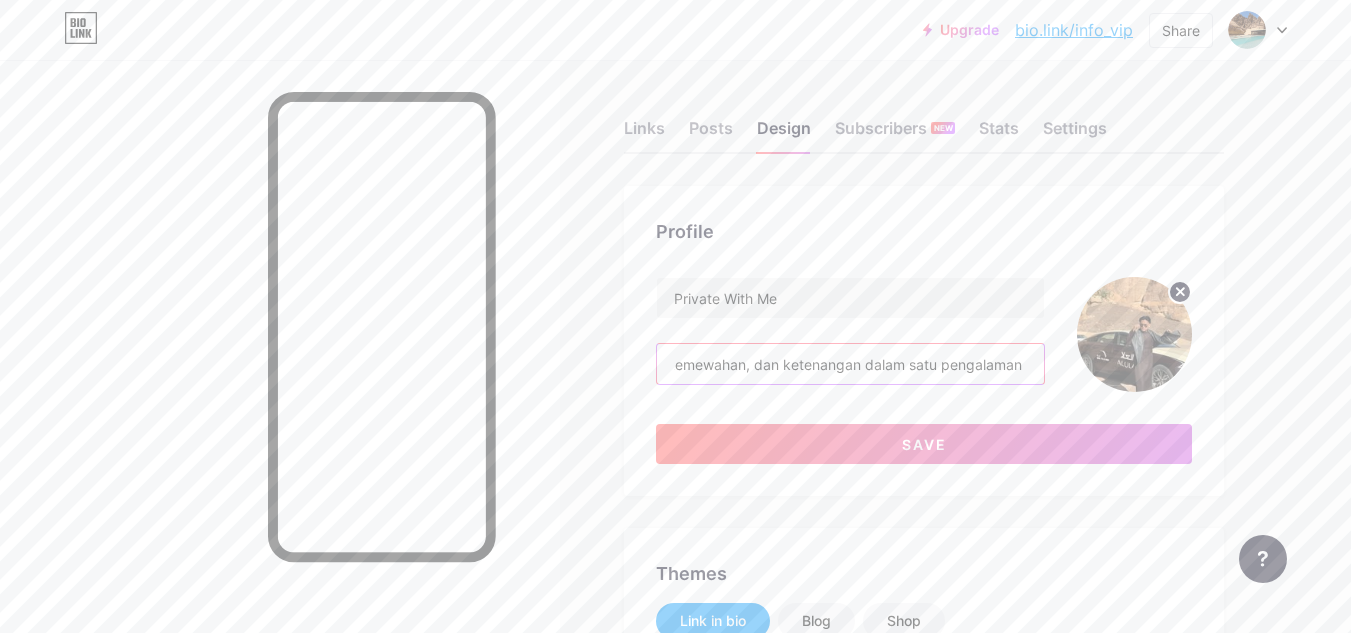 scroll, scrollTop: 0, scrollLeft: 532, axis: horizontal 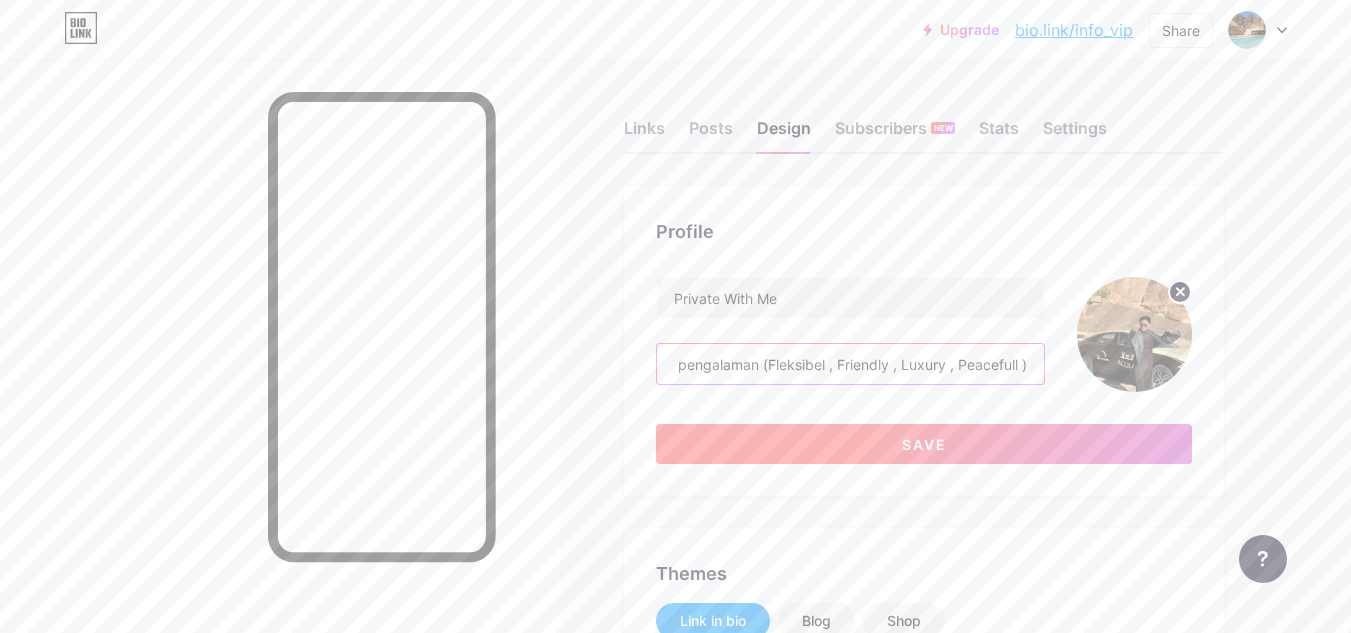 type on "Menghadirkan fleksibilitas, keramahan, kemewahan, dan ketenangan dalam satu pengalaman (Fleksibel , Friendly , Luxury , Peacefull )" 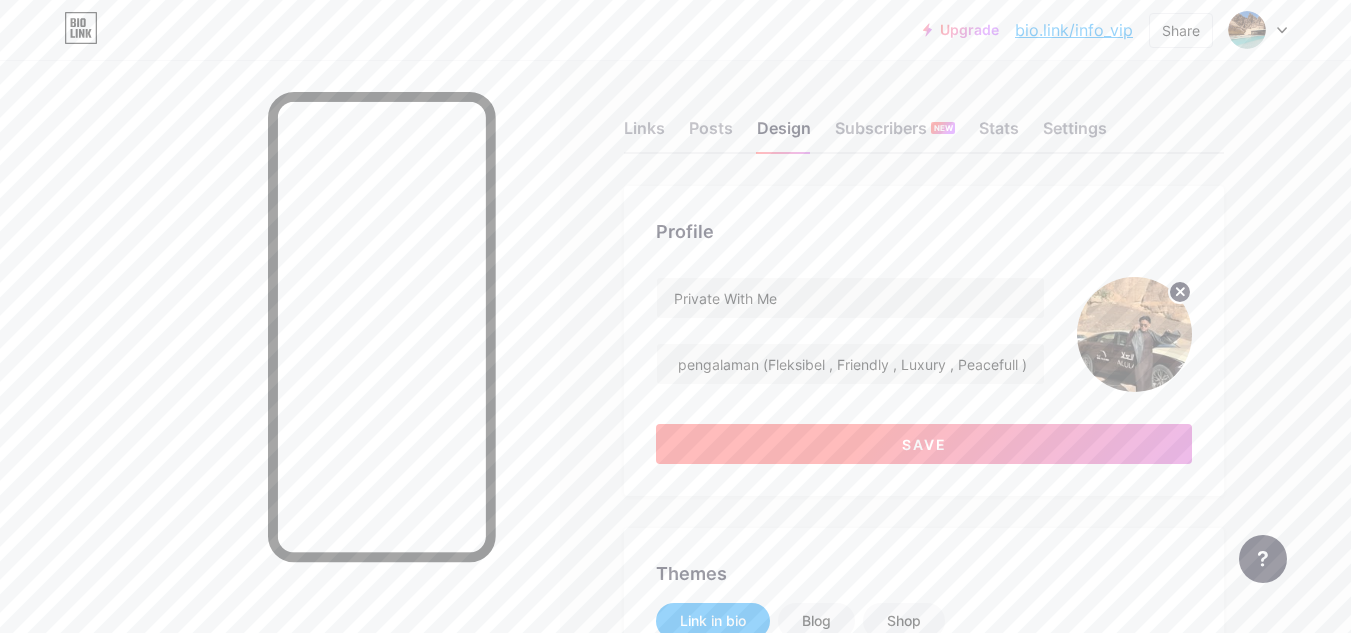 scroll, scrollTop: 0, scrollLeft: 0, axis: both 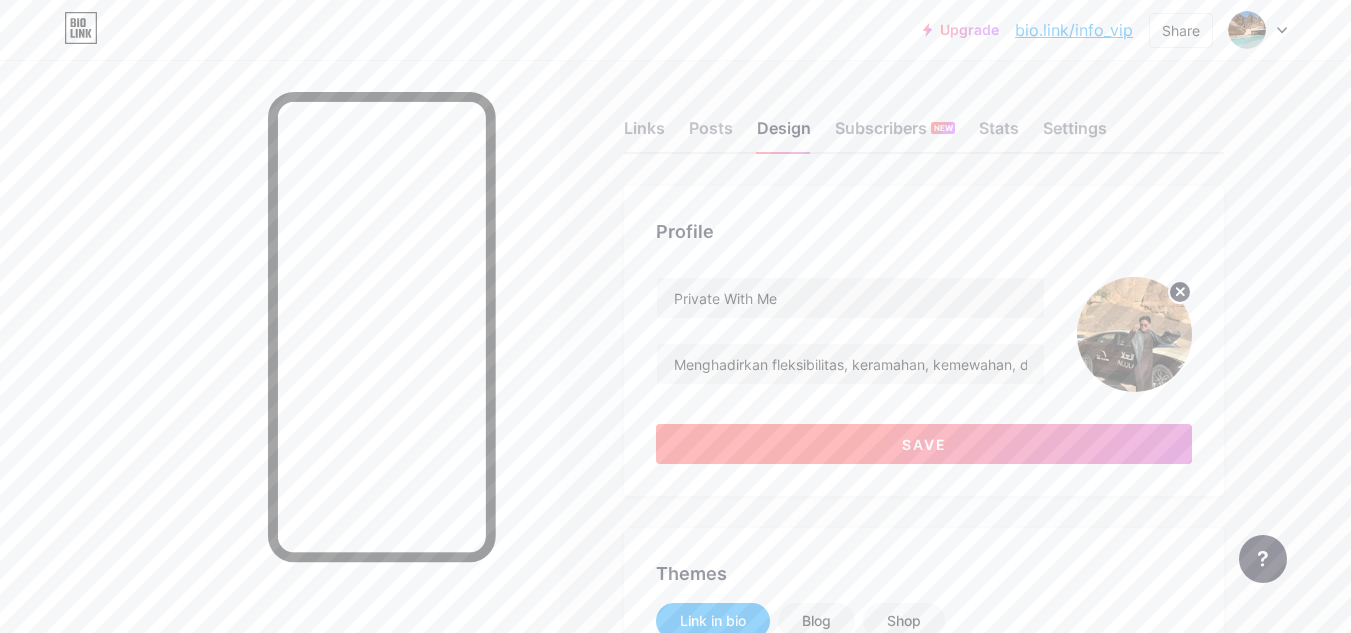 click on "Save" at bounding box center [924, 444] 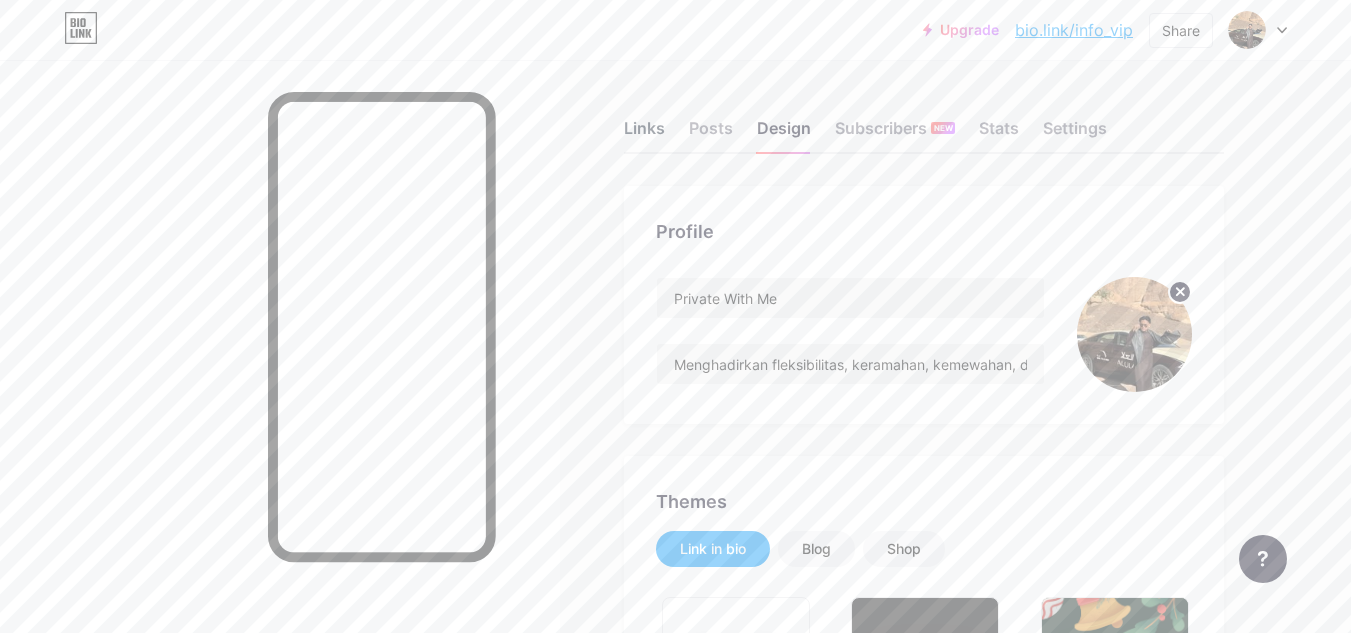 click on "Links" at bounding box center [644, 134] 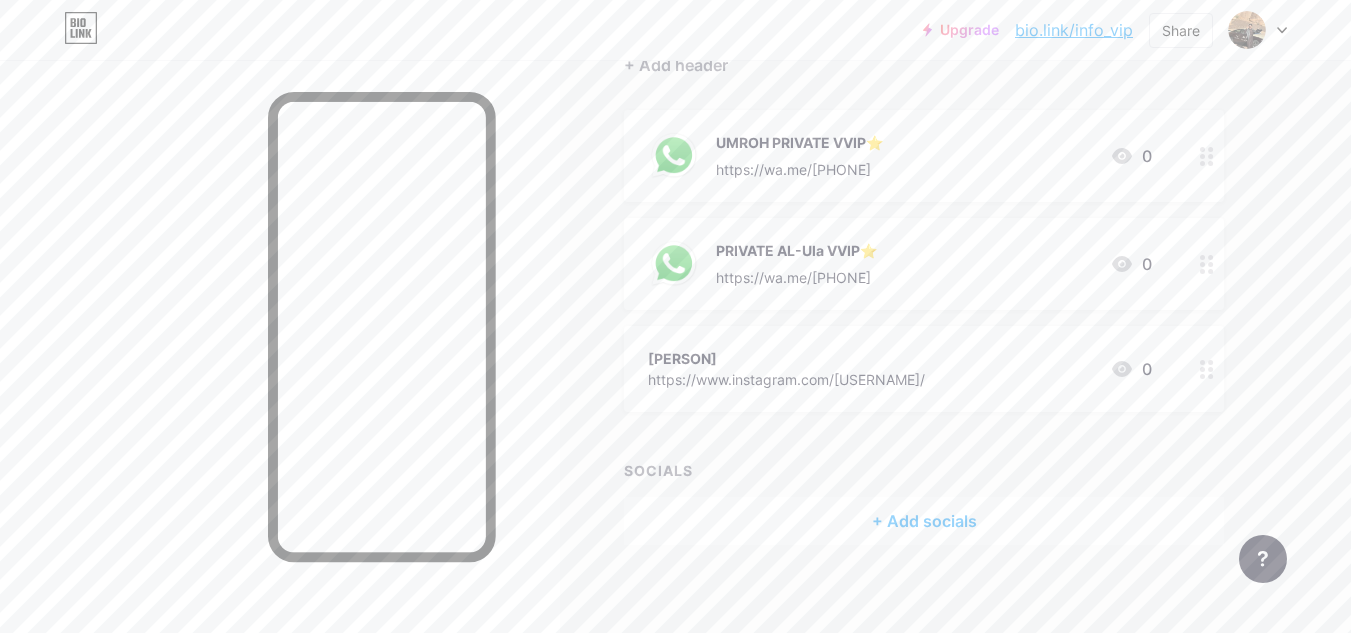 scroll, scrollTop: 216, scrollLeft: 0, axis: vertical 